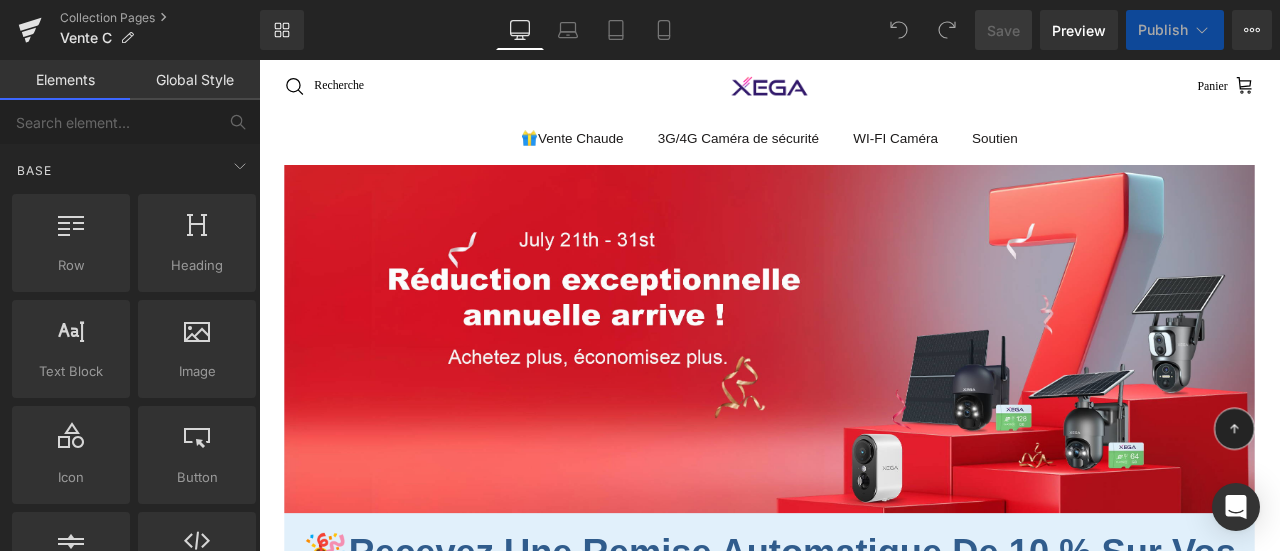 scroll, scrollTop: 0, scrollLeft: 0, axis: both 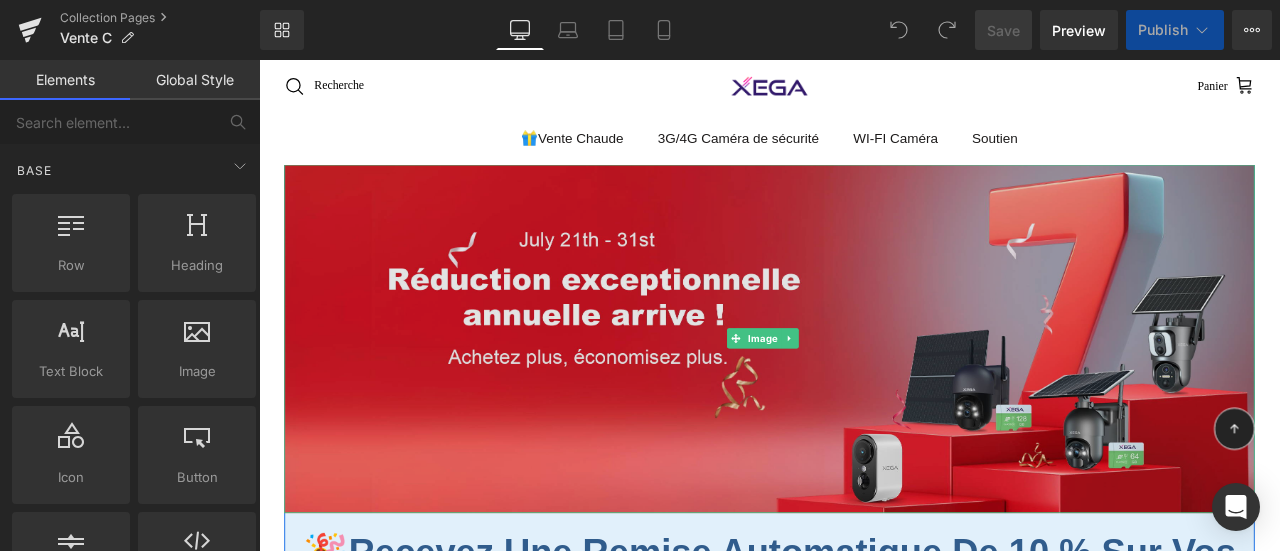 click at bounding box center [864, 390] 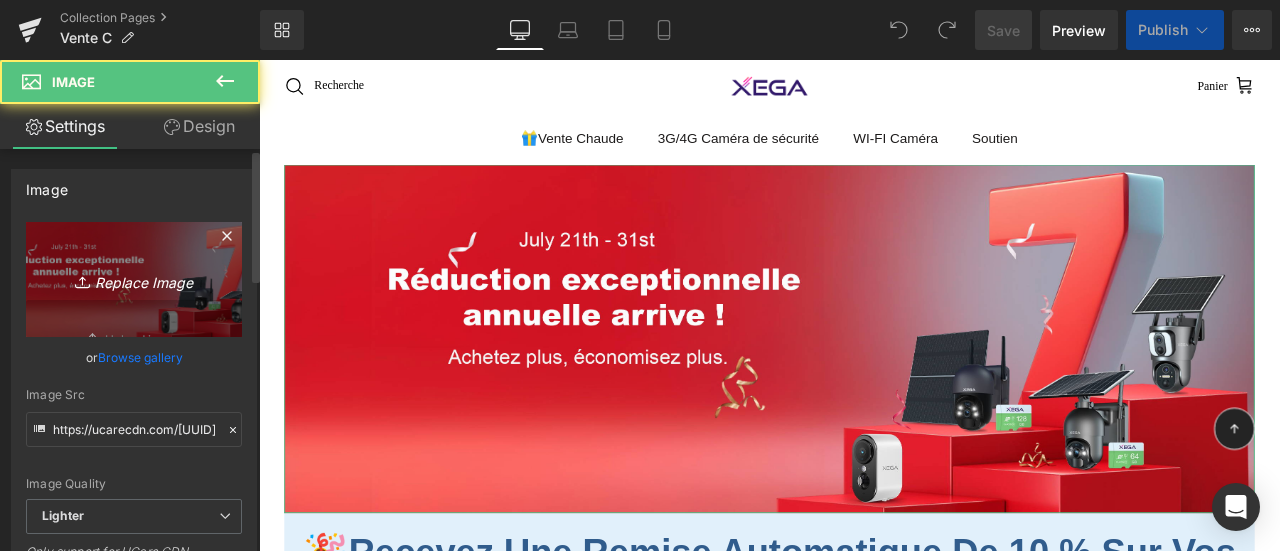 click on "Replace Image" at bounding box center [134, 279] 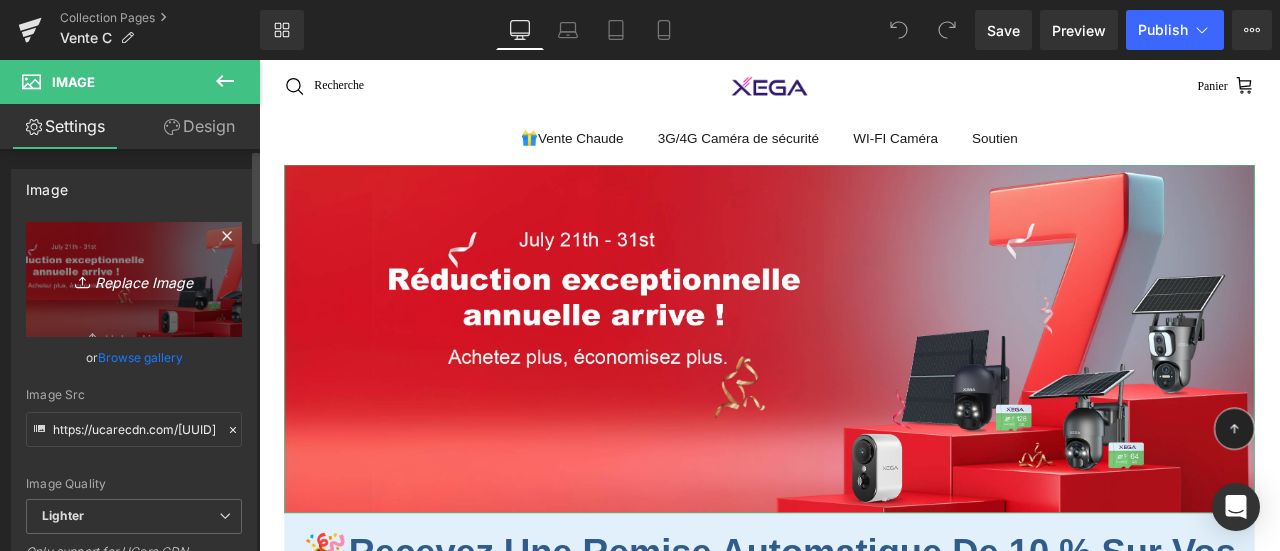 type on "C:\fakepath\[FILENAME]" 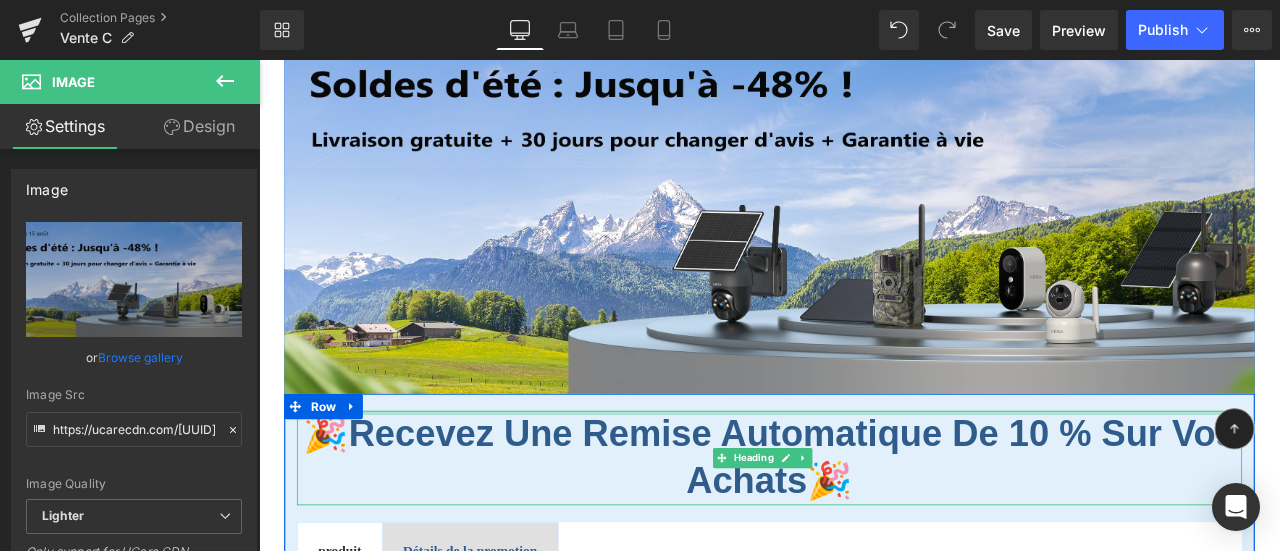 scroll, scrollTop: 400, scrollLeft: 0, axis: vertical 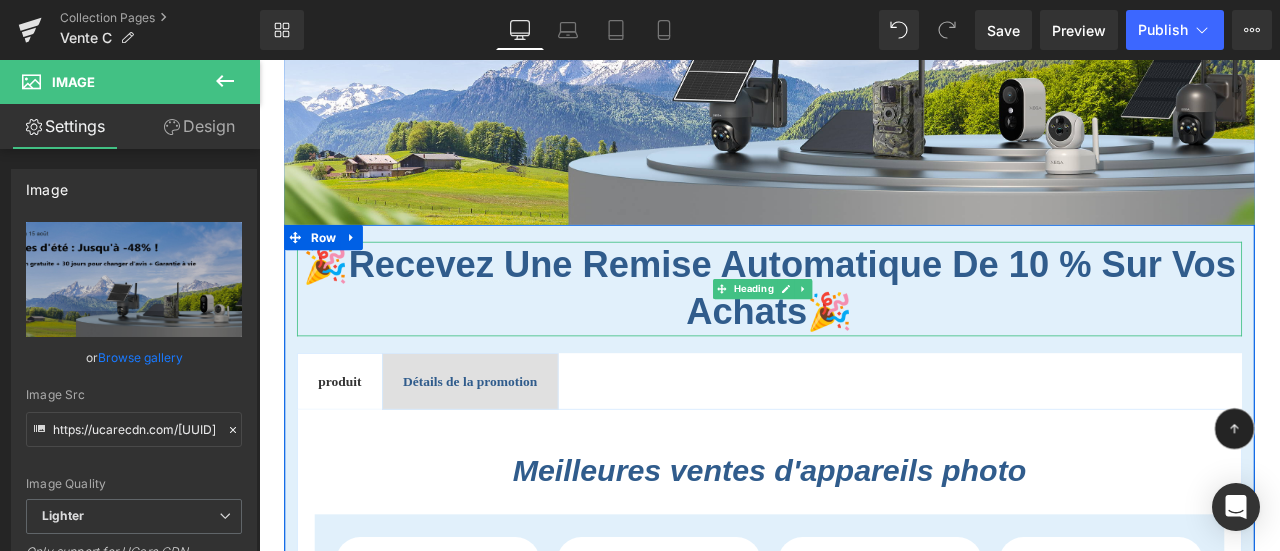 click on "Recevez une remise automatique de 10 % sur vos achats" at bounding box center (890, 331) 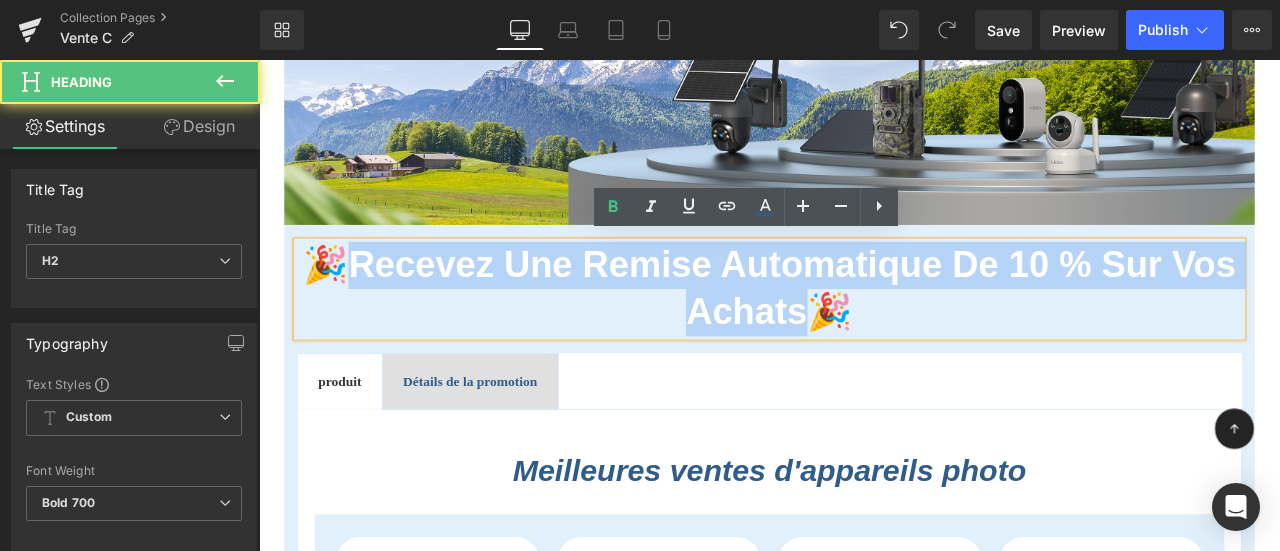 drag, startPoint x: 375, startPoint y: 290, endPoint x: 903, endPoint y: 342, distance: 530.55444 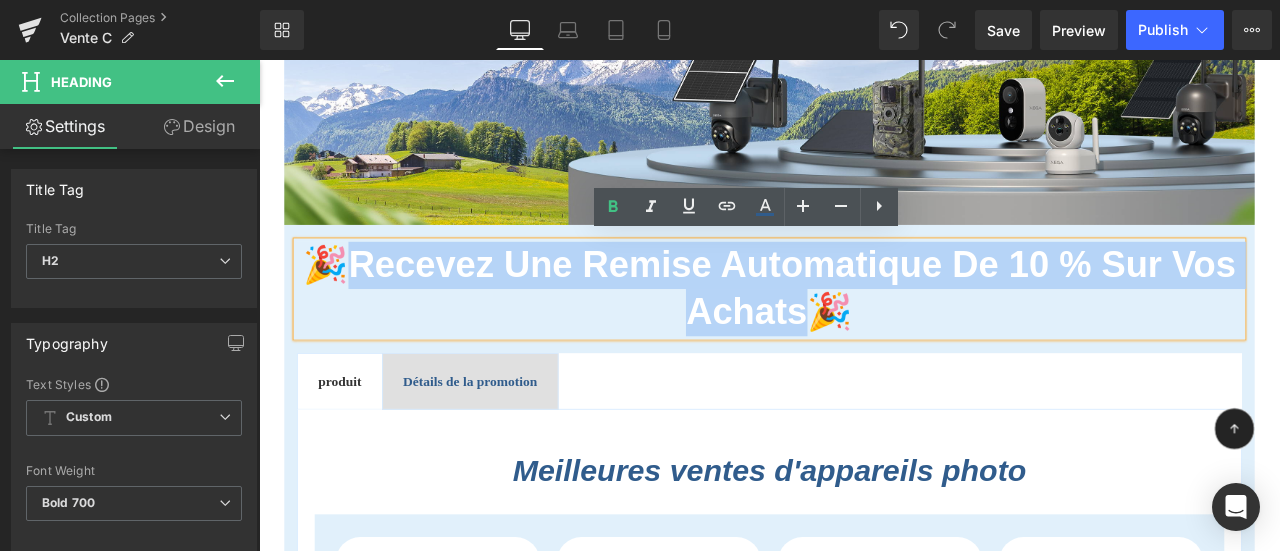 copy on "Recevez une remise automatique de 10 % sur vos achats" 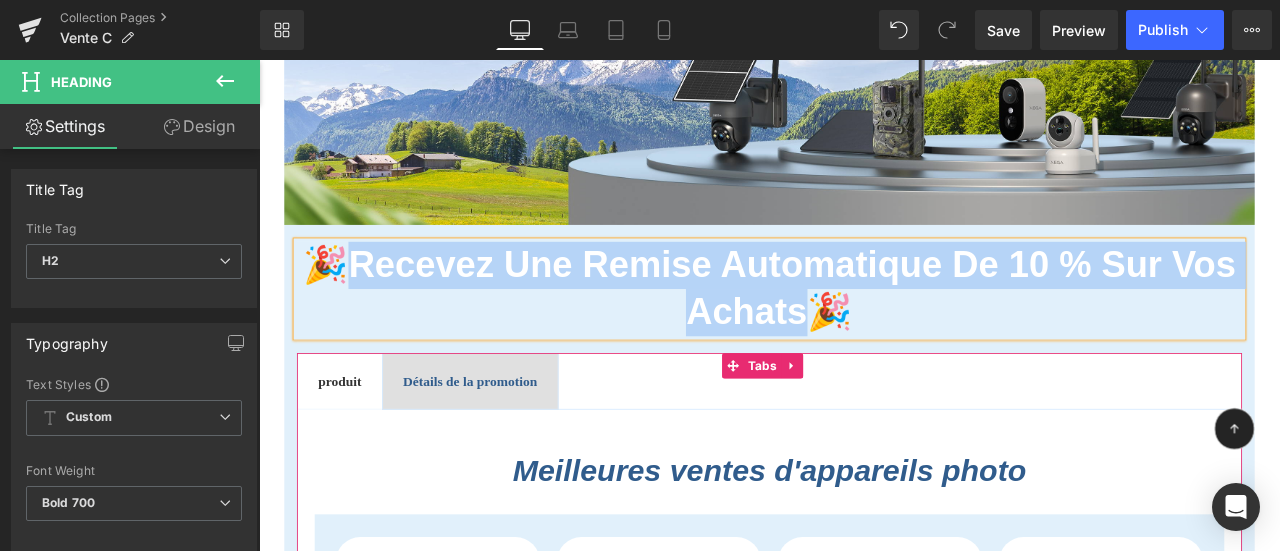 click on "Détails de la promotion" at bounding box center [509, 441] 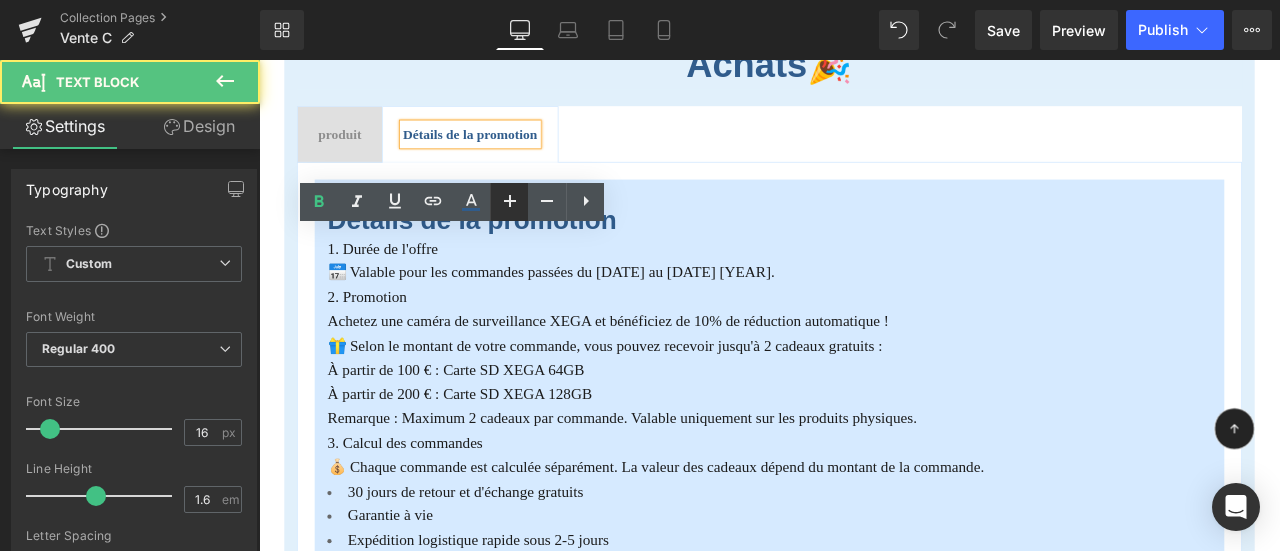 scroll, scrollTop: 700, scrollLeft: 0, axis: vertical 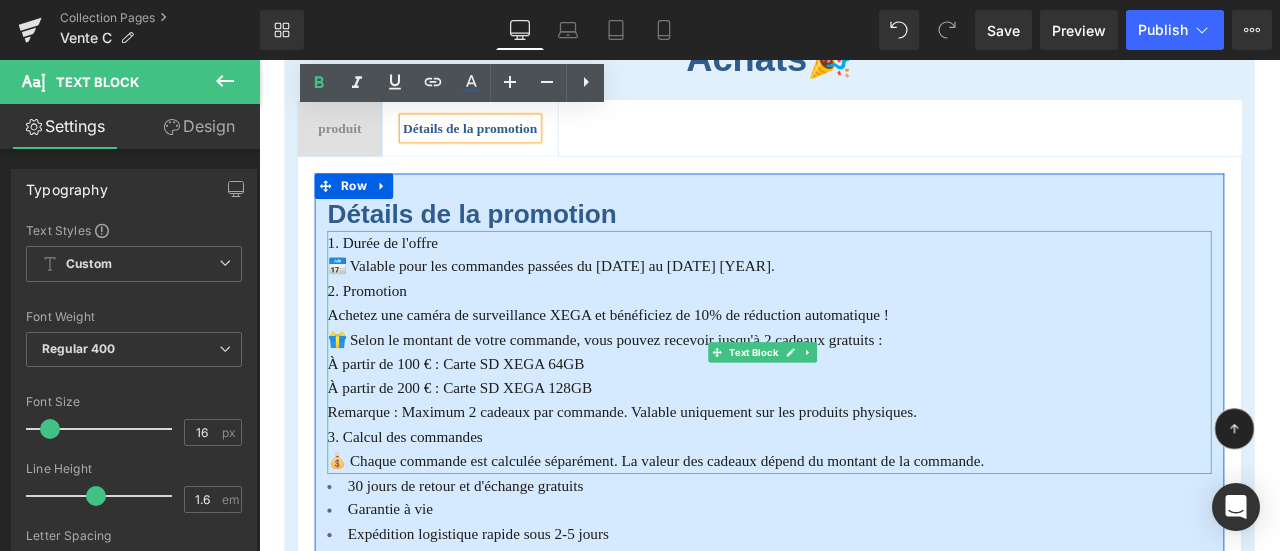 click on "À partir de 100 € : Carte SD XEGA 64GB" at bounding box center (864, 421) 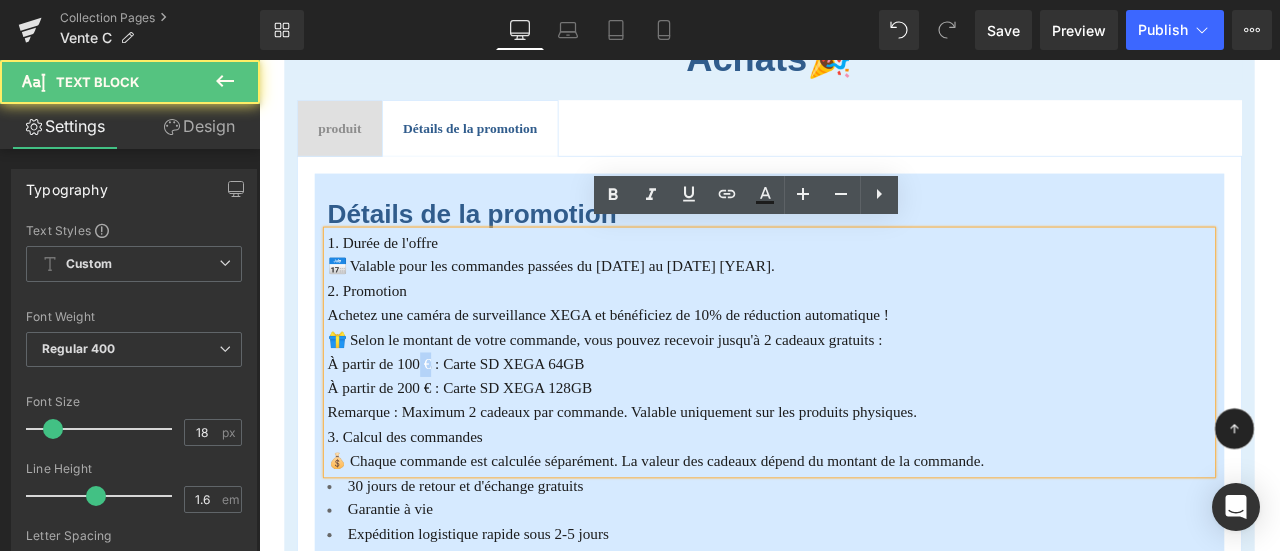 drag, startPoint x: 450, startPoint y: 412, endPoint x: 464, endPoint y: 416, distance: 14.56022 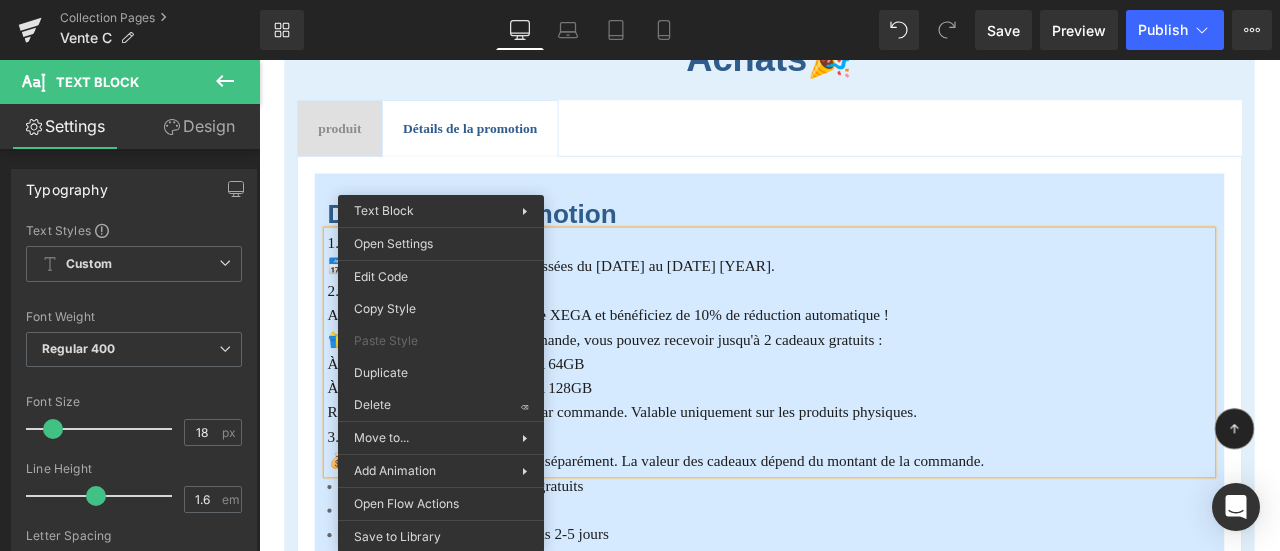 click on "🎁 Selon le montant de votre commande, vous pouvez recevoir jusqu'à 2 cadeaux gratuits :" at bounding box center [669, 392] 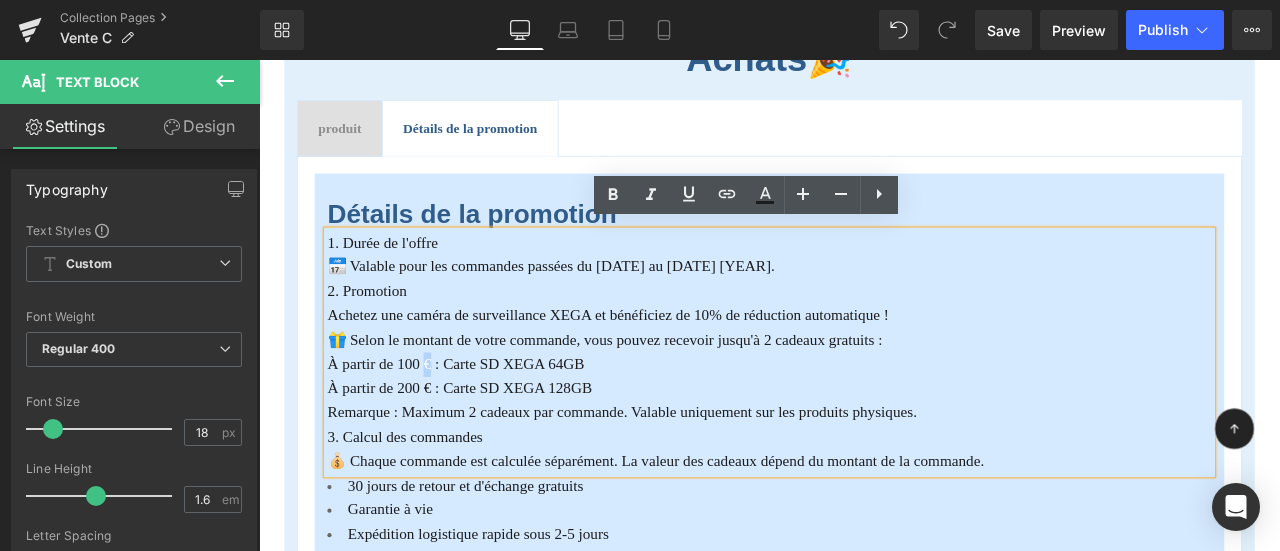 click on "À partir de 100 € : Carte SD XEGA 64GB" at bounding box center (492, 421) 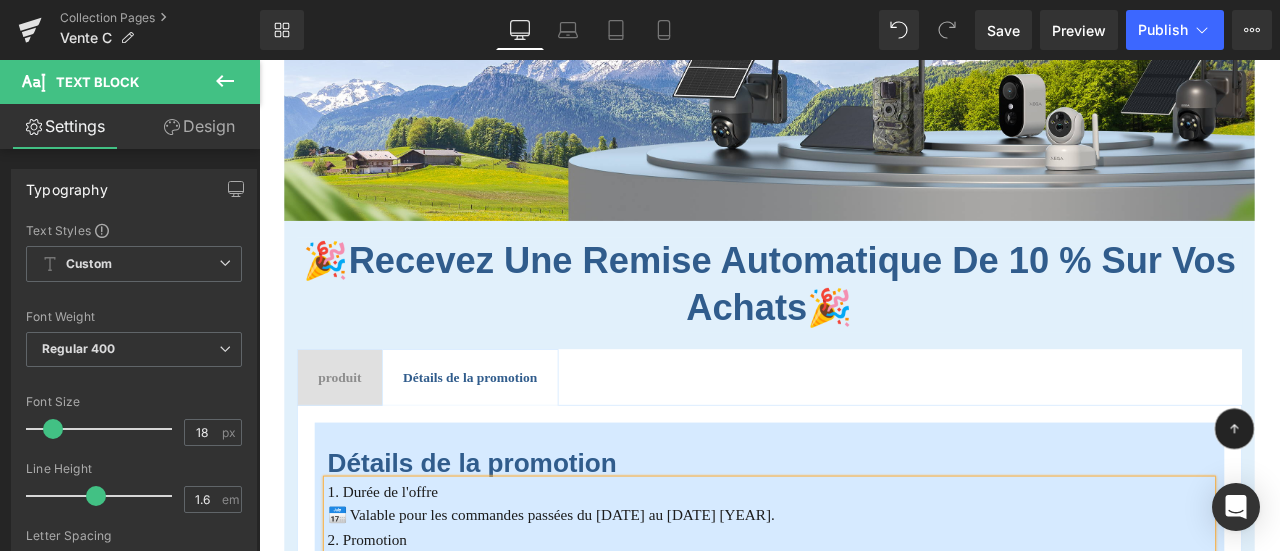 scroll, scrollTop: 400, scrollLeft: 0, axis: vertical 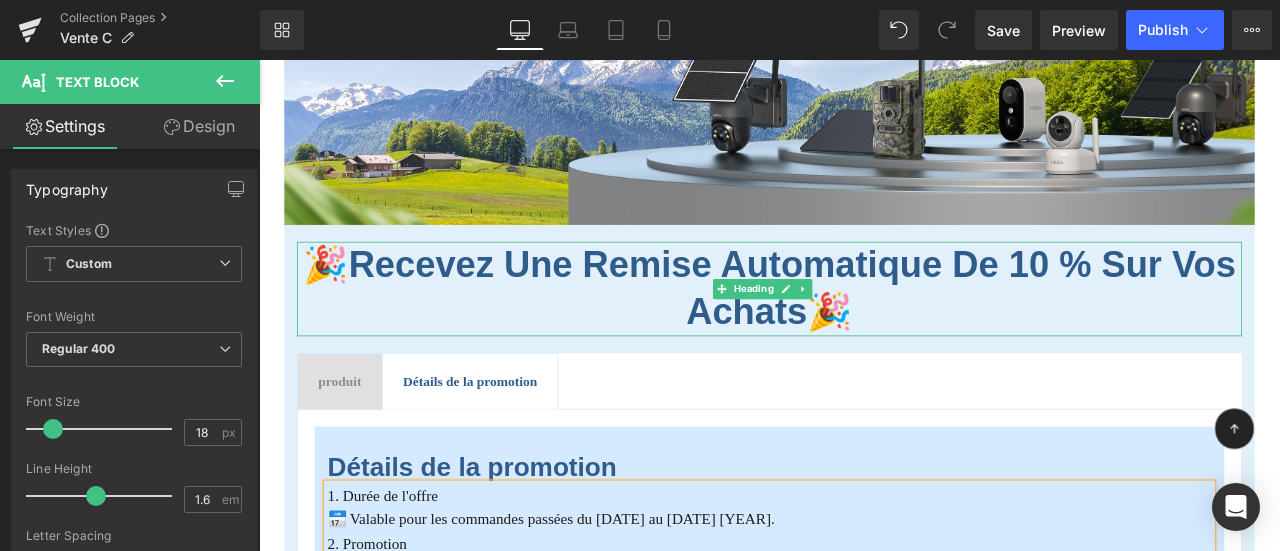 click on "Recevez une remise automatique de 10 % sur vos achats" at bounding box center (890, 331) 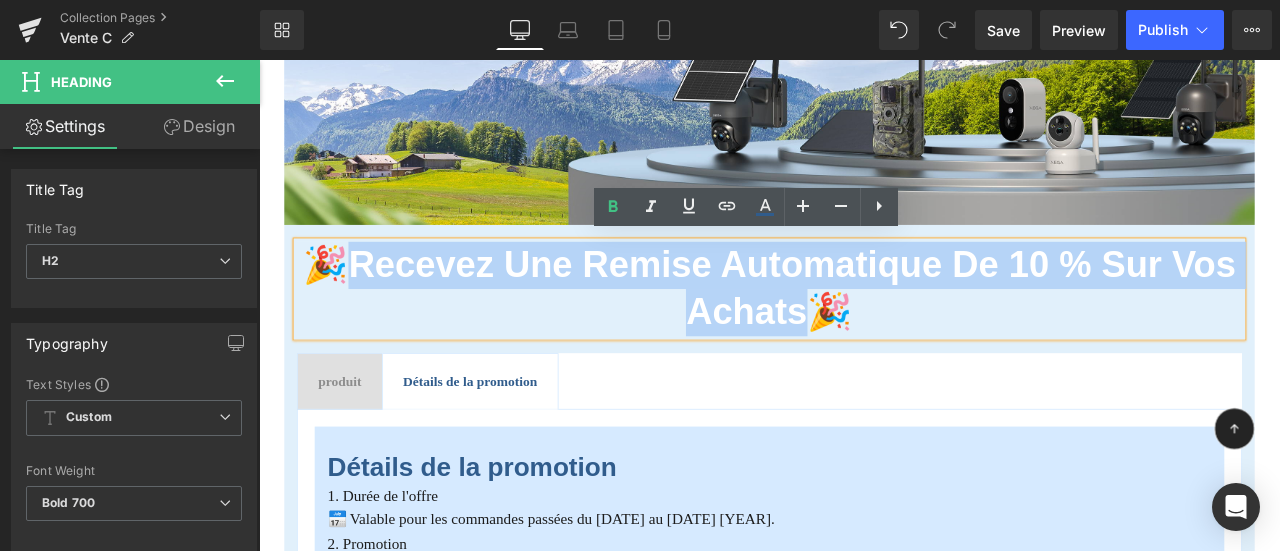 drag, startPoint x: 592, startPoint y: 309, endPoint x: 888, endPoint y: 366, distance: 301.43823 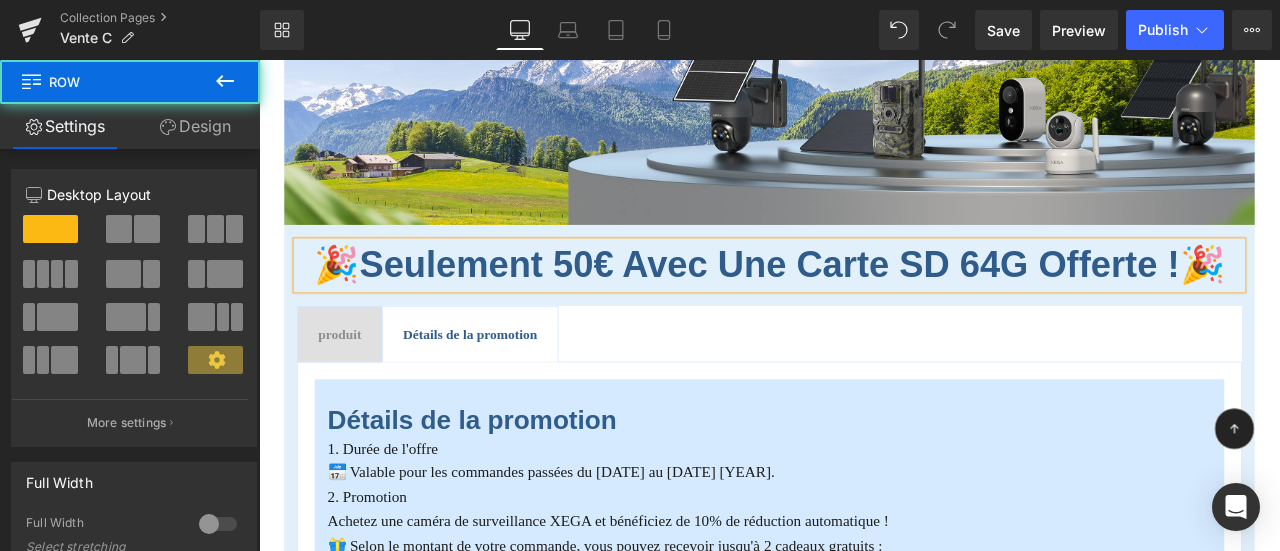 click on "🎉 Seulement 50€ avec une carte SD 64G offerte ! 🎉 Heading
produit
Text Block
Détails de la promotion
Text Block
Détails de la promotion Heading         1. Durée de l'offre 📅 Valable pour les commandes passées du [DATE] au [DATE] [YEAR]. 2. Promotion Achetez une caméra de surveillance XEGA et bénéficiez de 10% de réduction automatique ! 🎁 Selon le montant de votre commande, vous pouvez recevoir jusqu'à 2 cadeaux gratuits : À partir de 100 € : Carte SD XEGA 64GB À partir de 200 € : Carte SD XEGA 128GB Remarque : Maximum 2 cadeaux par commande. Valable uniquement sur les produits physiques. 3. Calcul des commandes 💰 Chaque commande est calculée séparément. La valeur des cadeaux dépend du montant de la commande. Text Block         30 jours de retour et d'échange gratuits" at bounding box center (864, 599) 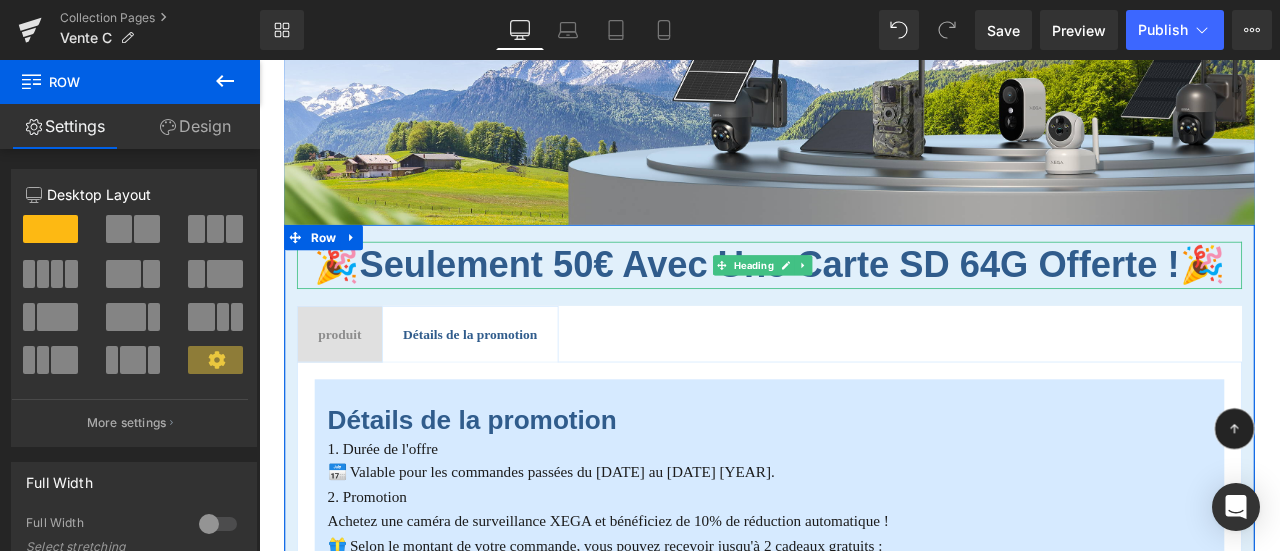 click on "Seulement 50€ avec une carte SD 64G offerte !" at bounding box center [864, 303] 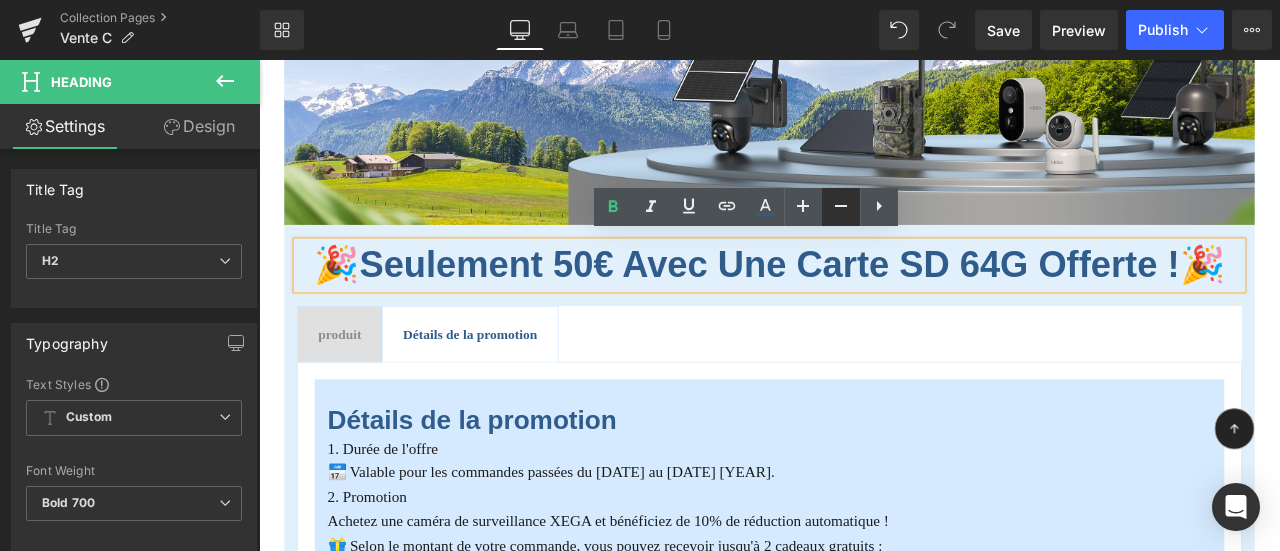click 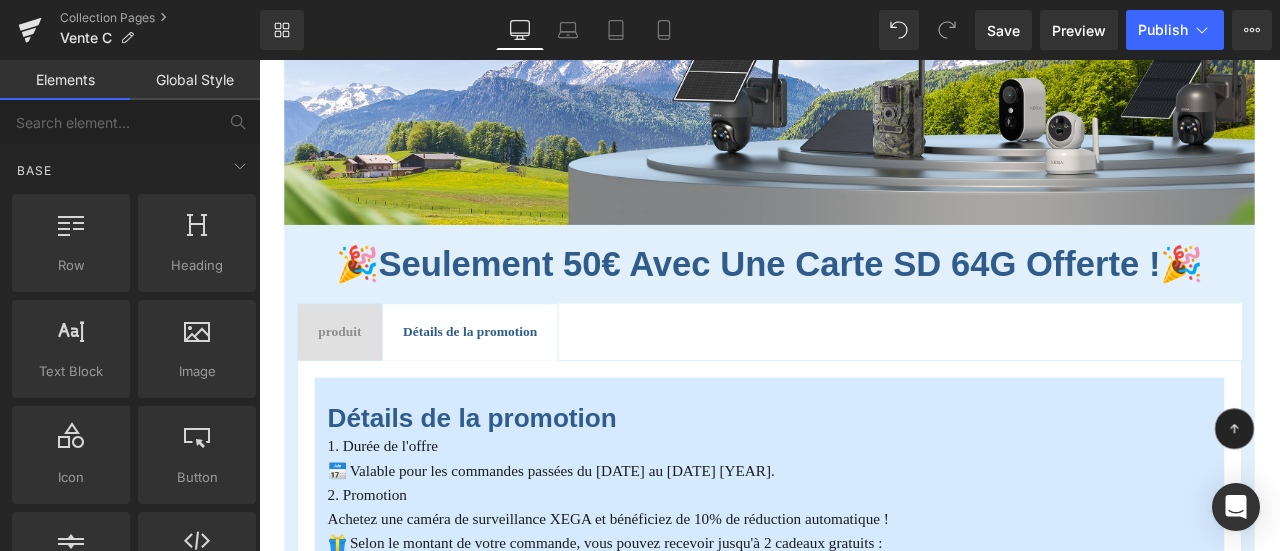 click on "Image         🎉 Seulement 50€ avec une carte SD 64G offerte ! 🎉 Heading
produit
Text Block
Détails de la promotion
Text Block
Détails de la promotion Heading         1. Durée de l'offre 📅 Valable pour les commandes passées du [DATE] au [DATE] [YEAR]. 2. Promotion Achetez une caméra de surveillance XEGA et bénéficiez de 10% de réduction automatique ! 🎁 Selon le montant de votre commande, vous pouvez recevoir jusqu'à 2 cadeaux gratuits : À partir de 100 € : Carte SD XEGA 64GB À partir de 200 € : Carte SD XEGA 128GB Remarque : Maximum 2 cadeaux par commande. Valable uniquement sur les produits physiques. 3. Calcul des commandes 💰 Chaque commande est calculée séparément. La valeur des cadeaux dépend du montant de la commande. Text Block         Garantie à vie Text Block" at bounding box center (864, 664) 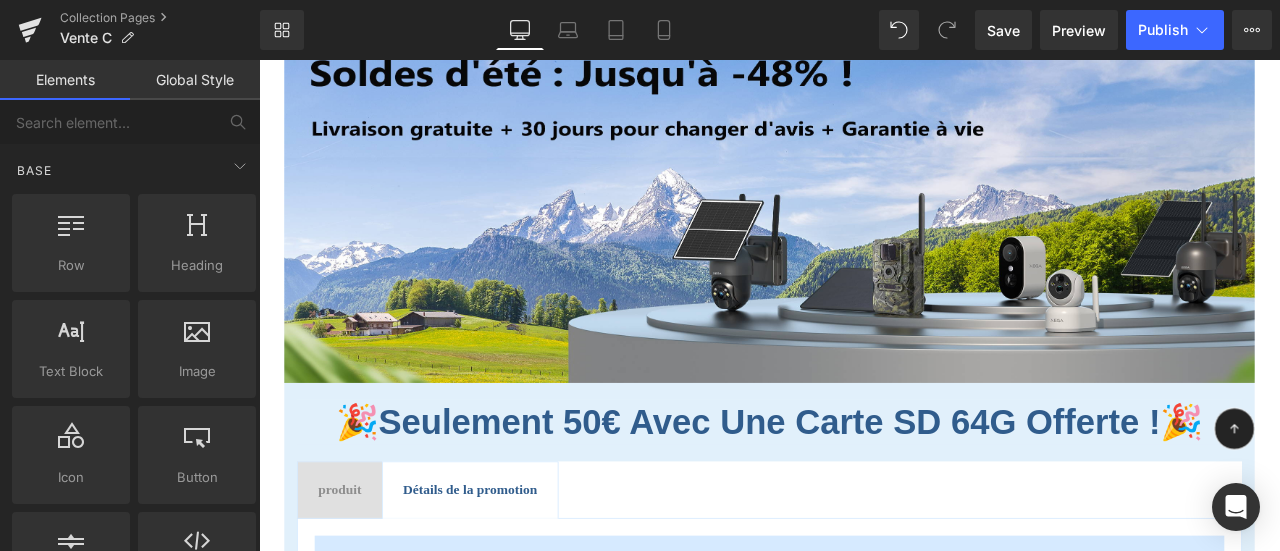 scroll, scrollTop: 200, scrollLeft: 0, axis: vertical 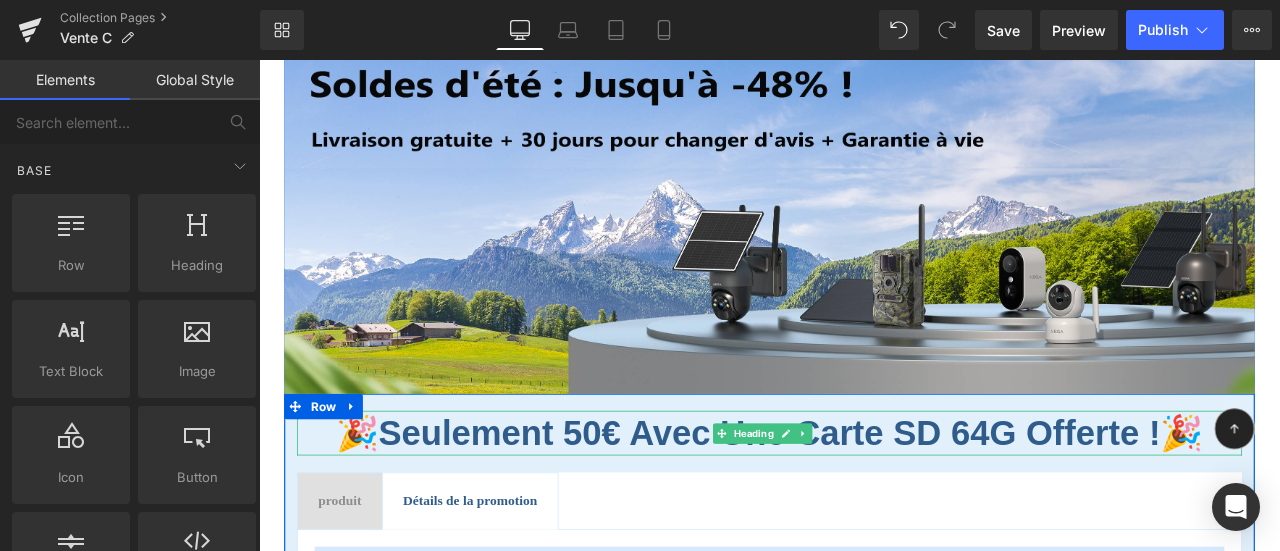 click on "Seulement 50€ avec une carte SD 64G offerte !" at bounding box center [864, 502] 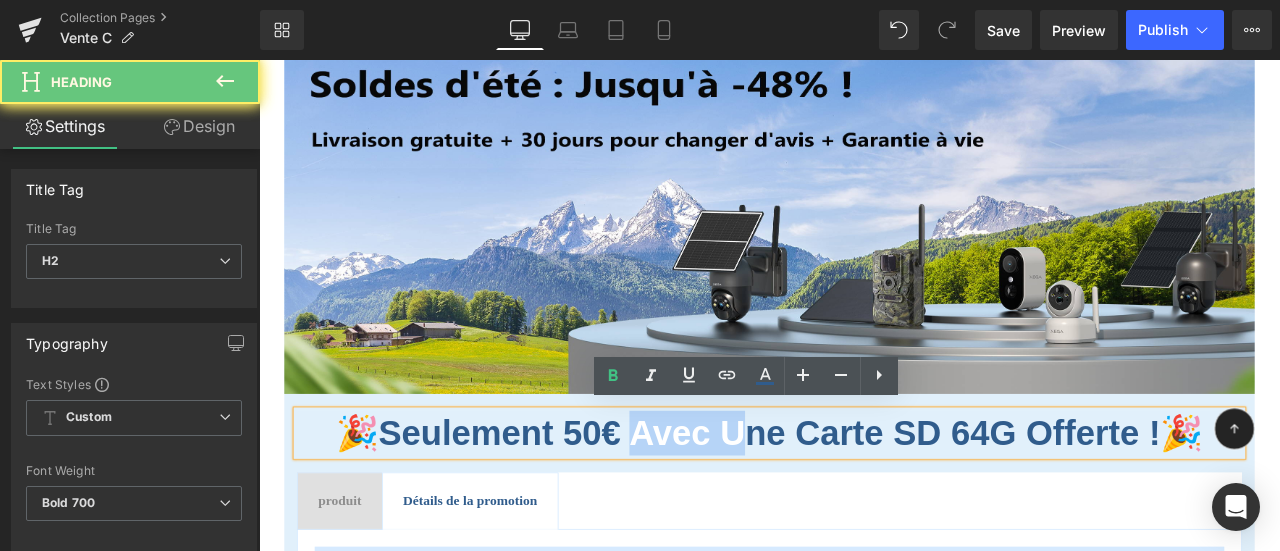 drag, startPoint x: 699, startPoint y: 497, endPoint x: 836, endPoint y: 496, distance: 137.00365 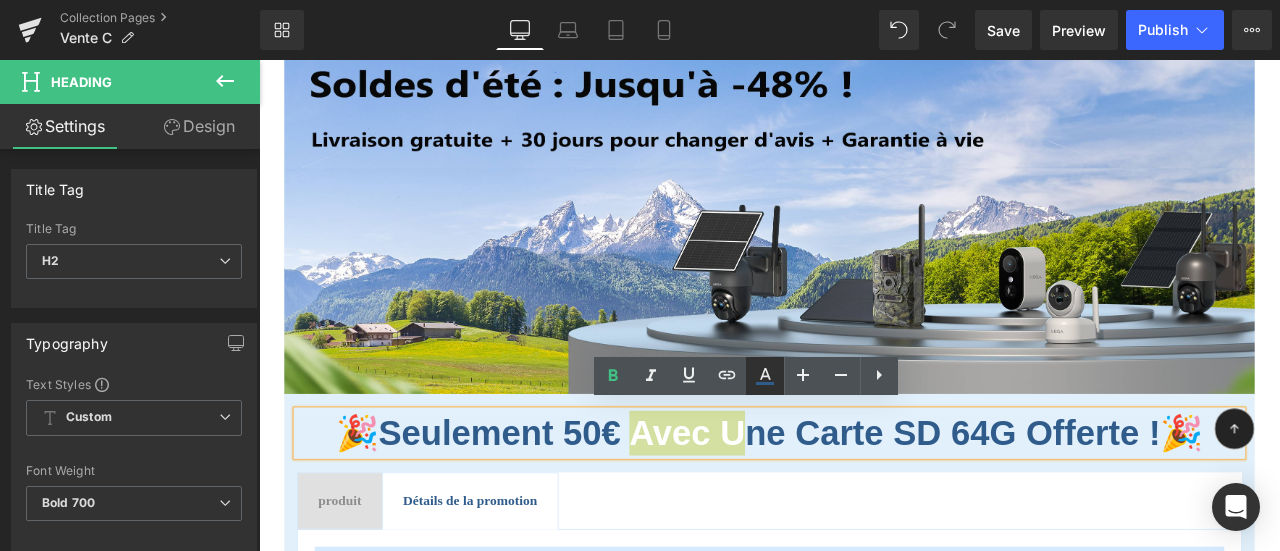 click 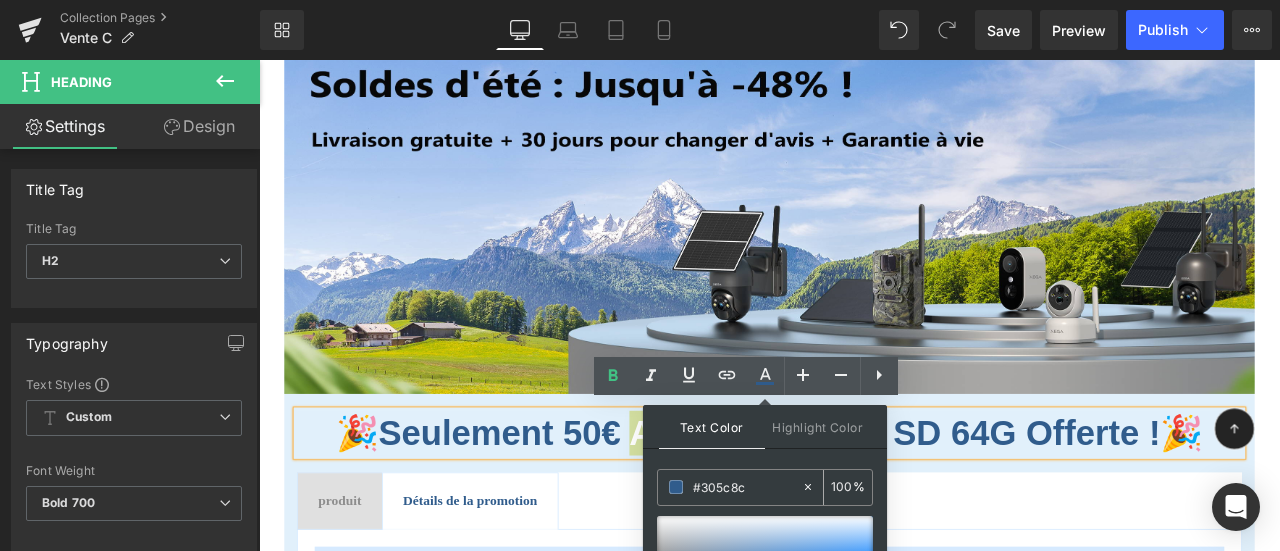 drag, startPoint x: 718, startPoint y: 489, endPoint x: 678, endPoint y: 491, distance: 40.04997 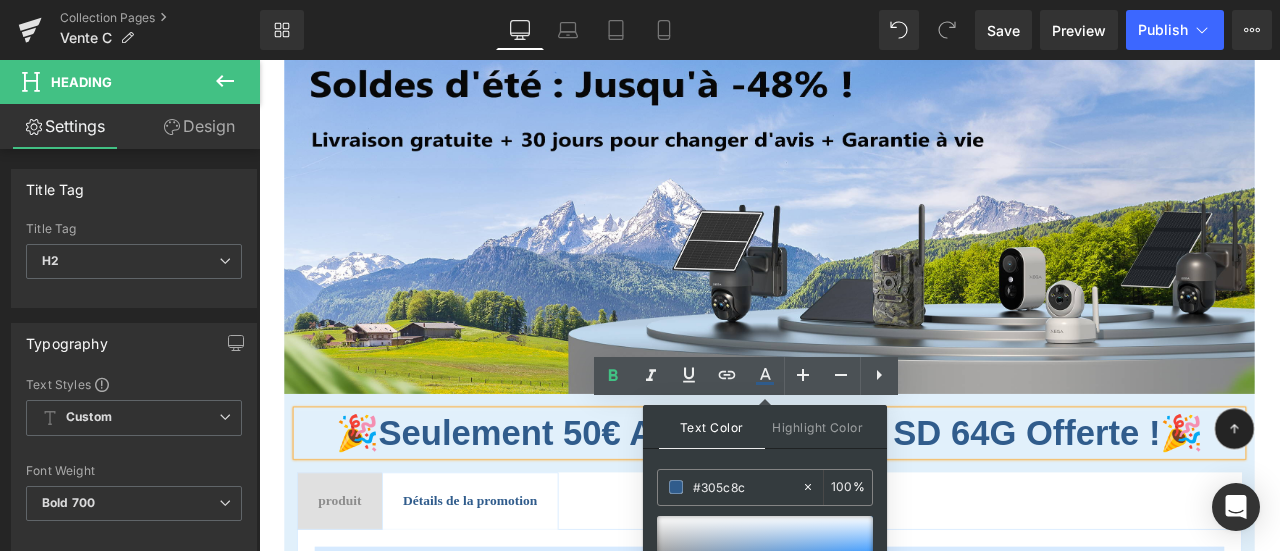 click on "Image         🎉 Seulement 50€ avec une carte SD 64G offerte ! 🎉 Heading
produit
Text Block
Détails de la promotion
Text Block
Détails de la promotion Heading         1. Durée de l'offre 📅 Valable pour les commandes passées du [DATE] au [DATE] [YEAR]. 2. Promotion Achetez une caméra de surveillance XEGA et bénéficiez de 10% de réduction automatique ! 🎁 Selon le montant de votre commande, vous pouvez recevoir jusqu'à 2 cadeaux gratuits : À partir de 100 € : Carte SD XEGA 64GB À partir de 200 € : Carte SD XEGA 128GB Remarque : Maximum 2 cadeaux par commande. Valable uniquement sur les produits physiques. 3. Calcul des commandes 💰 Chaque commande est calculée séparément. La valeur des cadeaux dépend du montant de la commande. Text Block         Garantie à vie Text Block" at bounding box center [864, 864] 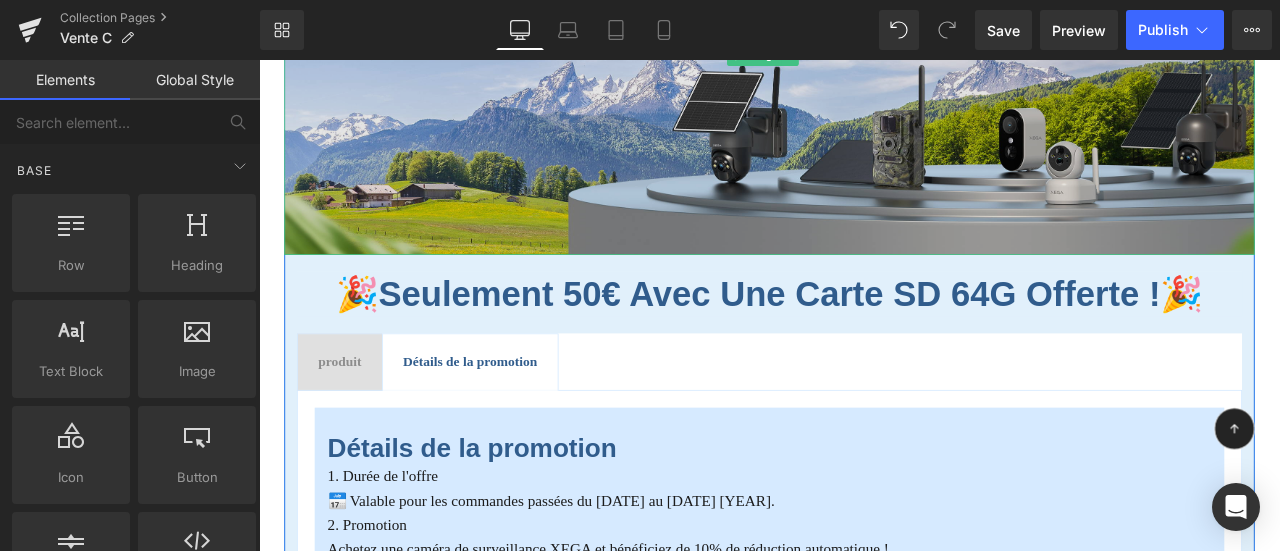scroll, scrollTop: 600, scrollLeft: 0, axis: vertical 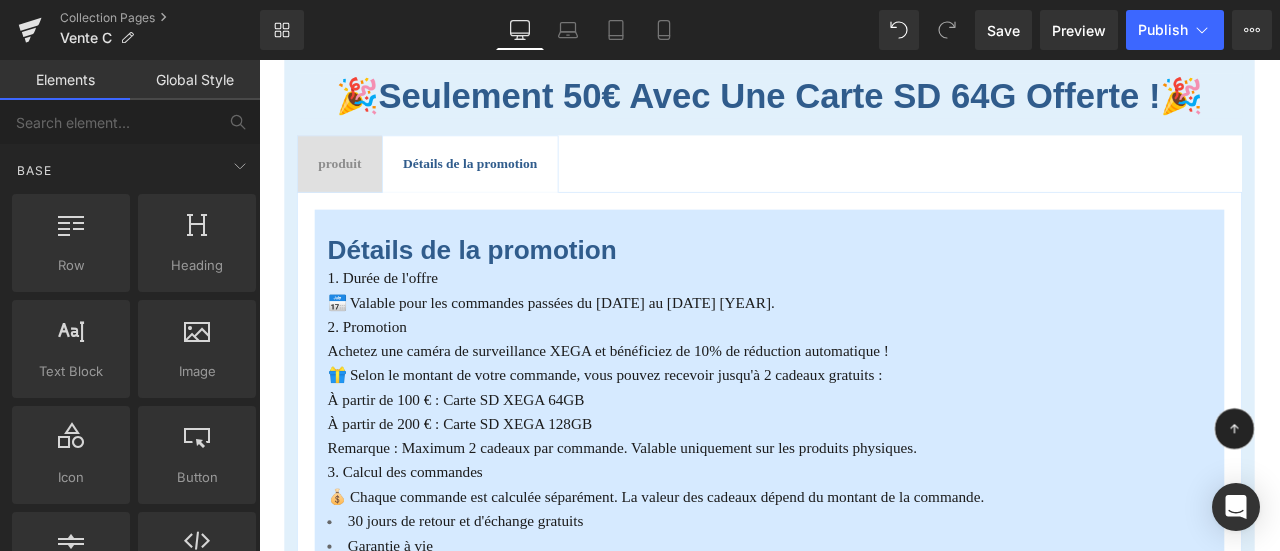 click on "produit" at bounding box center [354, 182] 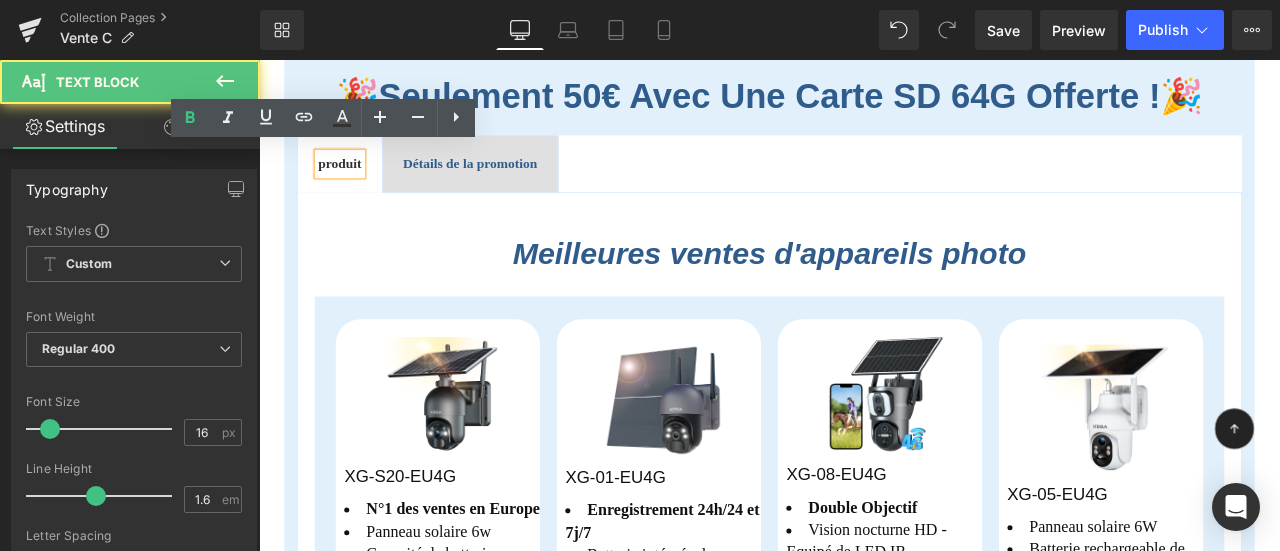 click on "Image         🎉 Seulement 50€ avec une carte SD 64G offerte ! 🎉 Heading
produit
Text Block
Détails de la promotion
Text Block
Meilleures ventes d'appareils photo  Heading
Sparen
%" at bounding box center [864, 1471] 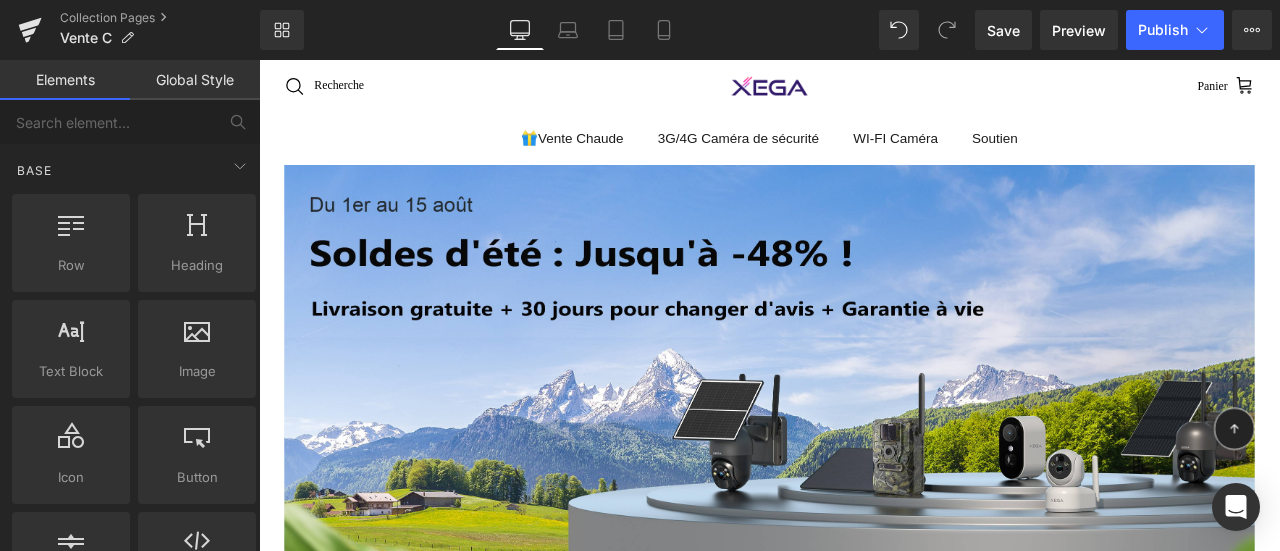 scroll, scrollTop: 100, scrollLeft: 0, axis: vertical 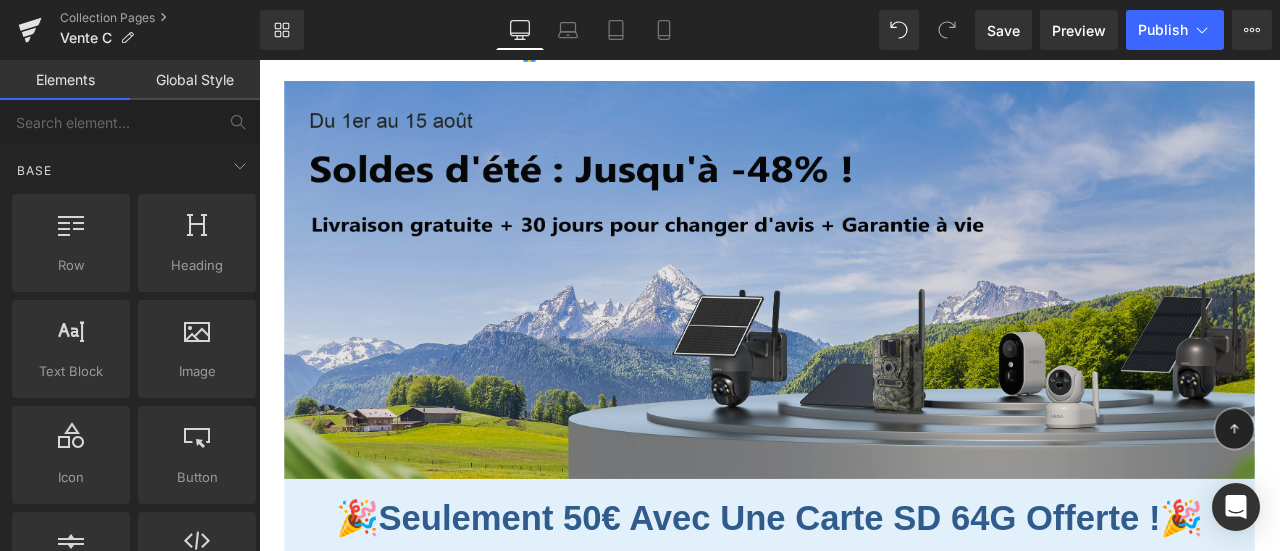 click at bounding box center [864, 320] 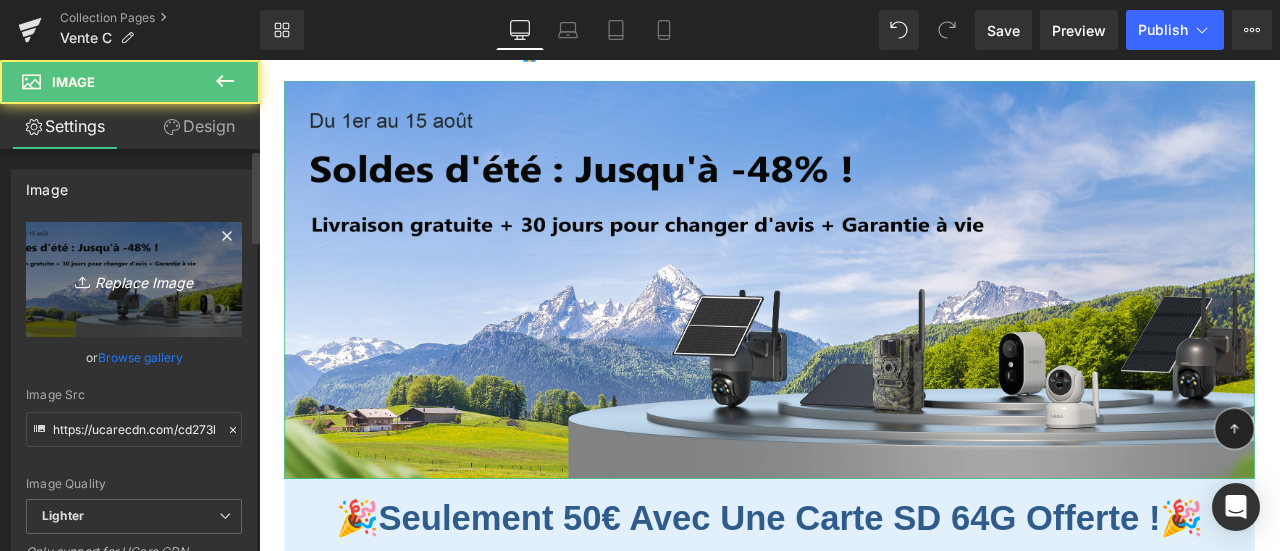 click on "Replace Image" at bounding box center (134, 279) 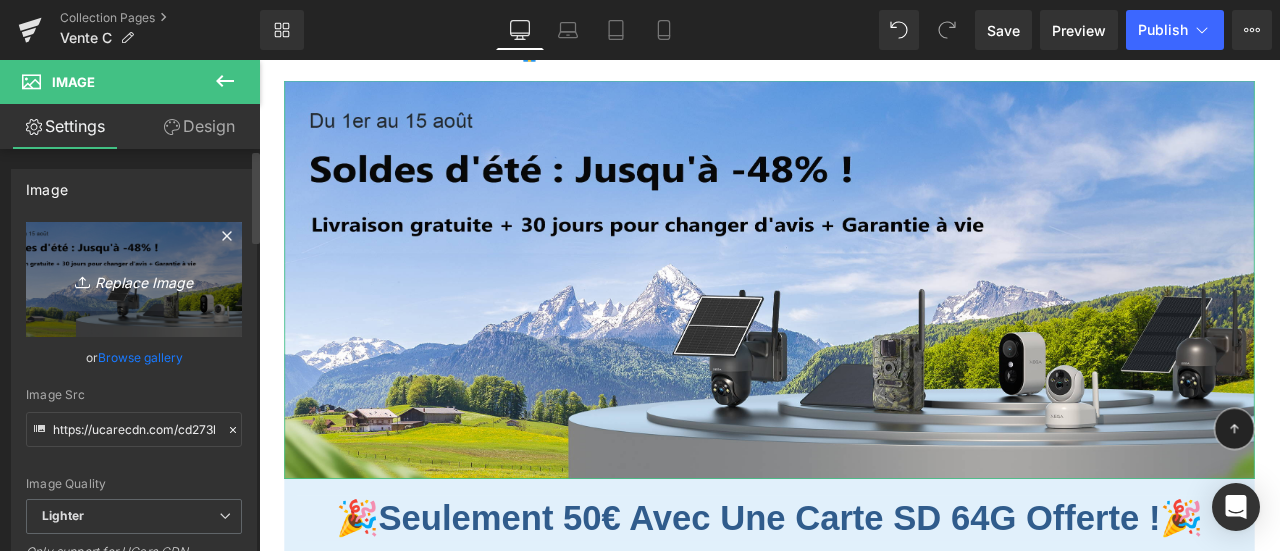 type on "C:\fakepath\[FILENAME]" 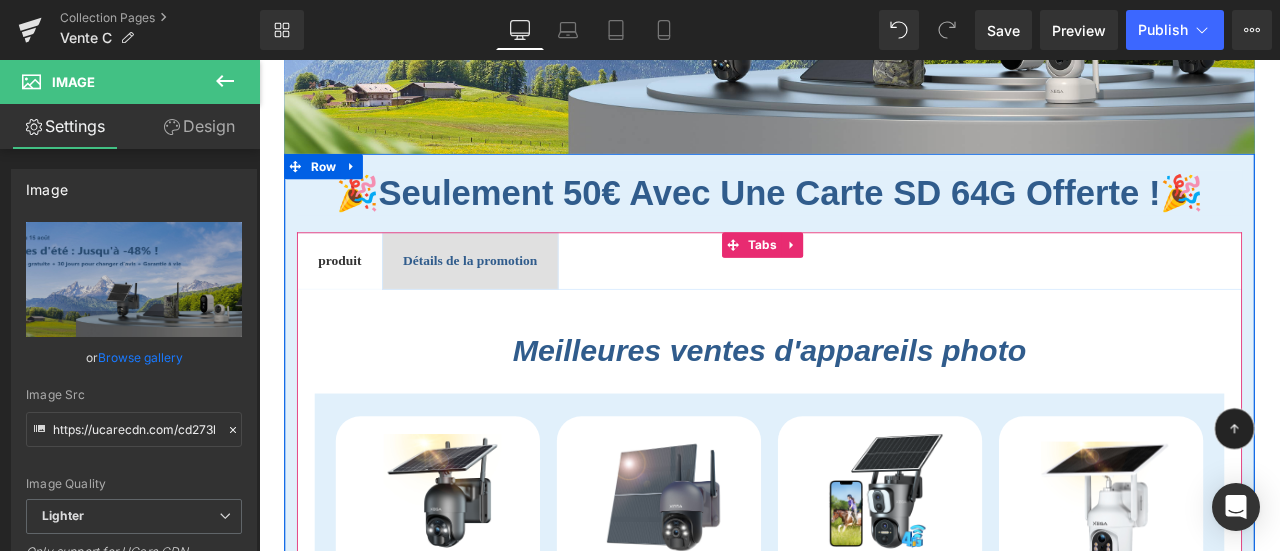 scroll, scrollTop: 300, scrollLeft: 0, axis: vertical 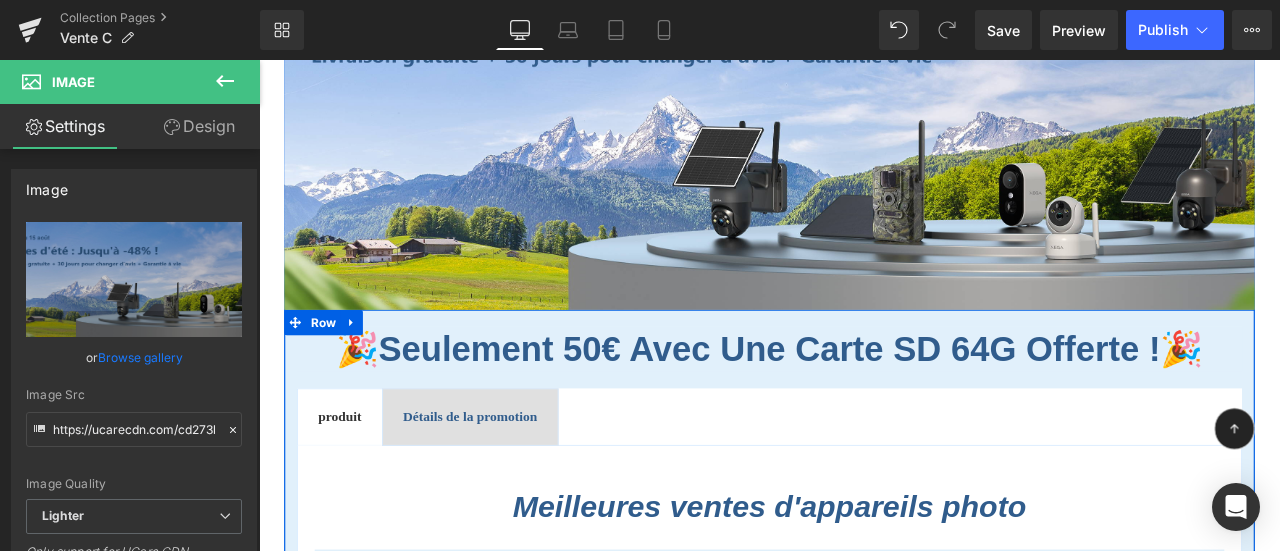 click on "Détails de la promotion" at bounding box center (509, 482) 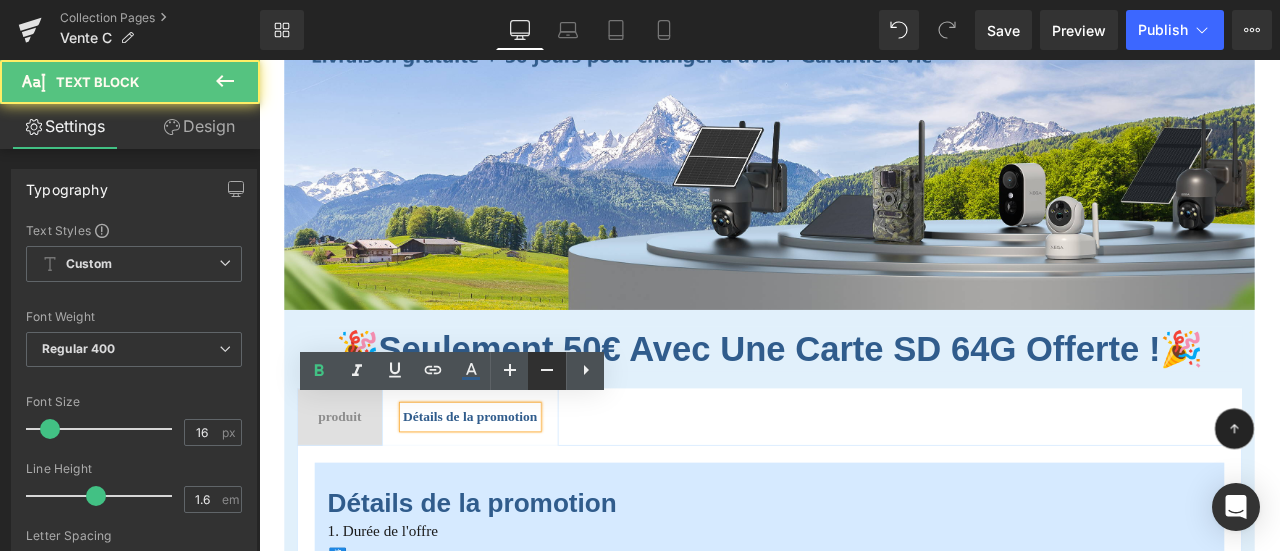 scroll, scrollTop: 700, scrollLeft: 0, axis: vertical 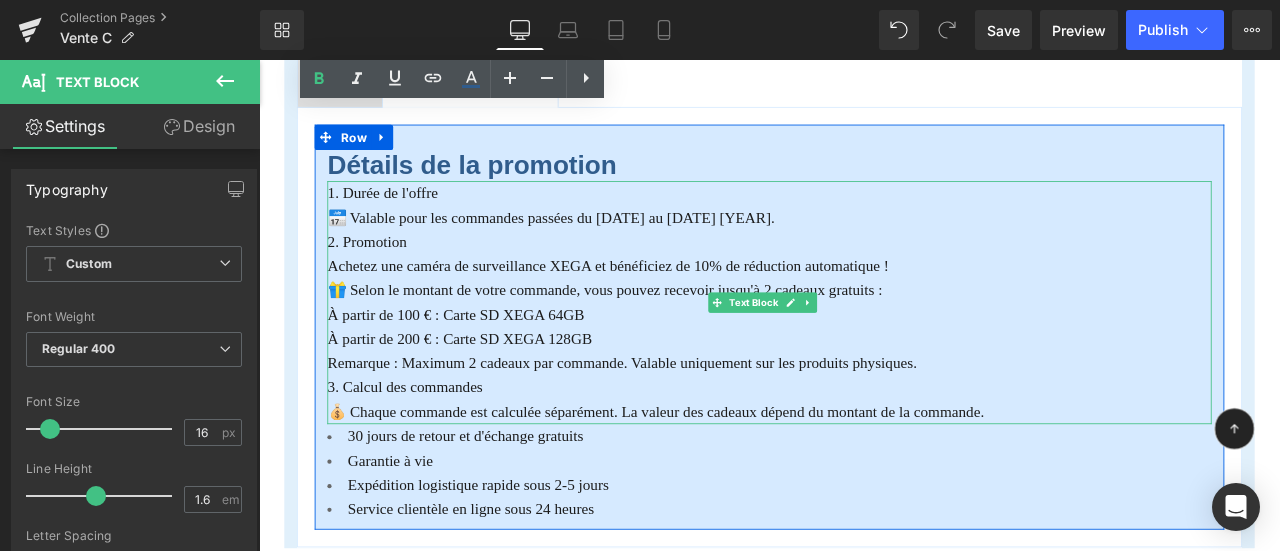 click on "Achetez une caméra de surveillance XEGA et bénéficiez de 10% de réduction automatique !" at bounding box center (672, 304) 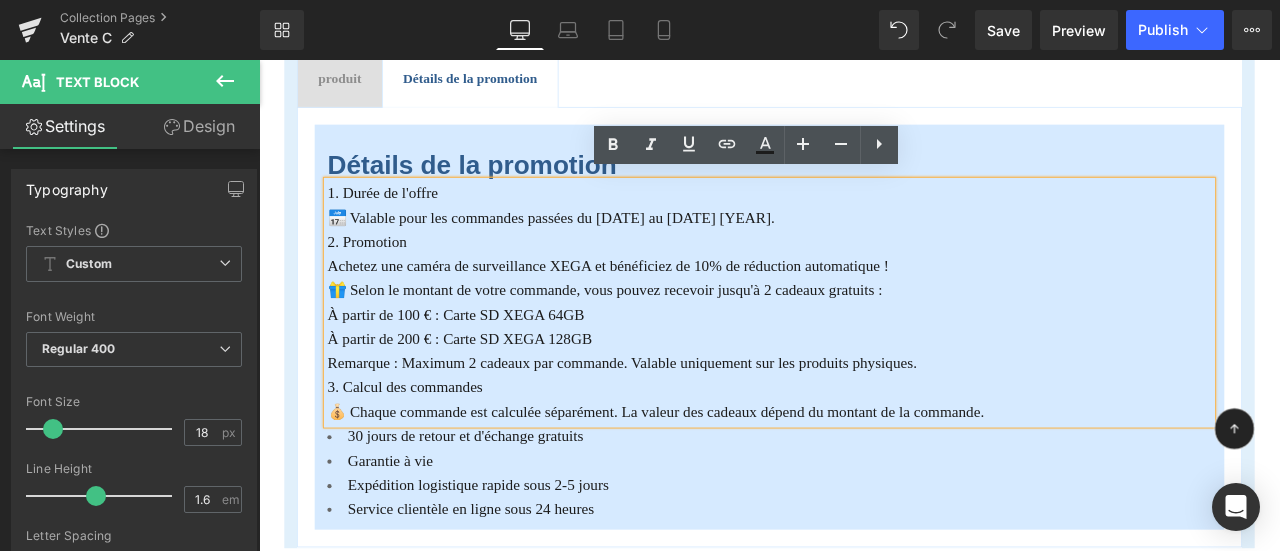 click on "📅 Valable pour les commandes passées du [DATE] au [DATE] [YEAR]." at bounding box center (605, 247) 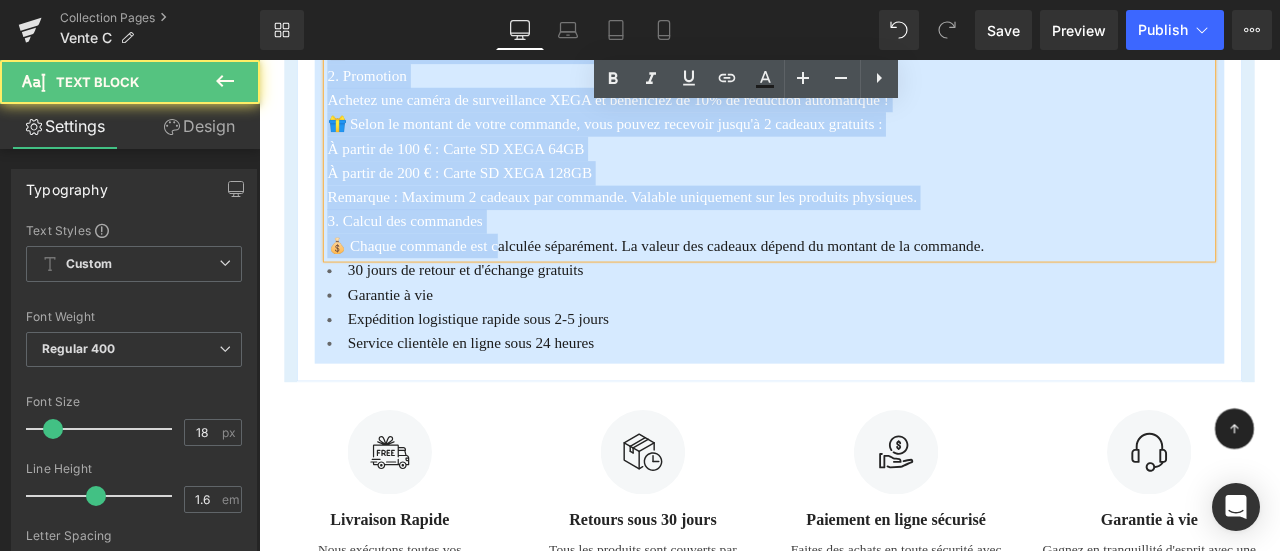 scroll, scrollTop: 900, scrollLeft: 0, axis: vertical 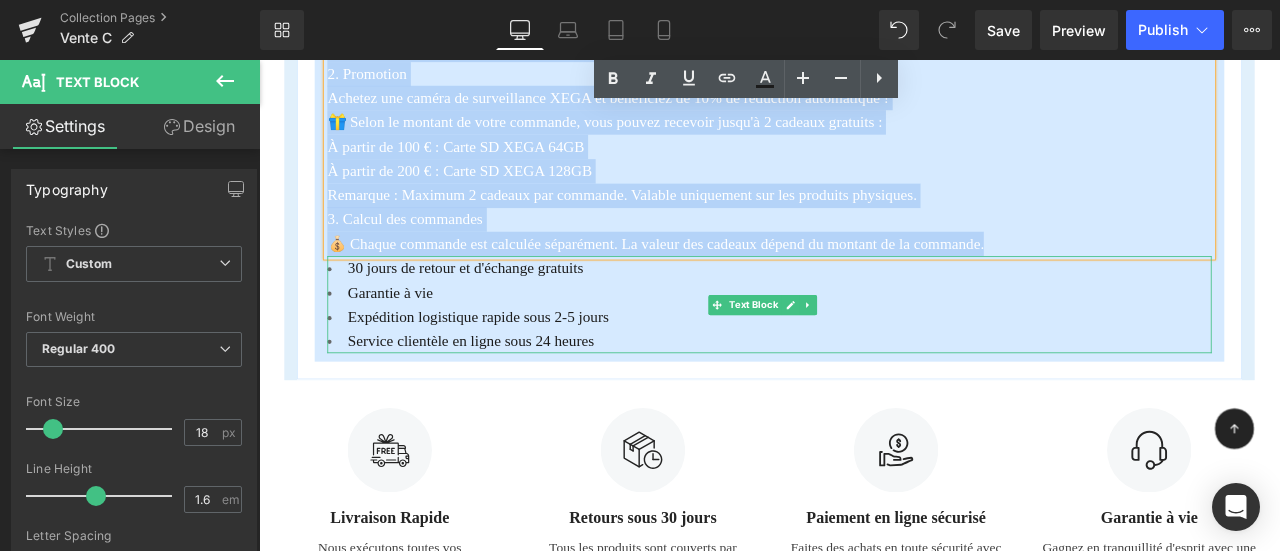 drag, startPoint x: 339, startPoint y: 206, endPoint x: 1315, endPoint y: 338, distance: 984.8858 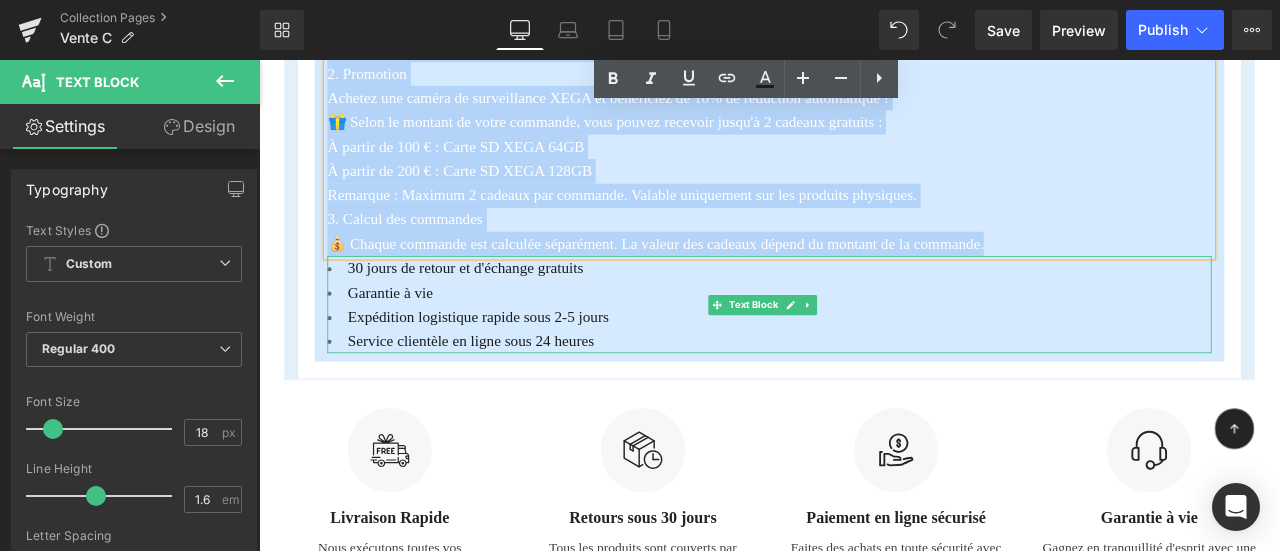 click on "Détails de la promotion Heading         1. Durée de l'offre 📅 Valable pour les commandes passées du [DATE] au [DATE] [YEAR]. 2. Promotion Achetez une caméra de surveillance XEGA et bénéficiez de 10% de réduction automatique ! 🎁 Selon le montant de votre commande, vous pouvez recevoir jusqu'à 2 cadeaux gratuits : À partir de 100 € : Carte SD XEGA 64GB À partir de 200 € : Carte SD XEGA 128GB Remarque : Maximum 2 cadeaux par commande. Valable uniquement sur les produits physiques. 3. Calcul des commandes 💰 Chaque commande est calculée séparément. La valeur des cadeaux dépend du montant de la commande. Text Block         30 jours de retour et d'échange gratuits Garantie à vie Expédition logistique rapide sous 2-5 jours Service clientèle en ligne sous 24 heures Text Block" at bounding box center [864, 187] 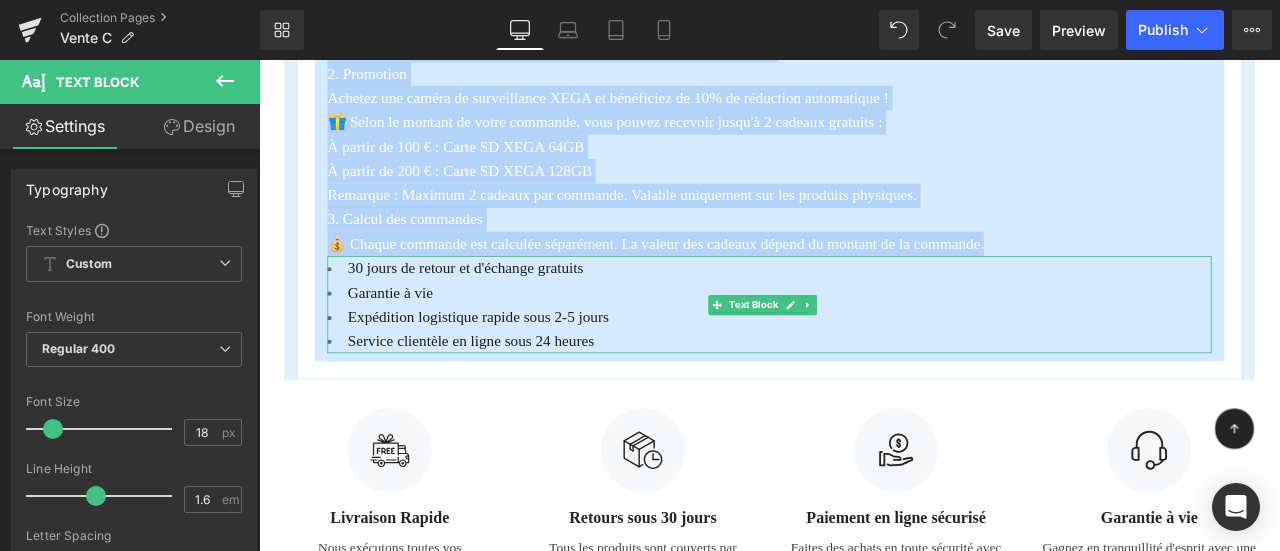 copy on "1. Durée de l'offre 📅 Valable pour les commandes passées du [DATE] au [DATE] [YEAR]. 2. Promotion Achetez une caméra de surveillance XEGA et bénéficiez de 10% de réduction automatique ! 🎁 Selon le montant de votre commande, vous pouvez recevoir jusqu'à 2 cadeaux gratuits : À partir de 100 € : Carte SD XEGA 64GB À partir de 200 € : Carte SD XEGA 128GB Remarque : Maximum 2 cadeaux par commande. Valable uniquement sur les produits physiques. 3. Calcul des commandes 💰 Chaque commande est calculée séparément. La valeur des cadeaux dépend du montant de la commande." 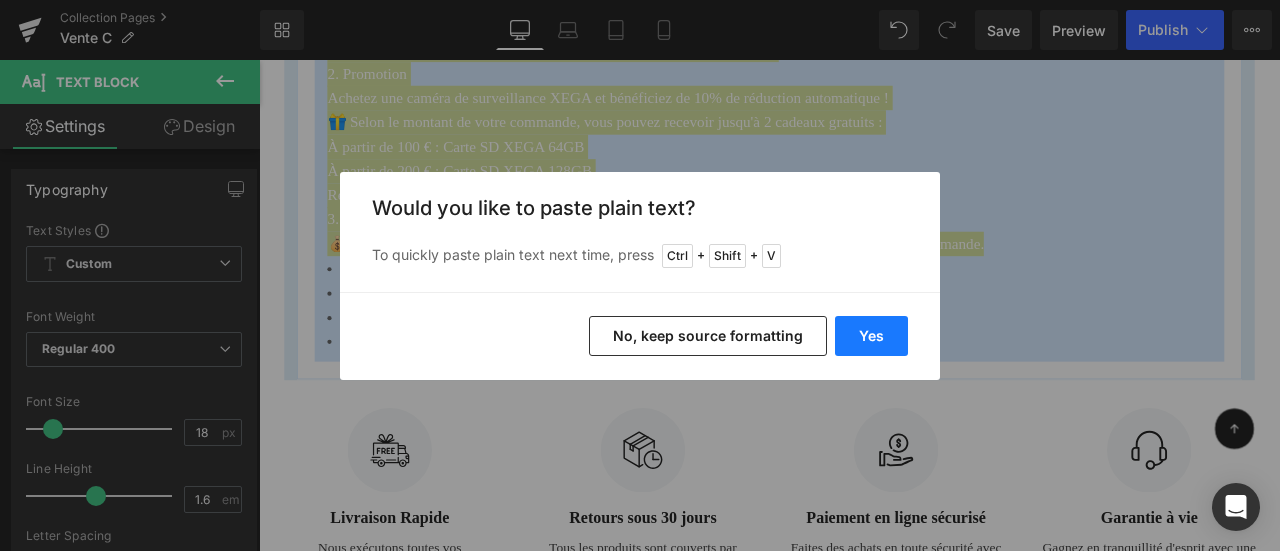 click on "Yes" at bounding box center (871, 336) 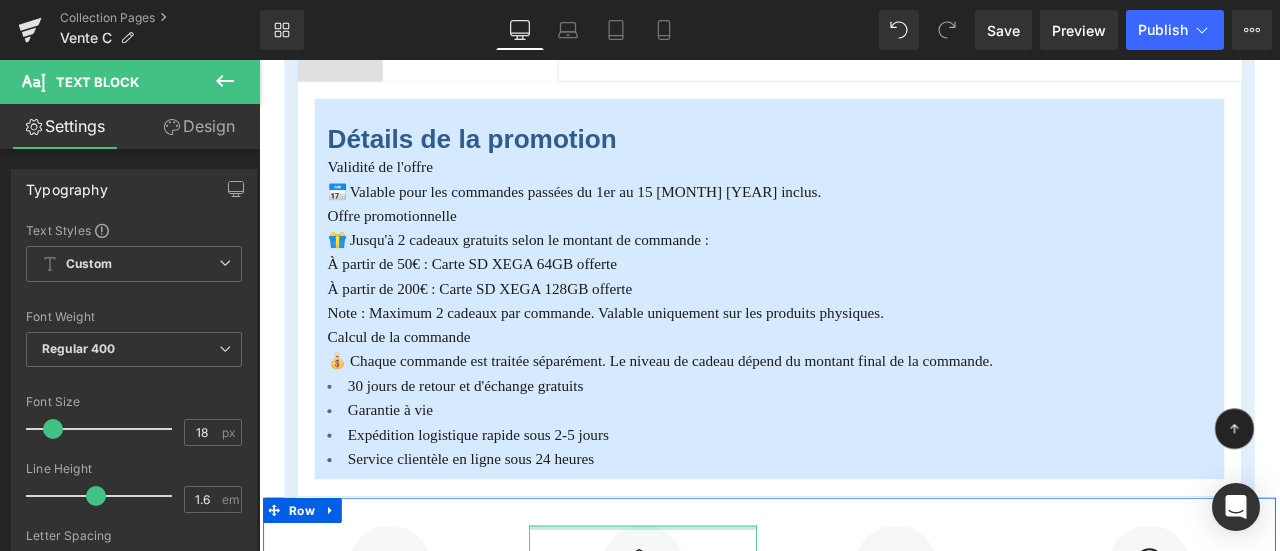 scroll, scrollTop: 700, scrollLeft: 0, axis: vertical 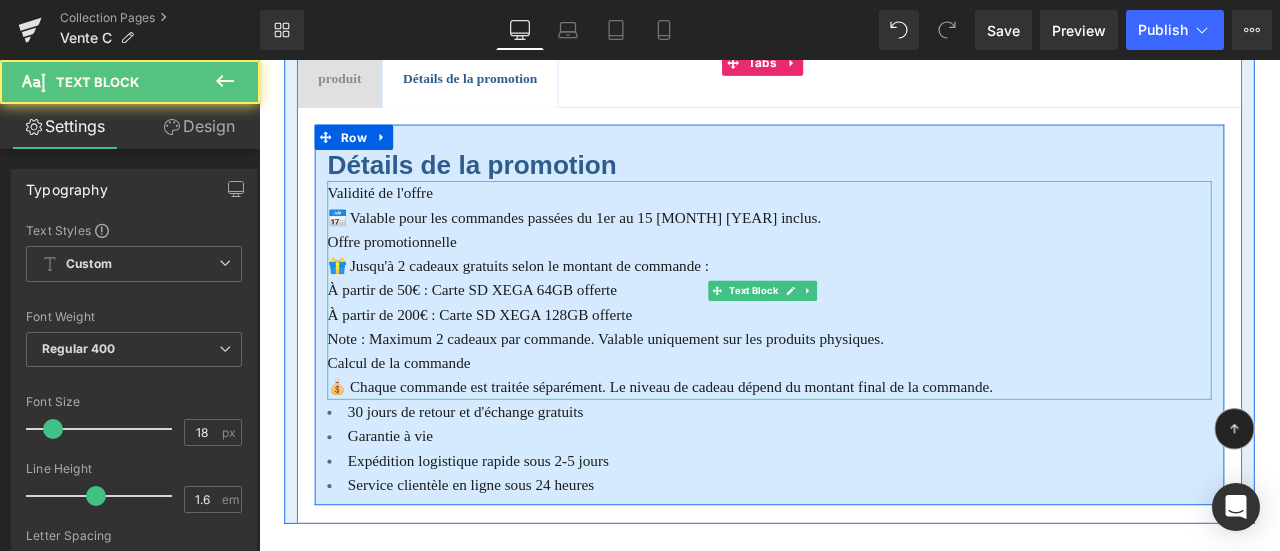 click on "💰 Chaque commande est traitée séparément. Le niveau de cadeau dépend du montant final de la commande." at bounding box center (864, 448) 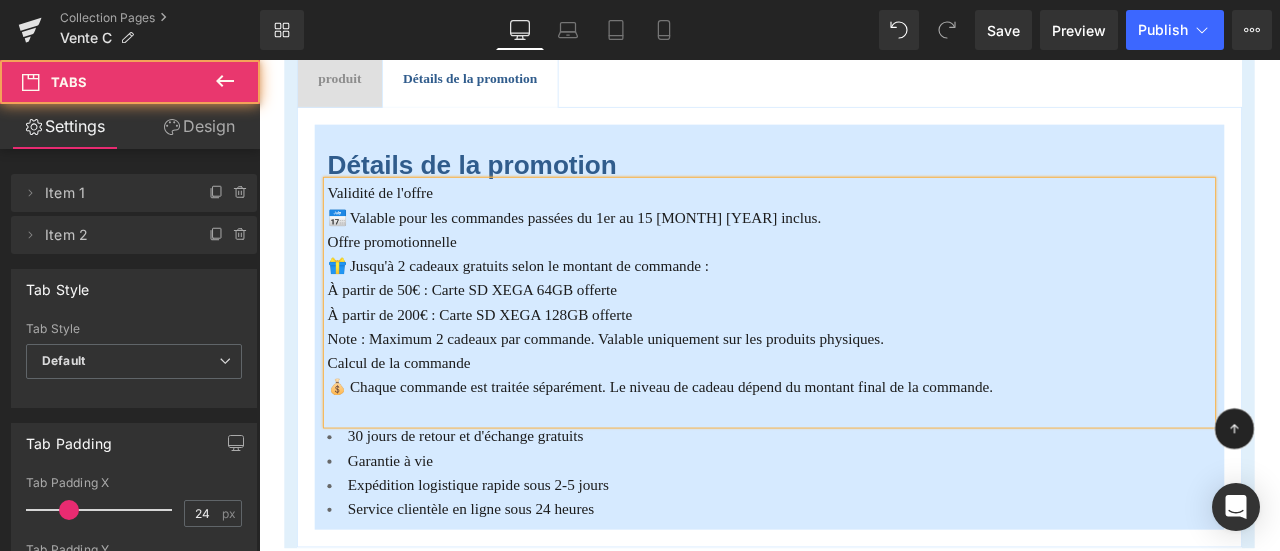 click on "Détails de la promotion Heading         Validité de l'offre 📅 Valable pour les commandes passées du 1er au 15 [MONTH] [YEAR] inclus. Offre promotionnelle 🎁 Jusqu'à 2 cadeaux gratuits selon le montant de commande : À partir de 50€ : Carte SD XEGA 64GB offerte À partir de 200€ : Carte SD XEGA 128GB offerte Note : Maximum 2 cadeaux par commande. Valable uniquement sur les produits physiques. Calcul de la commande 💰 Chaque commande est traitée séparément. Le niveau de cadeau dépend du montant final de la commande.      Text Block         30 jours de retour et d'échange gratuits Garantie à vie Expédition logistique rapide sous 2-5 jours Service clientèle en ligne sous 24 heures Text Block         Row" at bounding box center (864, 377) 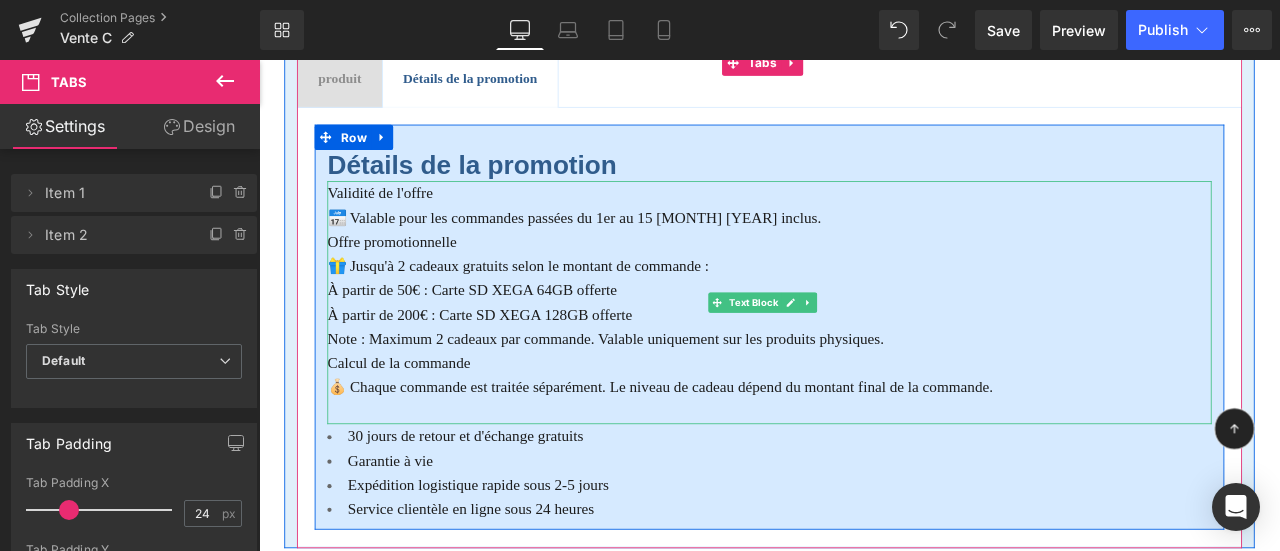 click on "Validité de l'offre" at bounding box center [402, 218] 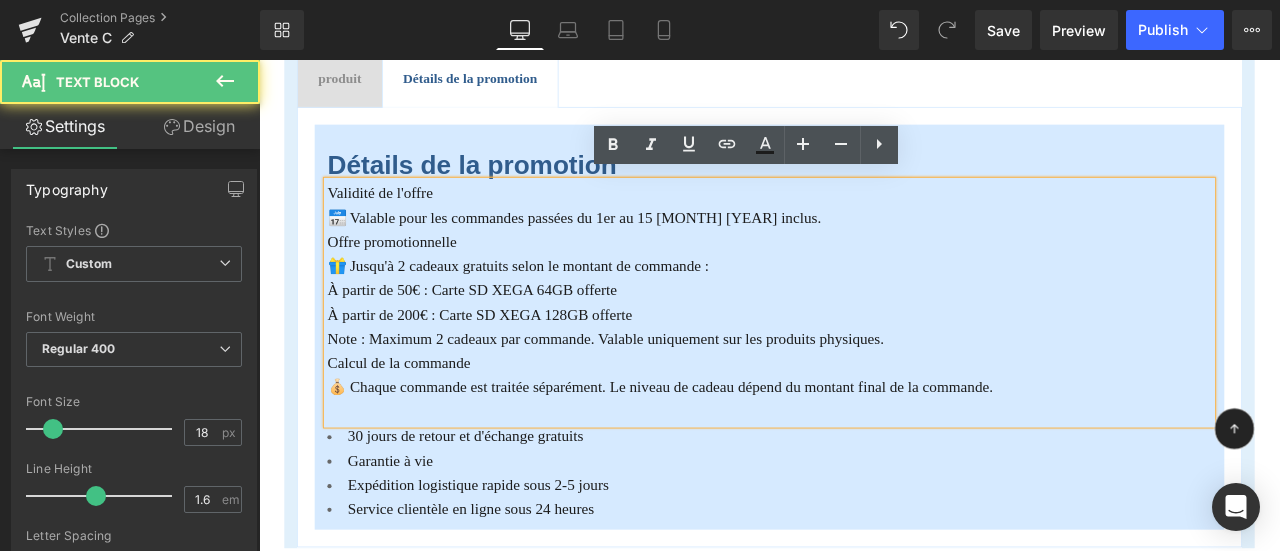 click on "Validité de l'offre" at bounding box center (402, 218) 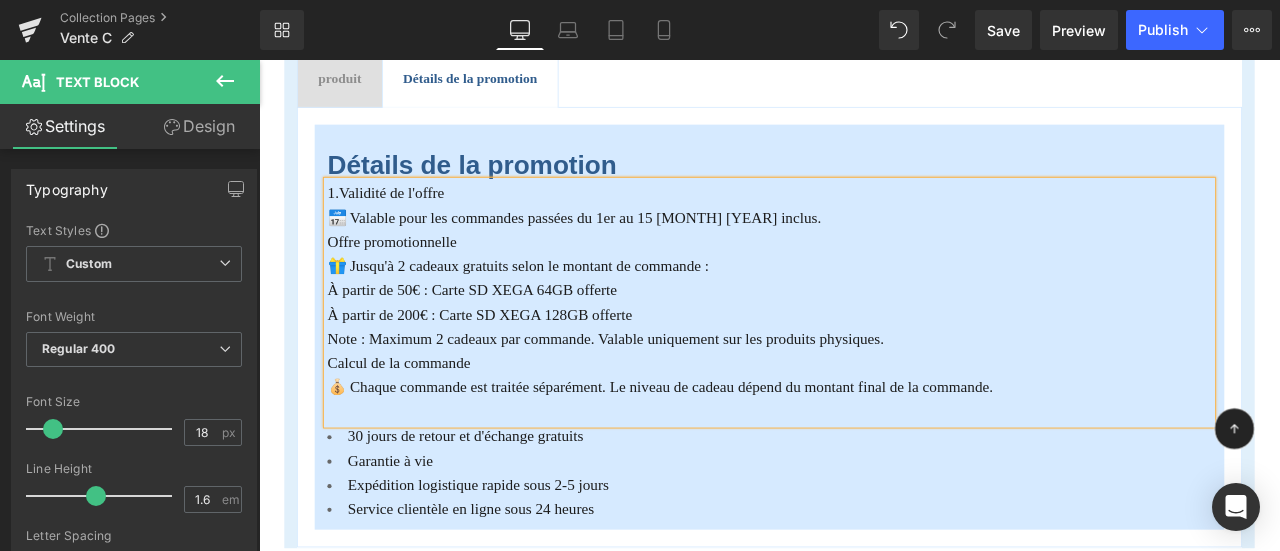 click on "Offre promotionnelle" at bounding box center [416, 276] 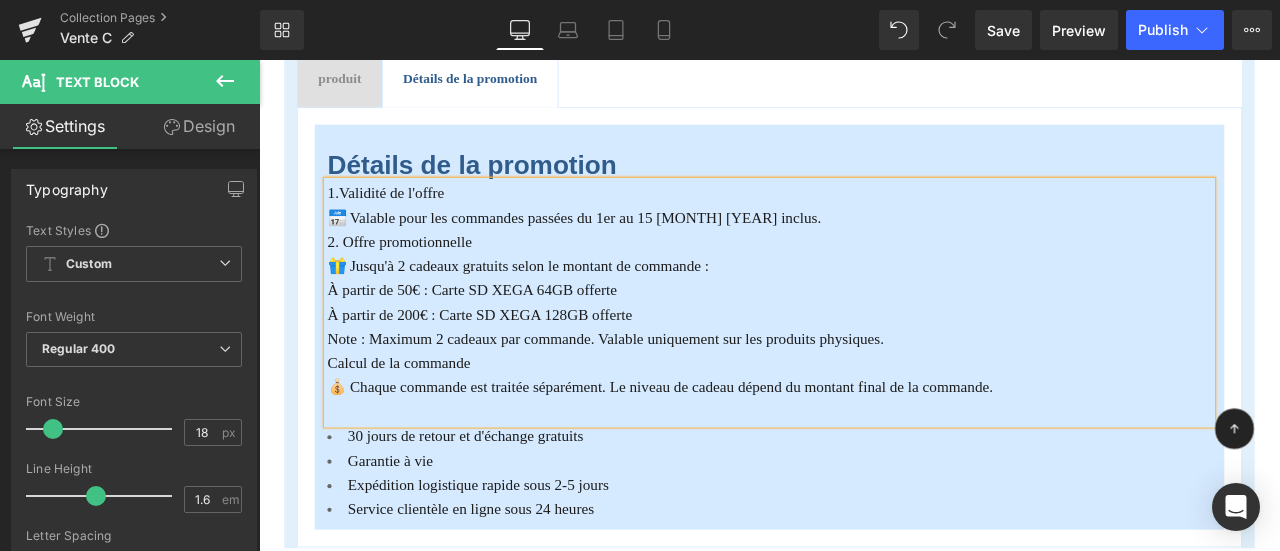 click on "1.Validité de l'offre" at bounding box center [409, 218] 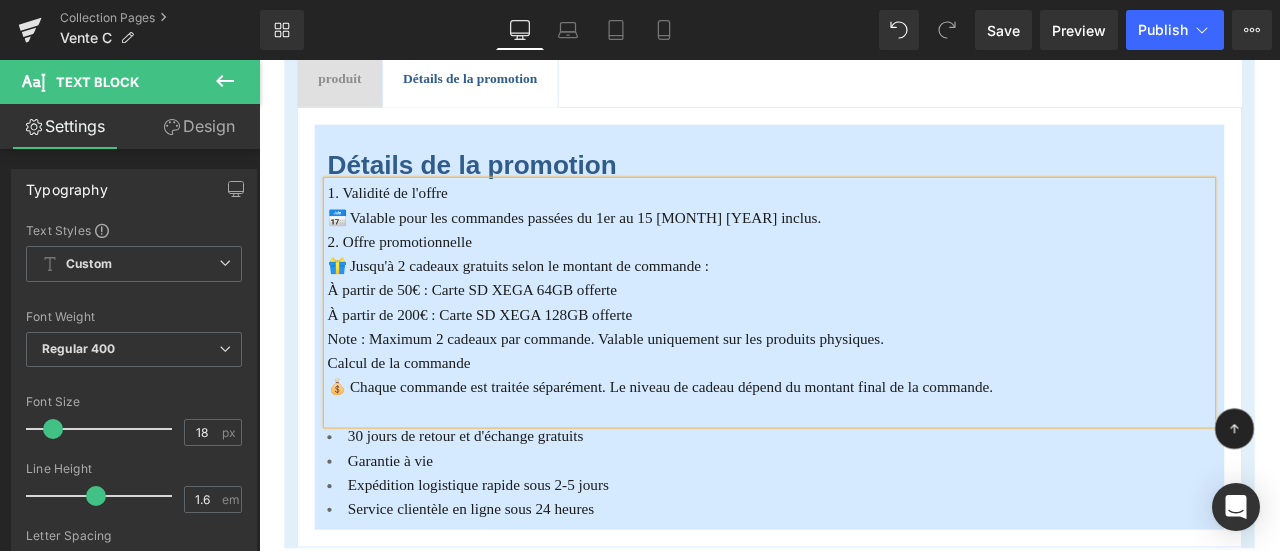 click on "Note : Maximum 2 cadeaux par commande. Valable uniquement sur les produits physiques." at bounding box center [670, 391] 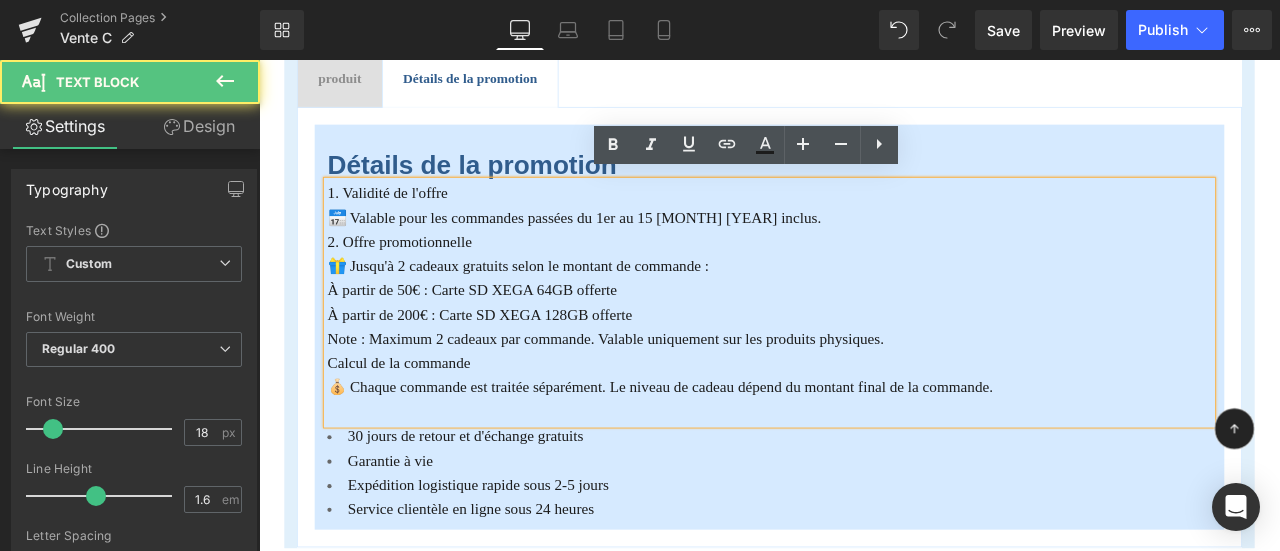 click on "Calcul de la commande" at bounding box center [424, 420] 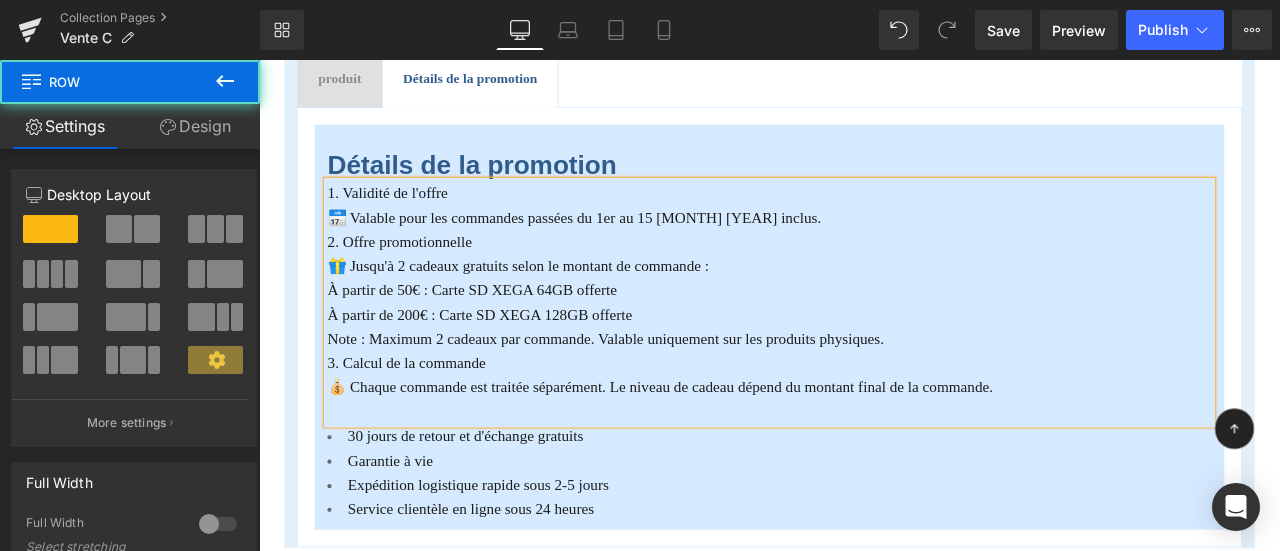 click on "🎉 Seulement 50€ avec une carte SD 64G offerte ! 🎉 Heading
produit
Text Block
Détails de la promotion
Text Block
Détails de la promotion Heading         1. Validité de l'offre 📅 Valable pour les commandes passées du [DATE] au [DATE] [YEAR] inclus. 2. Offre promotionnelle 🎁 Jusqu'à 2 cadeaux gratuits selon le montant de commande : À partir de 50€ : Carte SD XEGA 64GB offerte À partir de 200€ : Carte SD XEGA 128GB offerte Note : Maximum 2 cadeaux par commande. Valable uniquement sur les produits physiques. 3. Calcul de la commande 💰 Chaque commande est traitée séparément. Le niveau de cadeau dépend du montant final de la commande.      Text Block         30 jours de retour et d'échange gratuits Garantie à vie Expédition logistique rapide sous 2-5 jours Text Block" at bounding box center [864, 297] 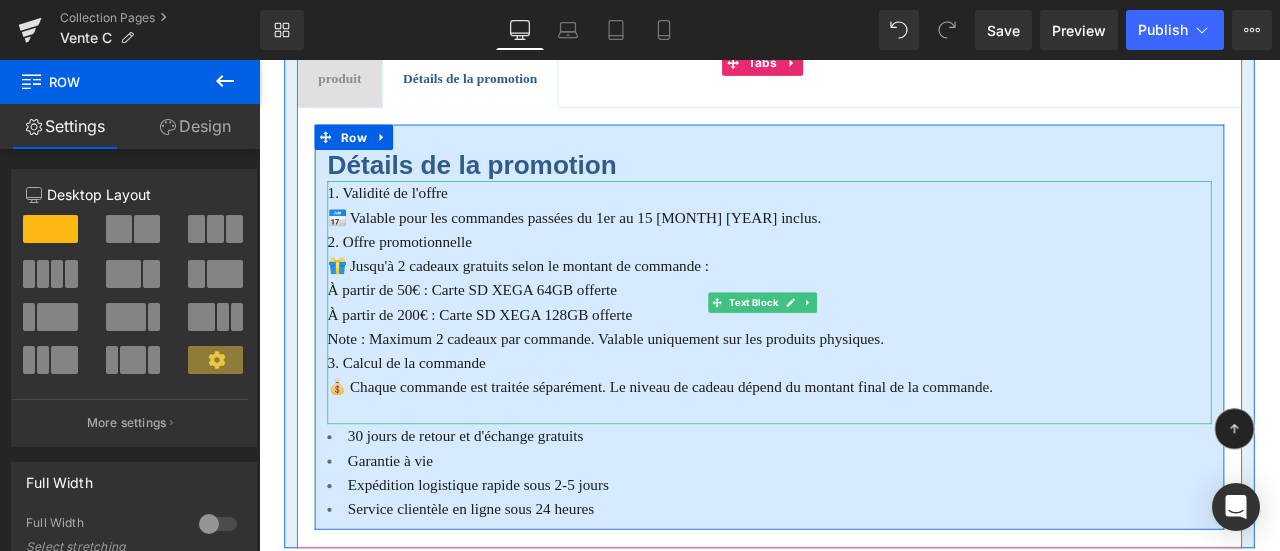 click on "📅 Valable pour les commandes passées du 1er au 15 [MONTH] [YEAR] inclus." at bounding box center (864, 247) 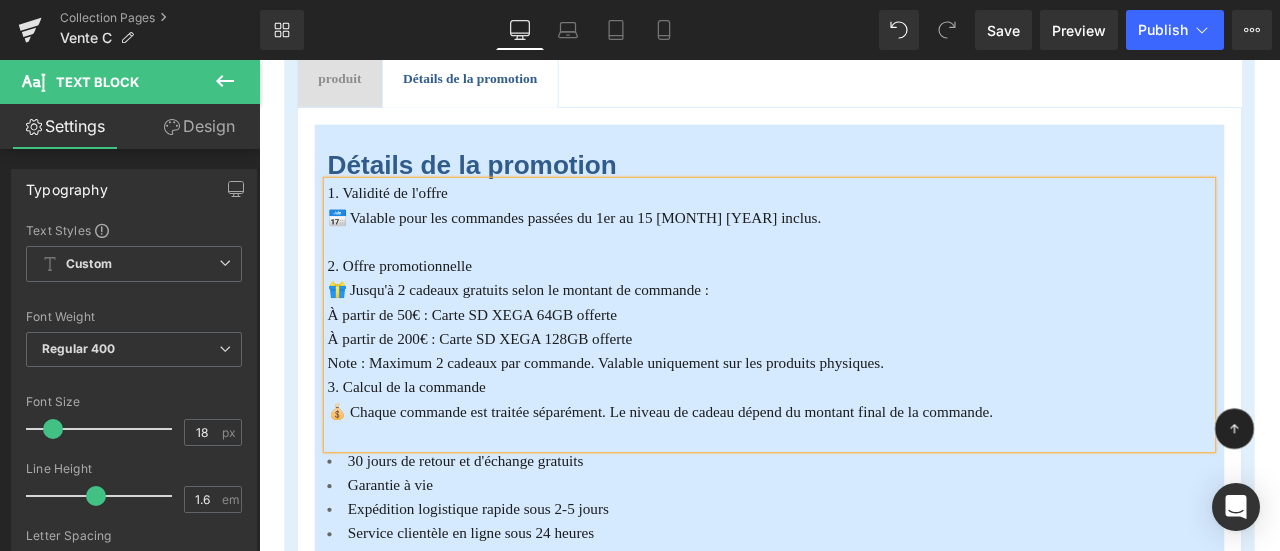 click on "Note : Maximum 2 cadeaux par commande. Valable uniquement sur les produits physiques." at bounding box center [864, 420] 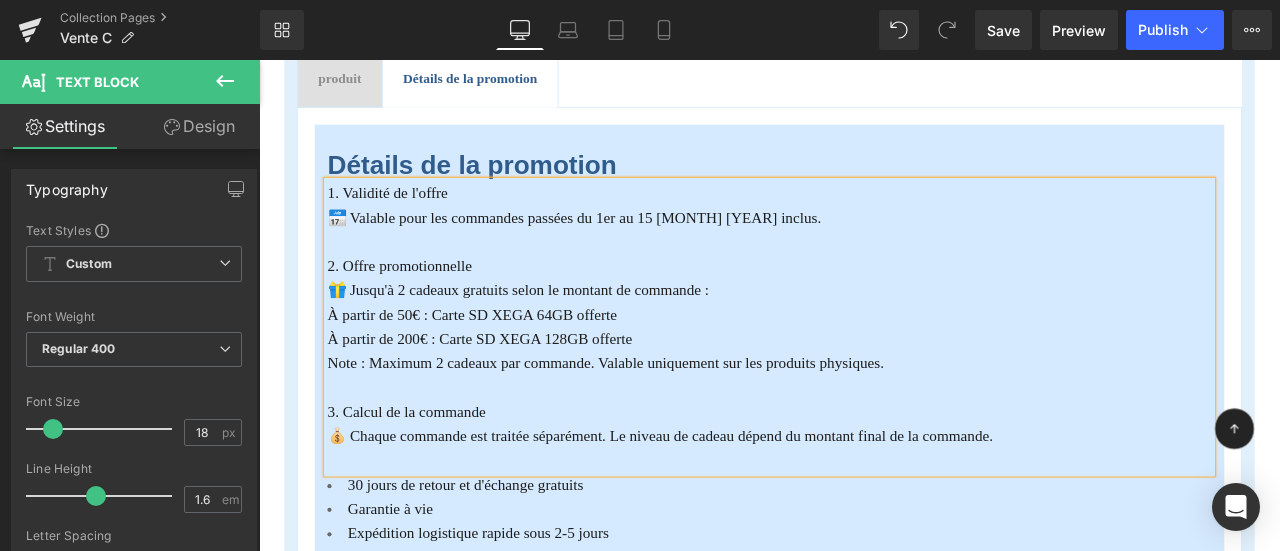 click on "🎉 Seulement 50€ avec une carte SD 64G offerte ! 🎉 Heading
produit
Text Block
Détails de la promotion
Text Block
Détails de la promotion Heading         1. Validité de l'offre 📅 Valable pour les commandes passées du [DATE] au [DATE] [YEAR] inclus. 2. Offre promotionnelle 🎁 Jusqu'à 2 cadeaux gratuits selon le montant de commande : À partir de 50€ : Carte SD XEGA 64GB offerte À partir de 200€ : Carte SD XEGA 128GB offerte Note : Maximum 2 cadeaux par commande. Valable uniquement sur les produits physiques. 3. Calcul de la commande 💰 Chaque commande est traitée séparément. Le niveau de cadeau dépend du montant final de la commande.      Text Block         30 jours de retour et d'échange gratuits Garantie à vie Expédition logistique rapide sous 2-5 jours Text Block" at bounding box center [864, 326] 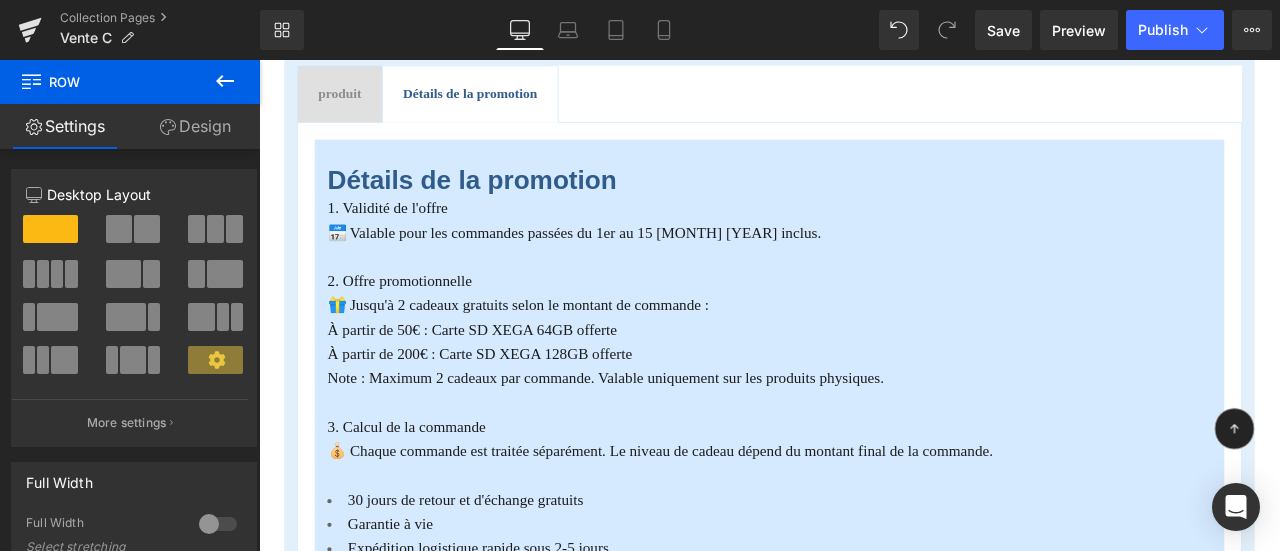 scroll, scrollTop: 600, scrollLeft: 0, axis: vertical 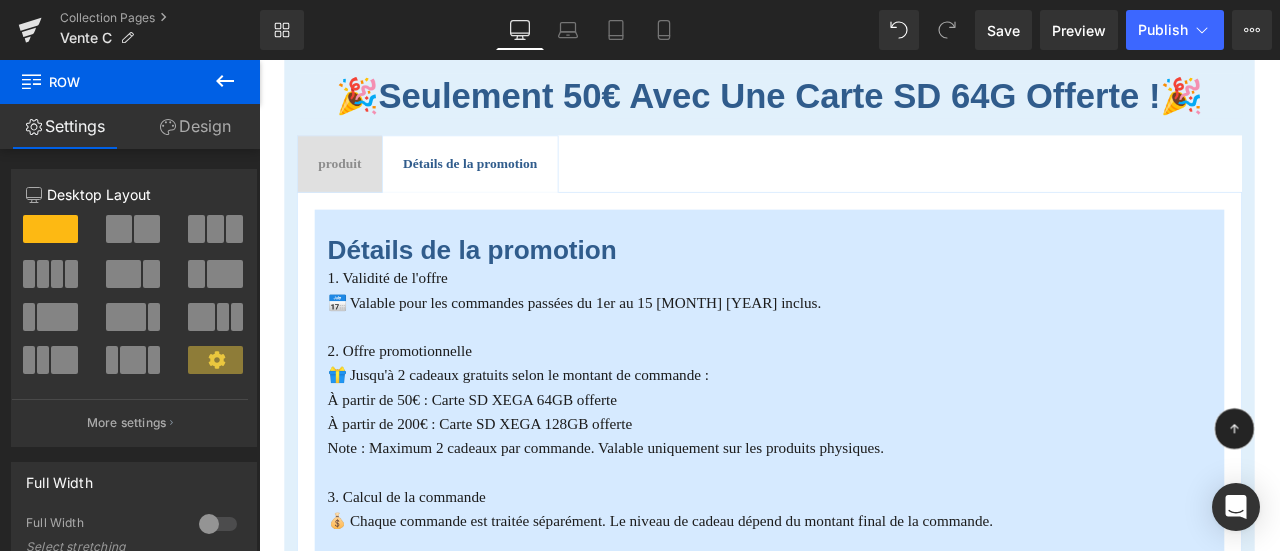 click on "produit" at bounding box center (354, 182) 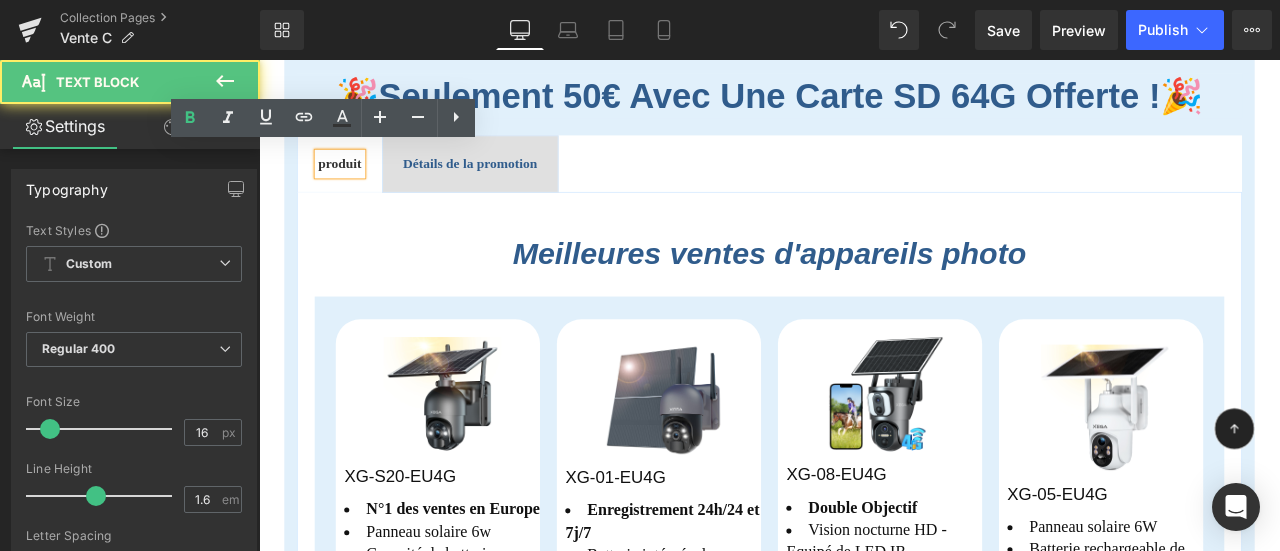 scroll, scrollTop: 1000, scrollLeft: 0, axis: vertical 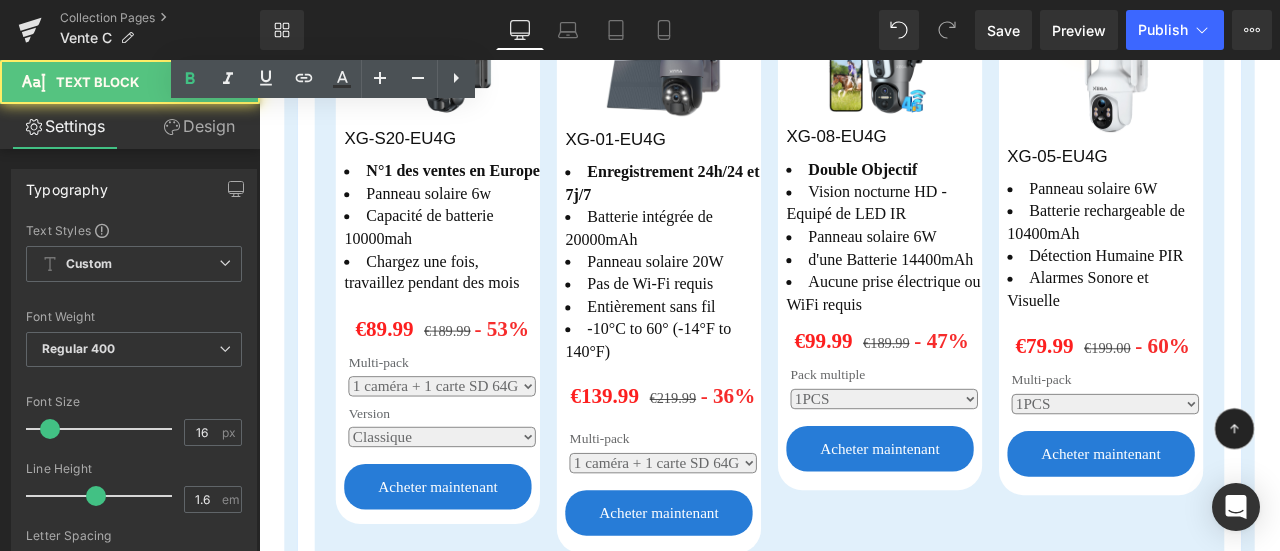 click on "🎉 Seulement 50€ avec une carte SD 64G offerte ! 🎉 Heading
produit
Text Block
Détails de la promotion
Text Block
Meilleures ventes d'appareils photo  Heading
Sparen
%" at bounding box center (864, 1004) 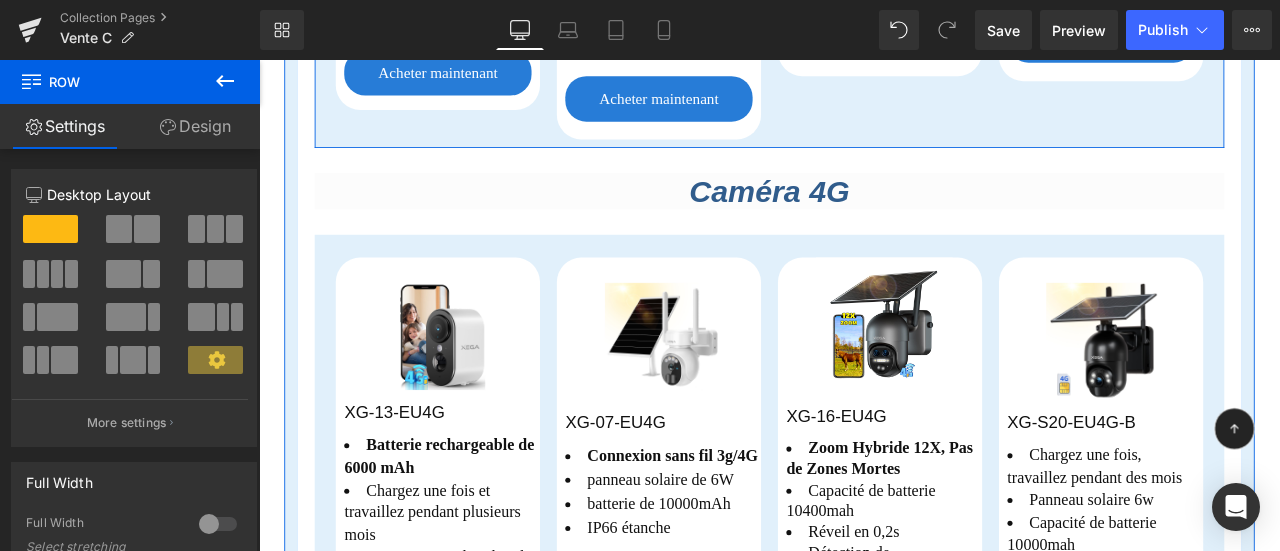 scroll, scrollTop: 1600, scrollLeft: 0, axis: vertical 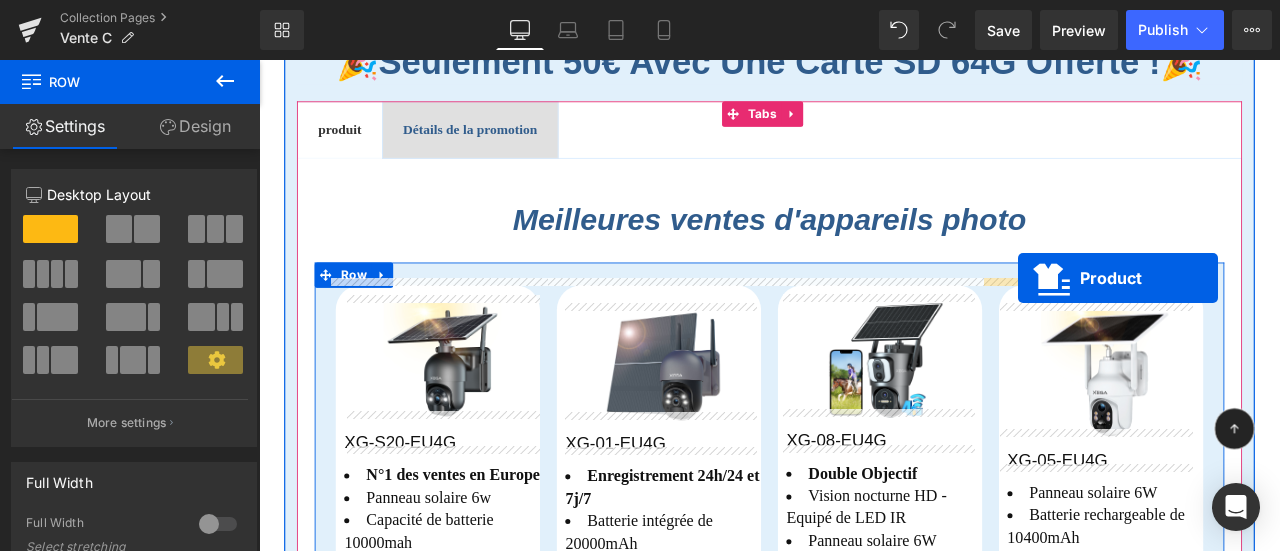 drag, startPoint x: 467, startPoint y: 186, endPoint x: 1159, endPoint y: 318, distance: 704.4771 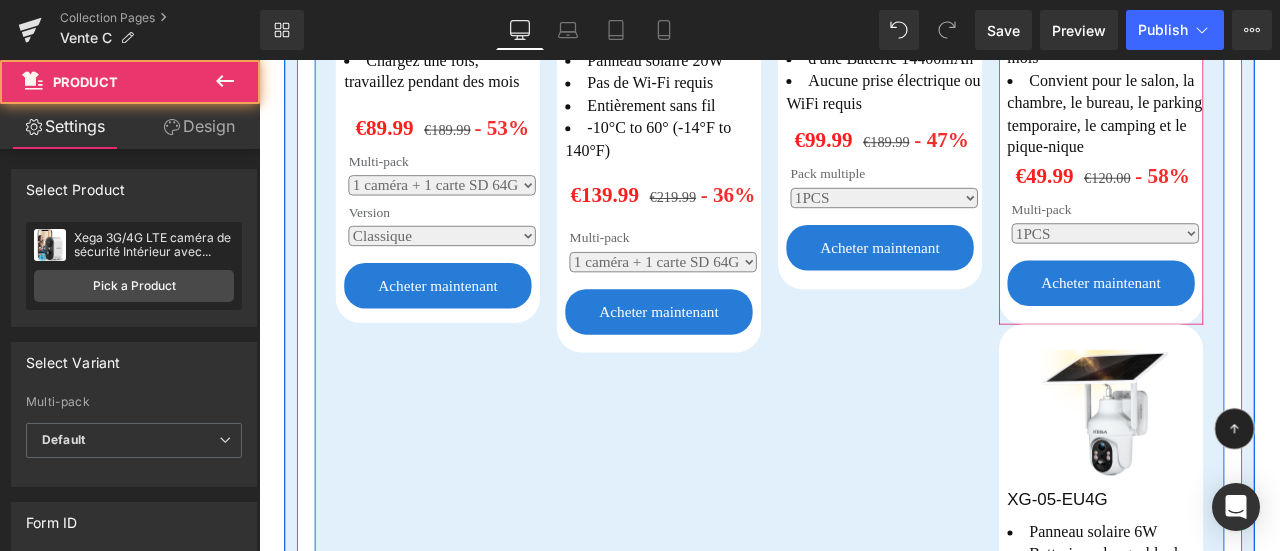 scroll, scrollTop: 1240, scrollLeft: 0, axis: vertical 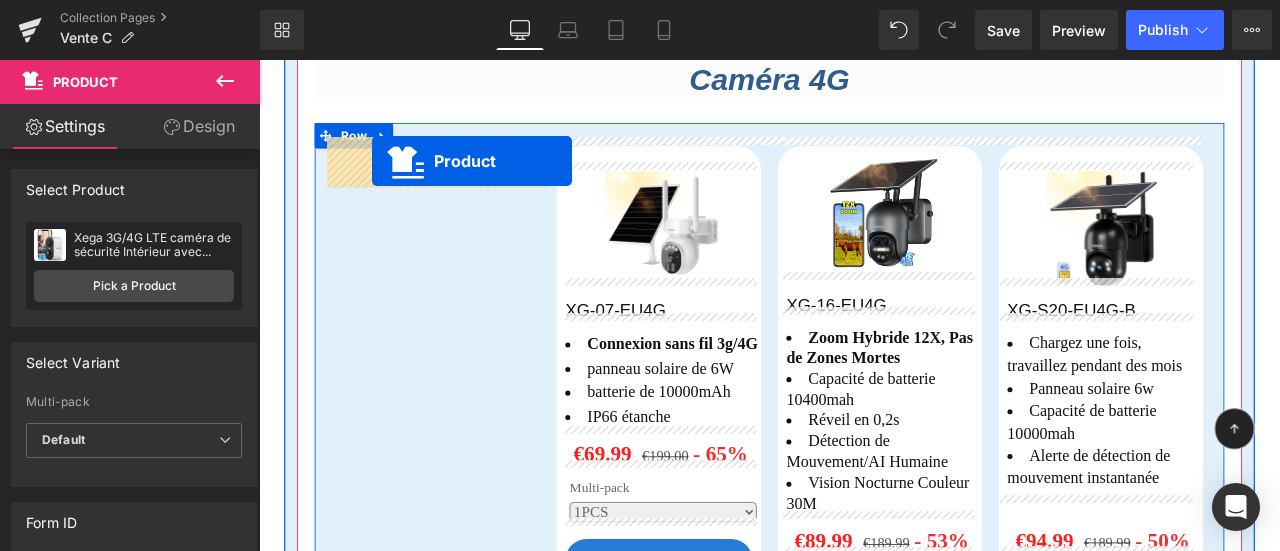 drag, startPoint x: 1239, startPoint y: 378, endPoint x: 393, endPoint y: 180, distance: 868.8613 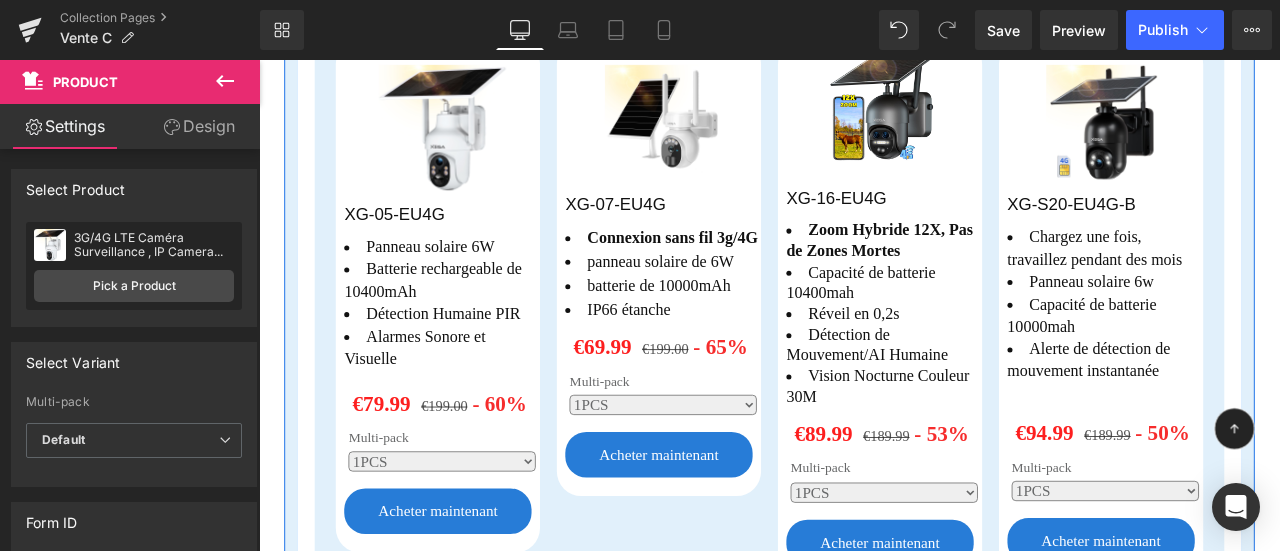 scroll, scrollTop: 1622, scrollLeft: 0, axis: vertical 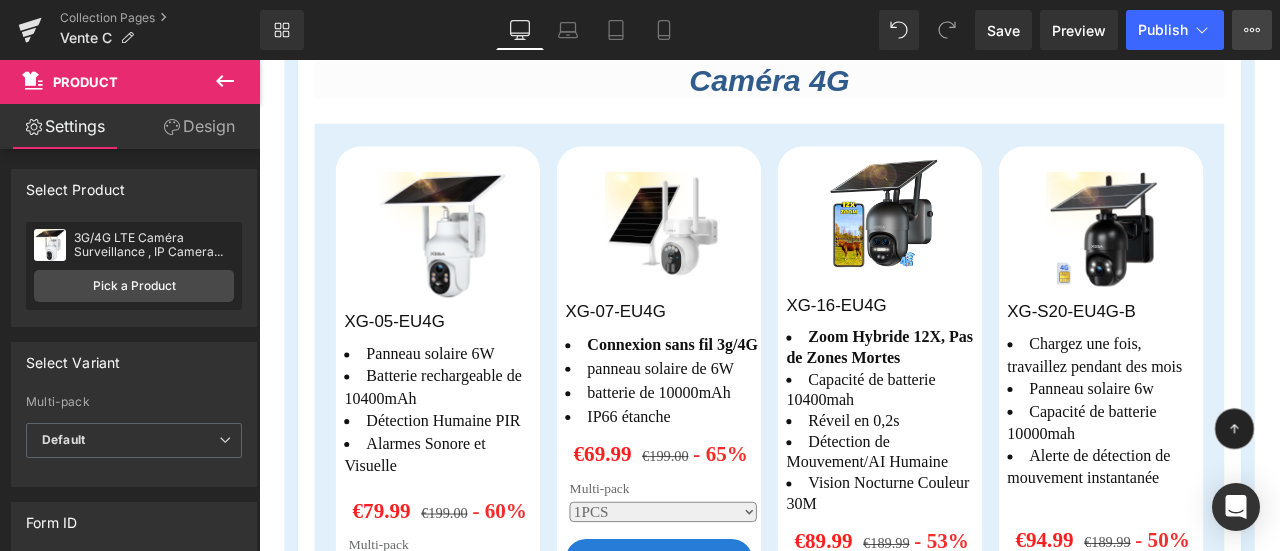 click 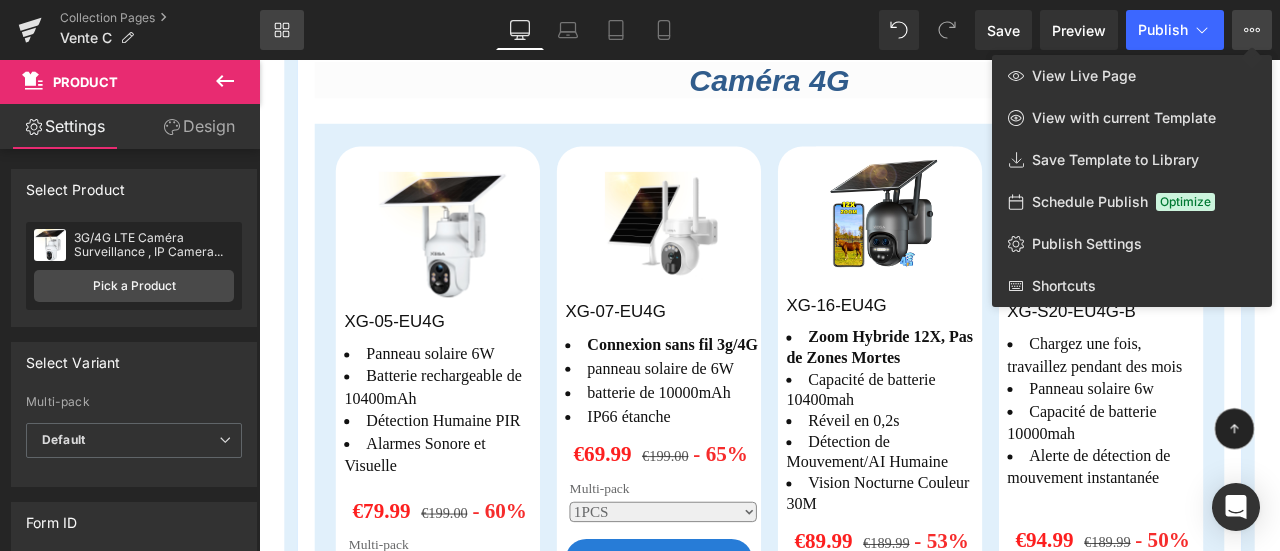 click 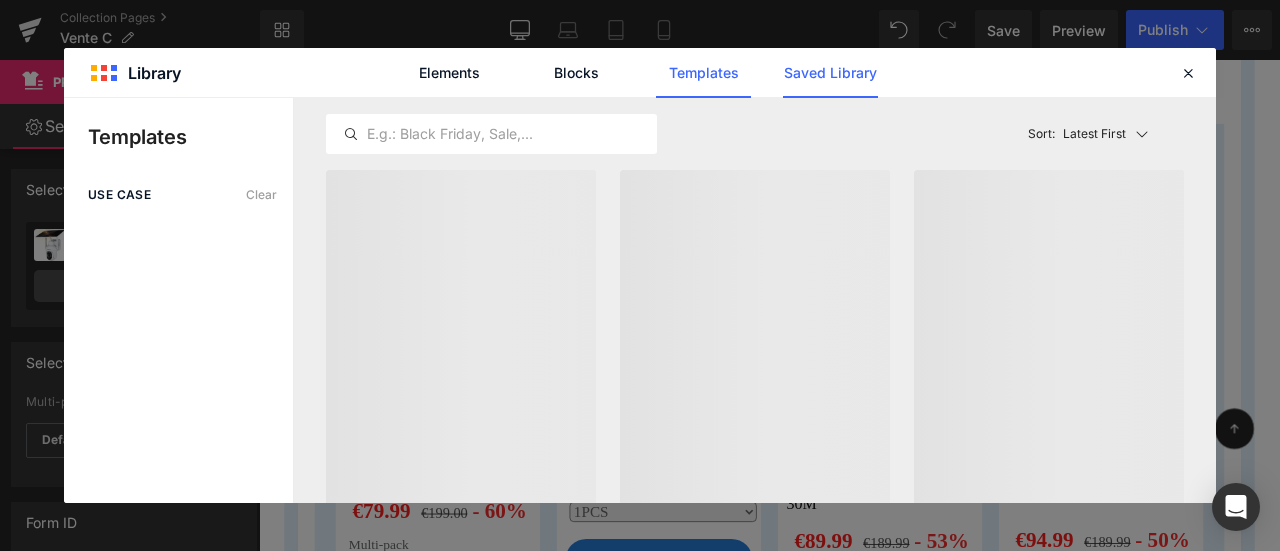click on "Saved Library" 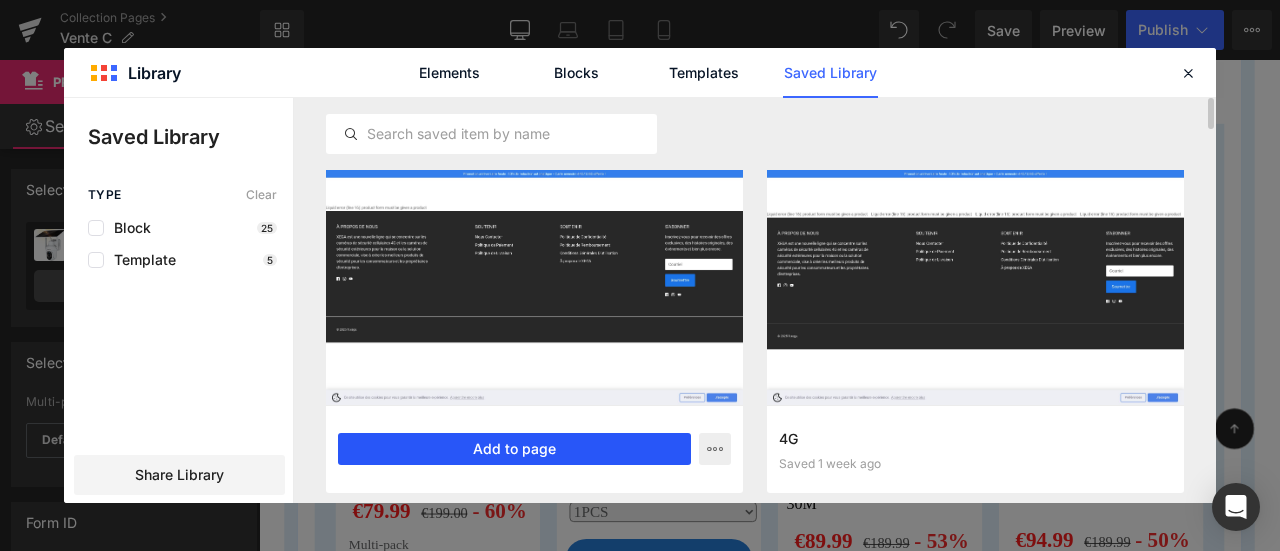 click on "Add to page" at bounding box center (514, 449) 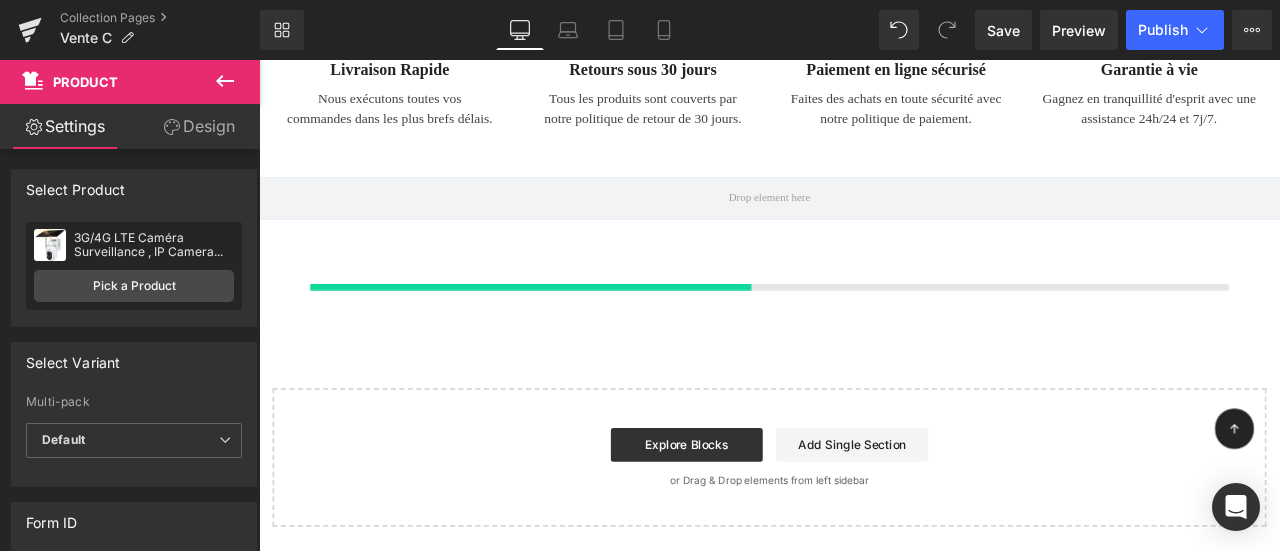 scroll, scrollTop: 3539, scrollLeft: 0, axis: vertical 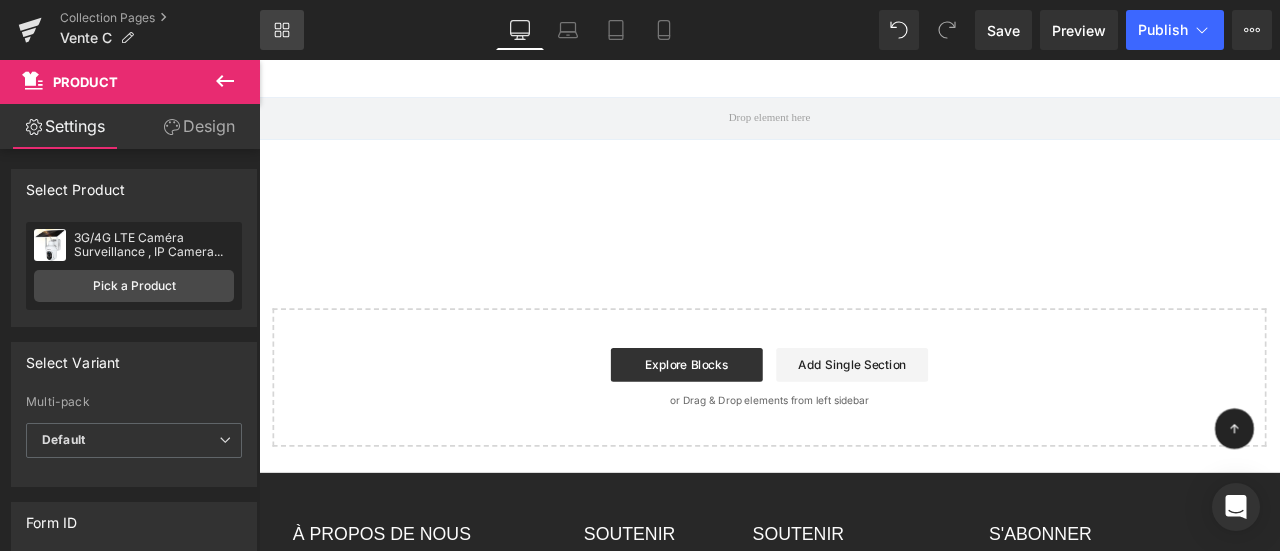 click 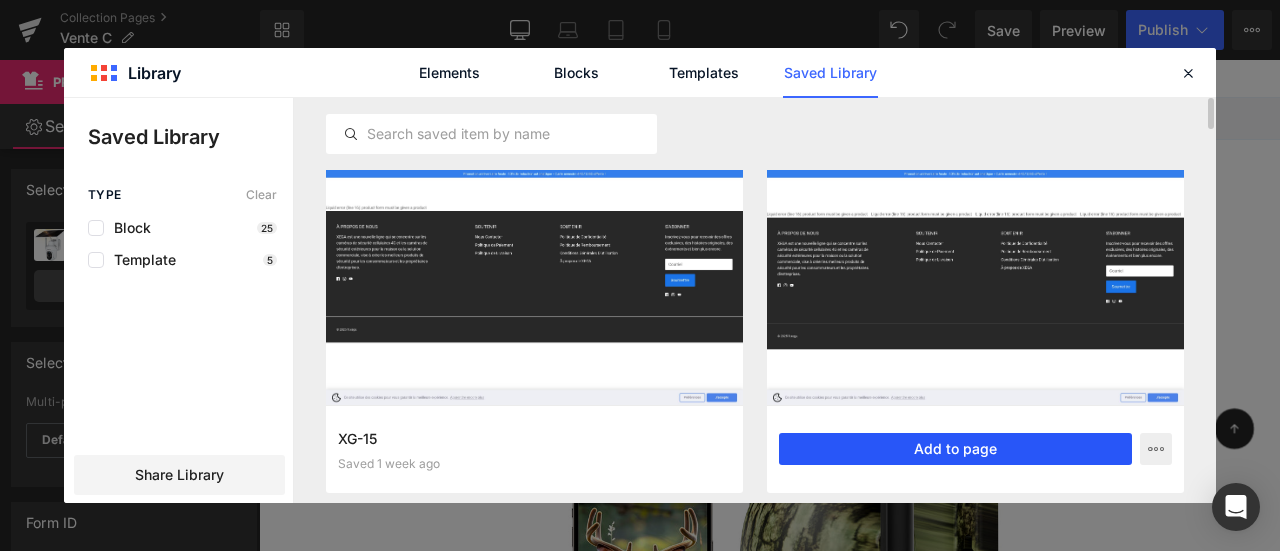 click on "Add to page" at bounding box center (955, 449) 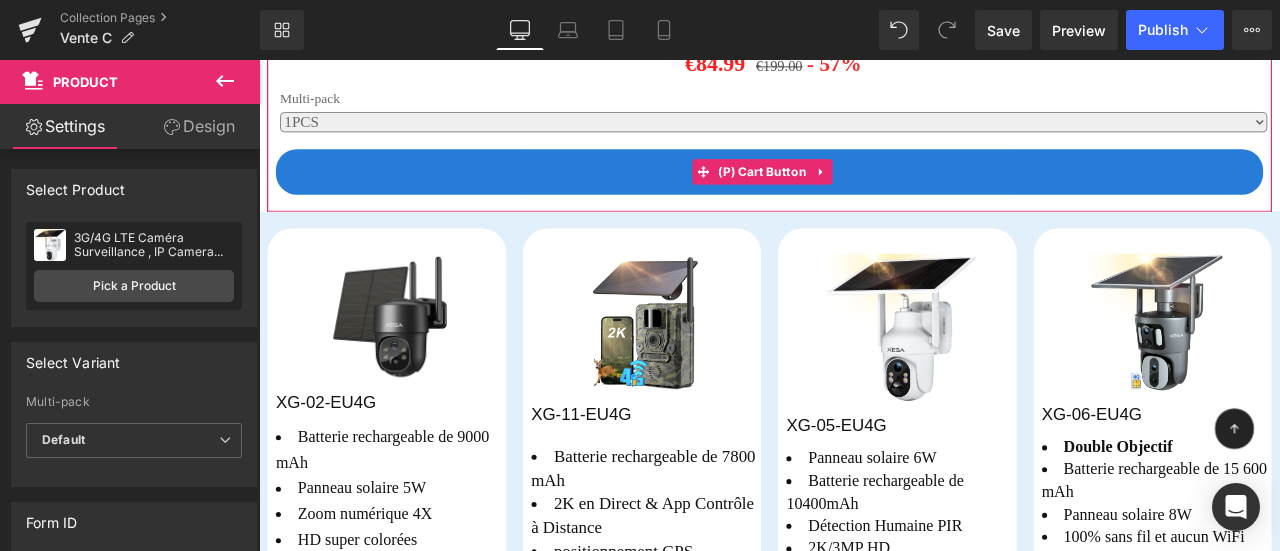 scroll, scrollTop: 4667, scrollLeft: 0, axis: vertical 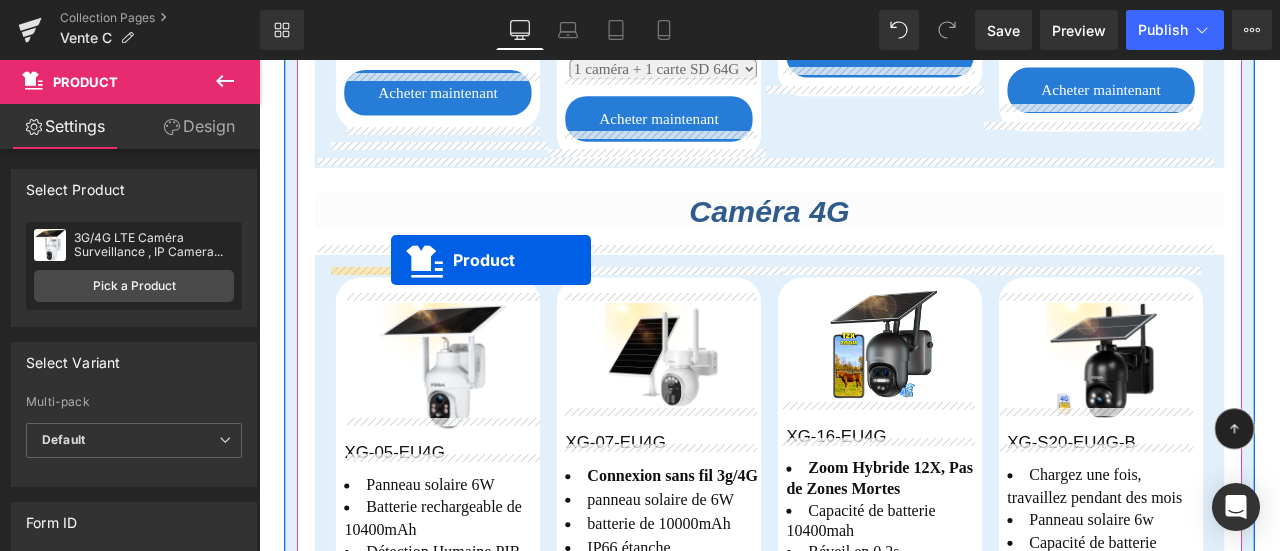 drag, startPoint x: 395, startPoint y: 193, endPoint x: 415, endPoint y: 297, distance: 105.90562 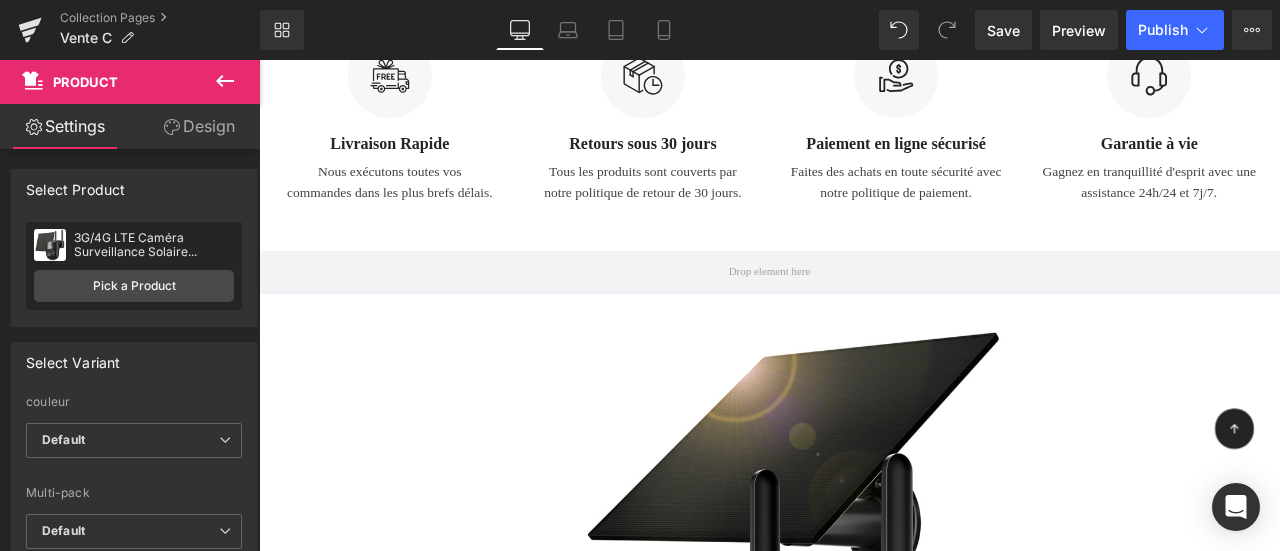 scroll, scrollTop: 4167, scrollLeft: 0, axis: vertical 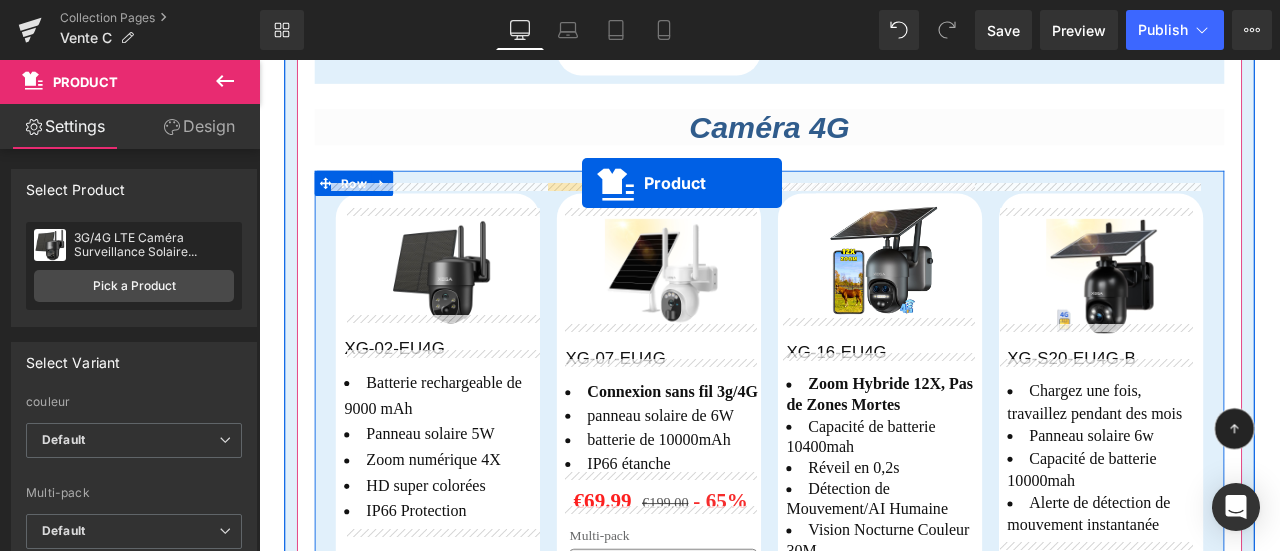drag, startPoint x: 849, startPoint y: 174, endPoint x: 642, endPoint y: 206, distance: 209.45883 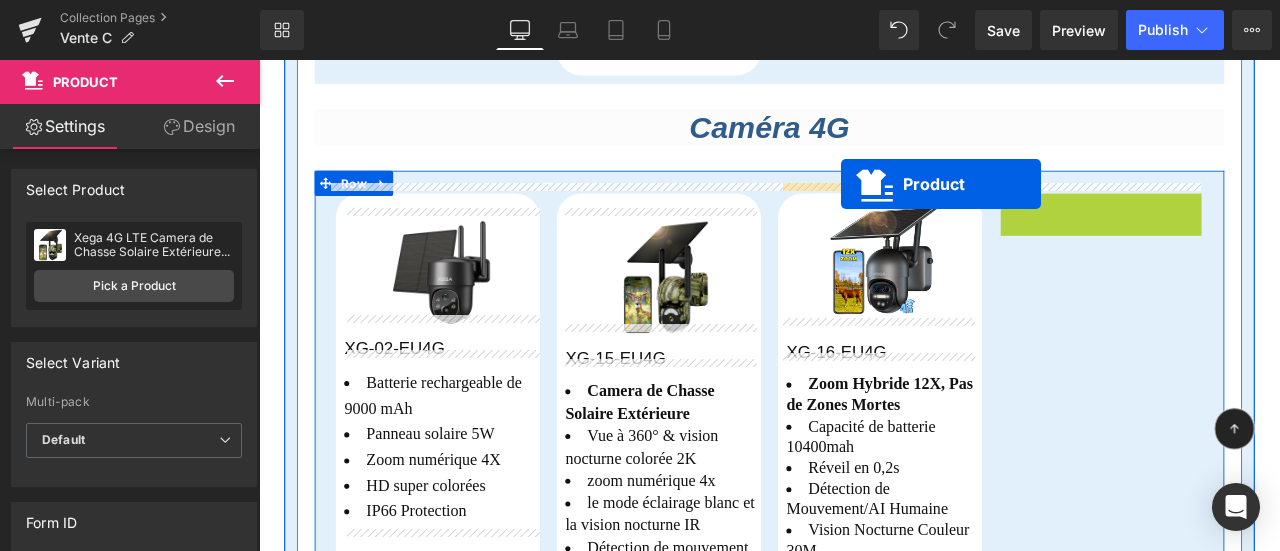 drag, startPoint x: 1257, startPoint y: 220, endPoint x: 949, endPoint y: 207, distance: 308.27423 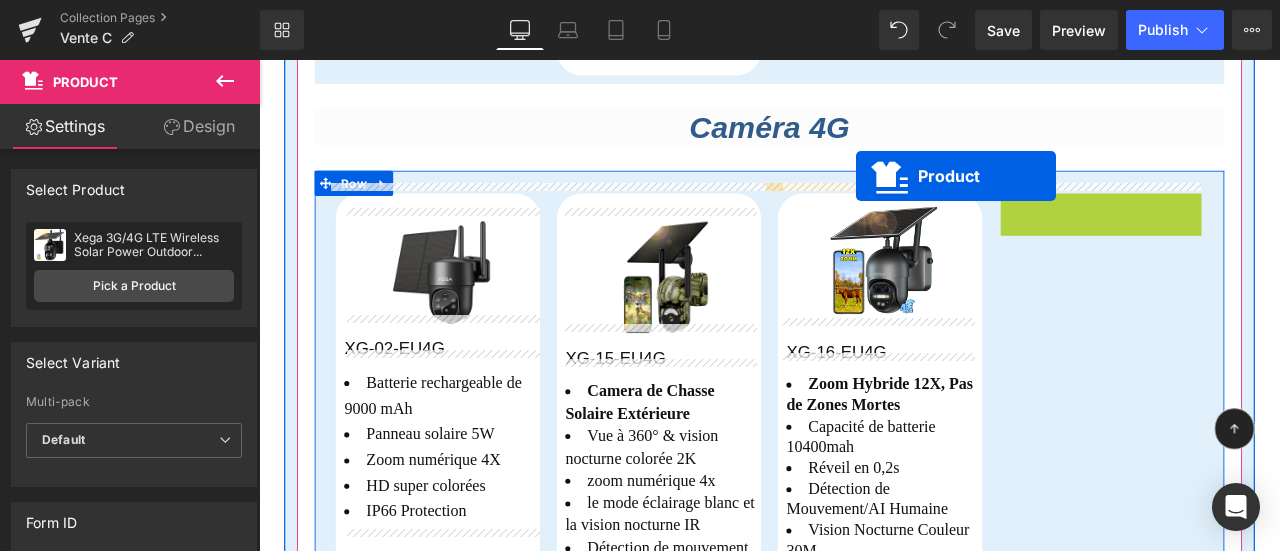 drag, startPoint x: 1250, startPoint y: 221, endPoint x: 966, endPoint y: 197, distance: 285.01227 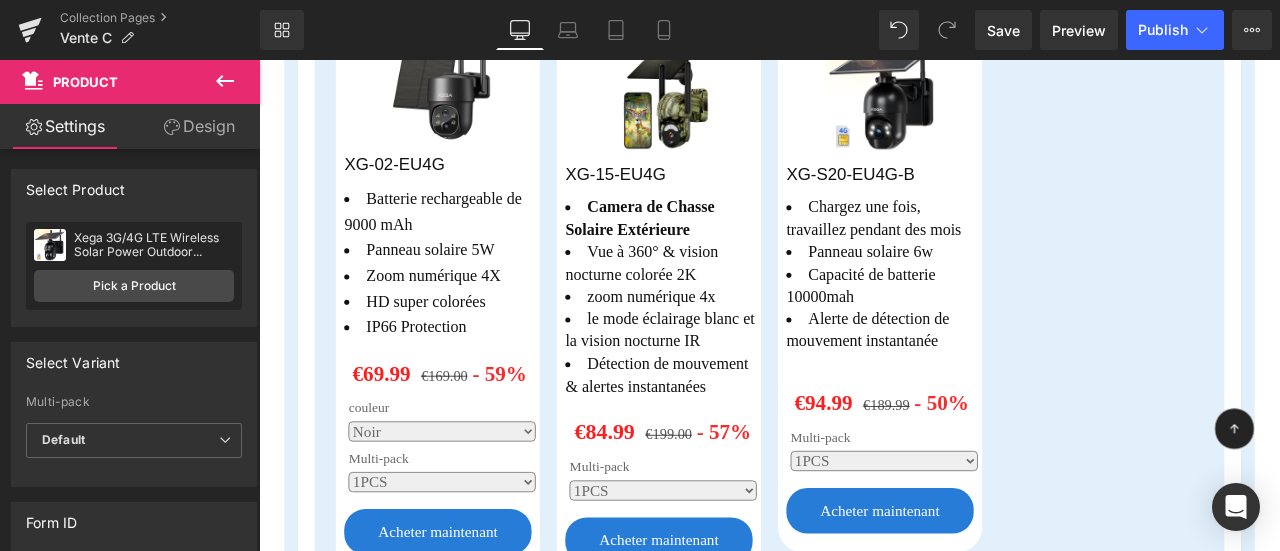 scroll, scrollTop: 2067, scrollLeft: 0, axis: vertical 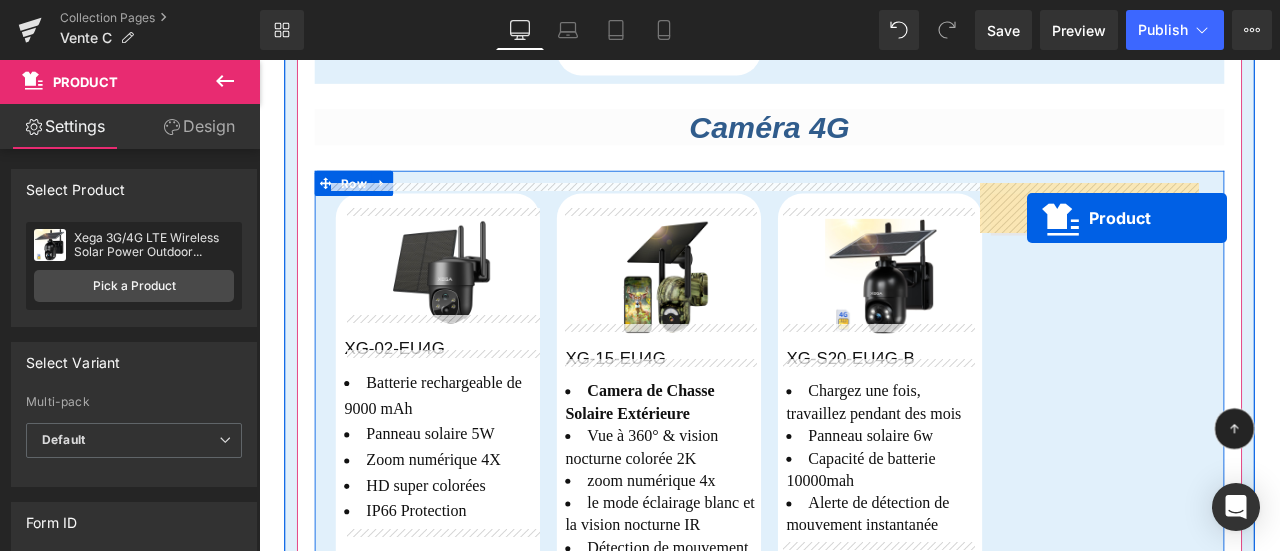 drag, startPoint x: 701, startPoint y: 389, endPoint x: 1164, endPoint y: 239, distance: 486.6919 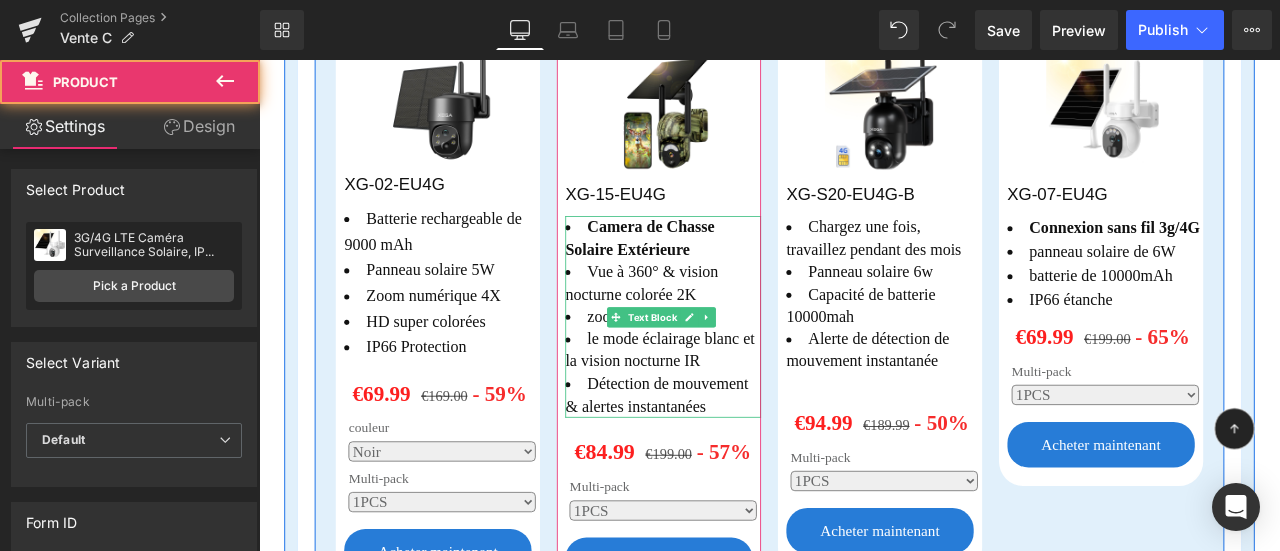 scroll, scrollTop: 2067, scrollLeft: 0, axis: vertical 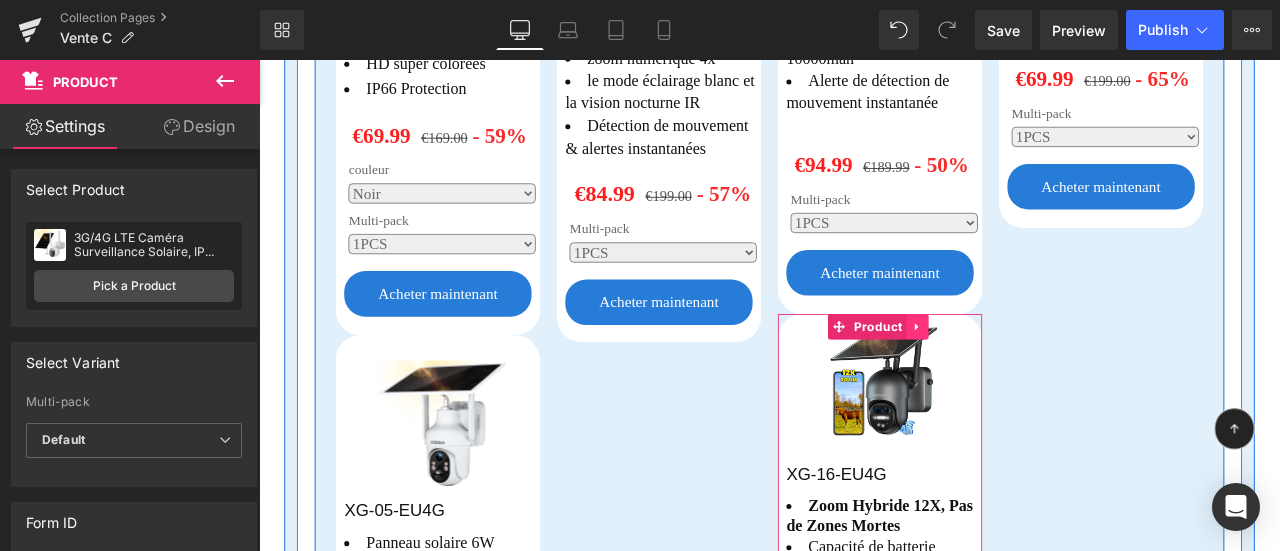 click 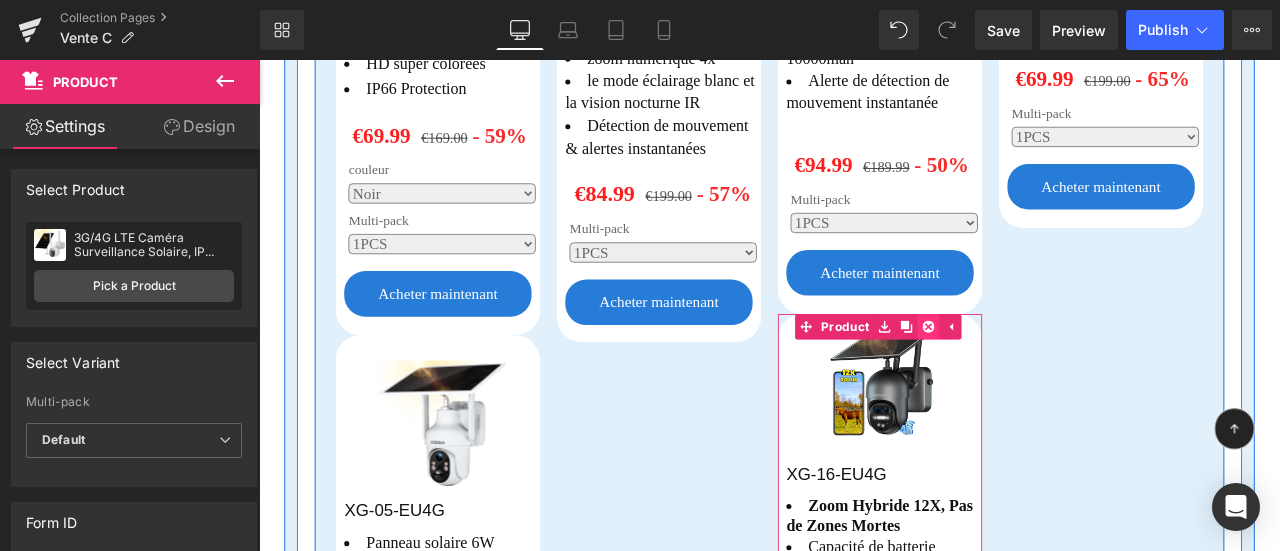 click 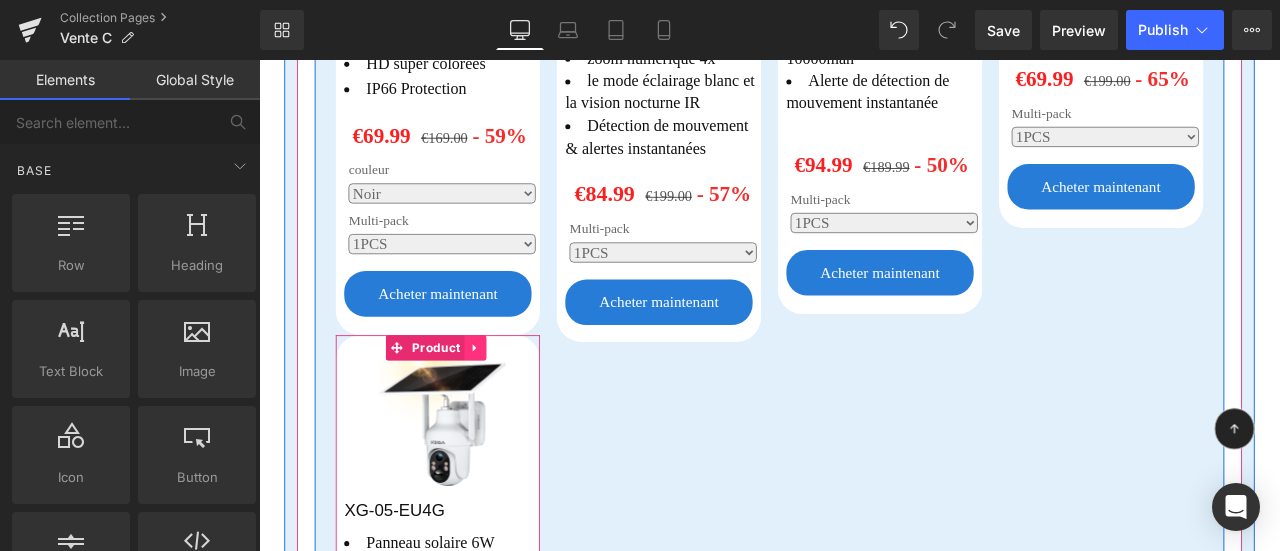 click at bounding box center [516, 401] 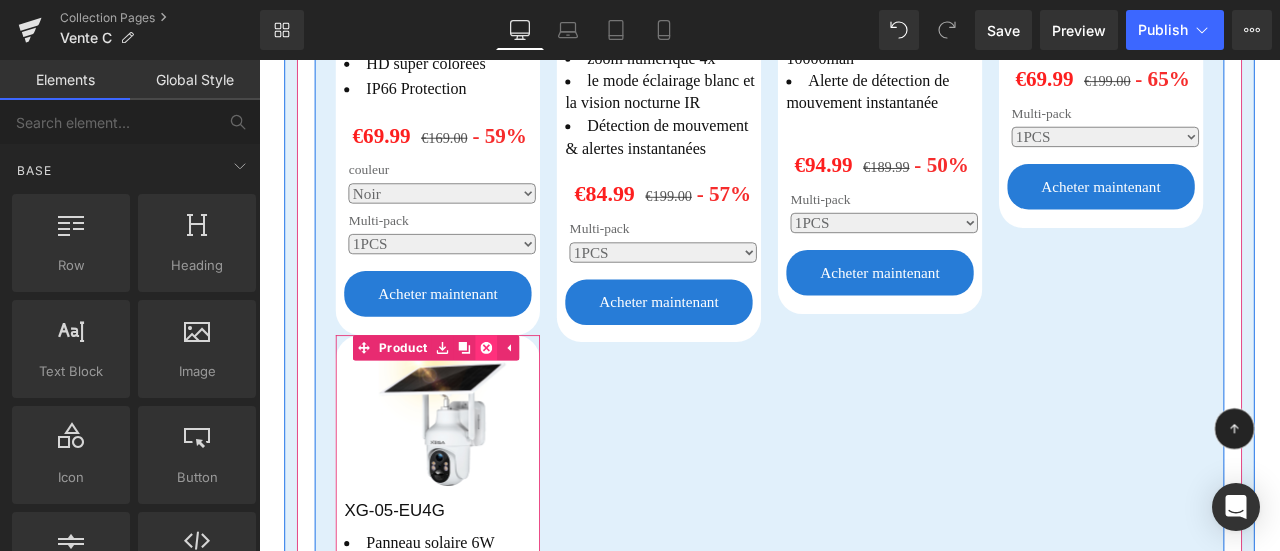 click 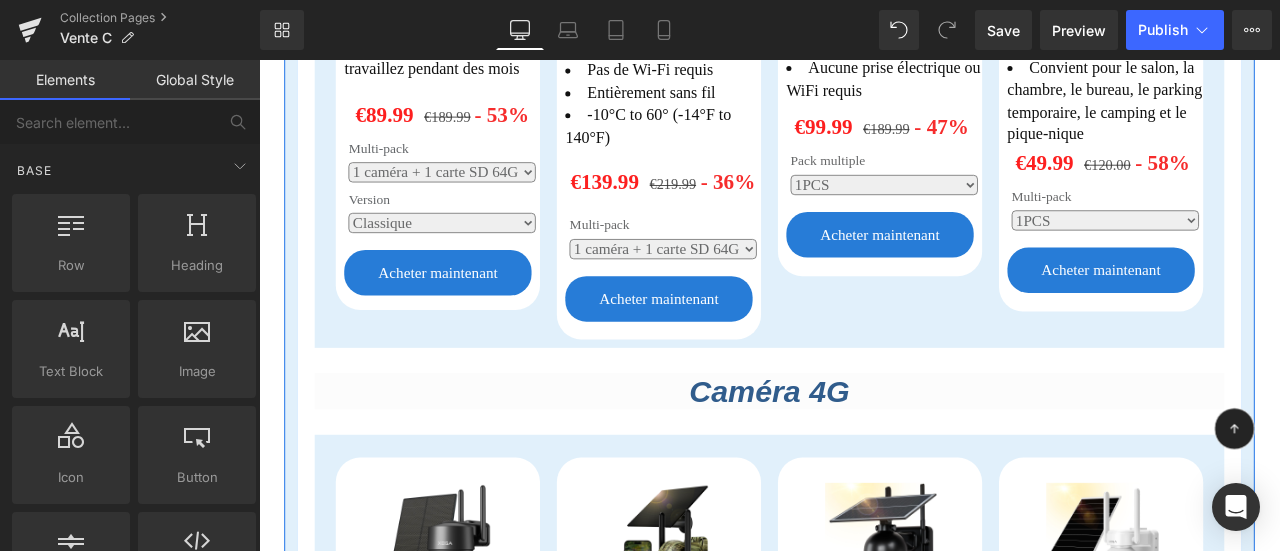scroll, scrollTop: 1567, scrollLeft: 0, axis: vertical 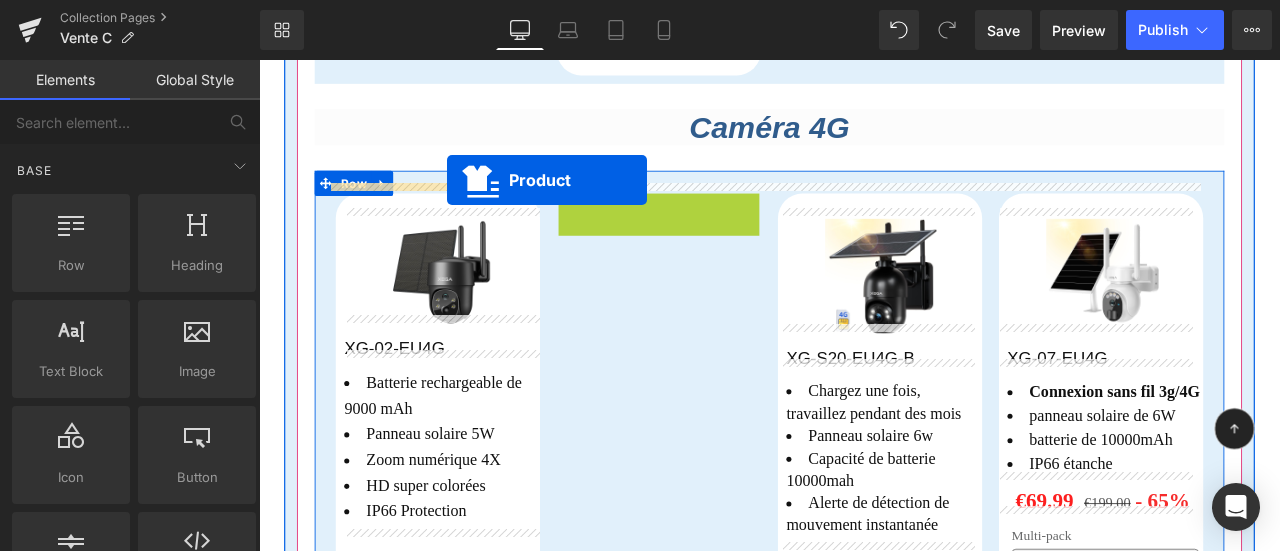 drag, startPoint x: 723, startPoint y: 219, endPoint x: 481, endPoint y: 203, distance: 242.52835 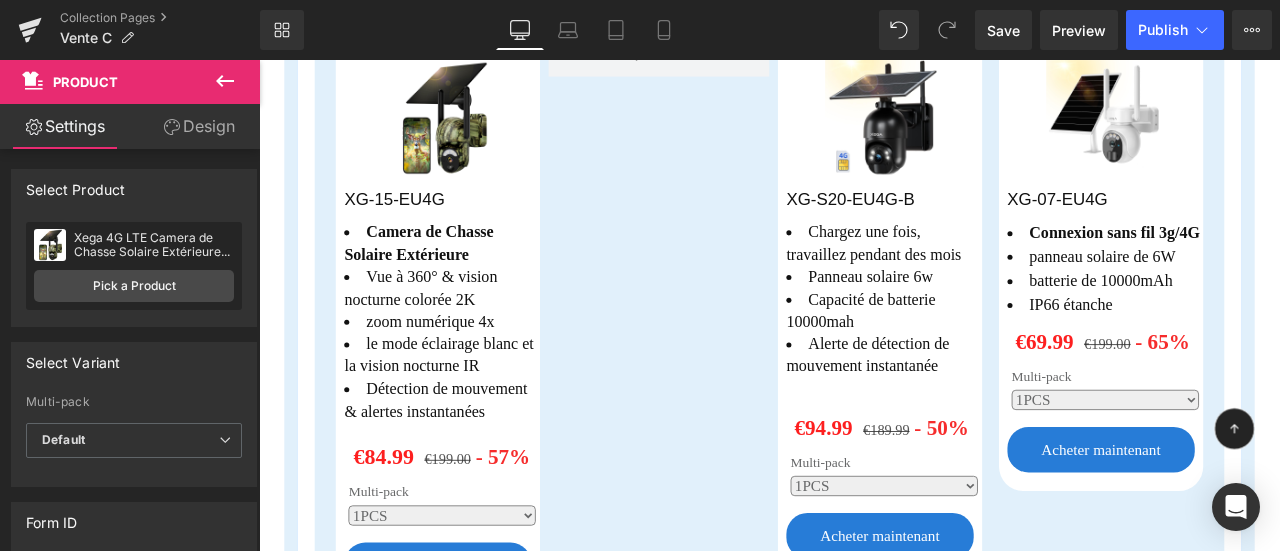 scroll, scrollTop: 1467, scrollLeft: 0, axis: vertical 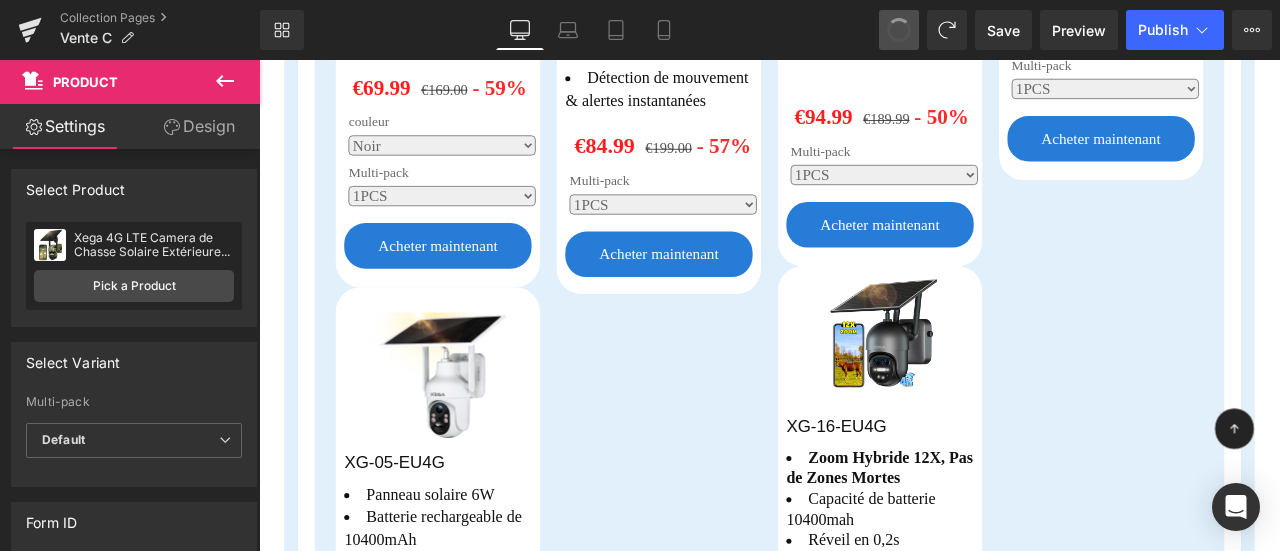 click at bounding box center (899, 30) 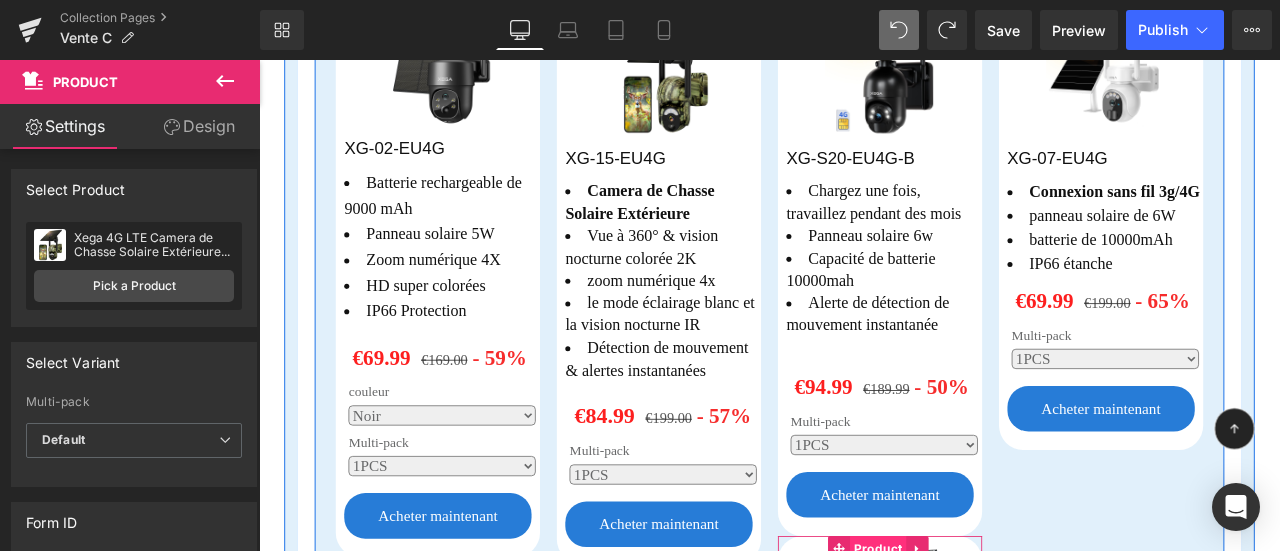 scroll, scrollTop: 1611, scrollLeft: 0, axis: vertical 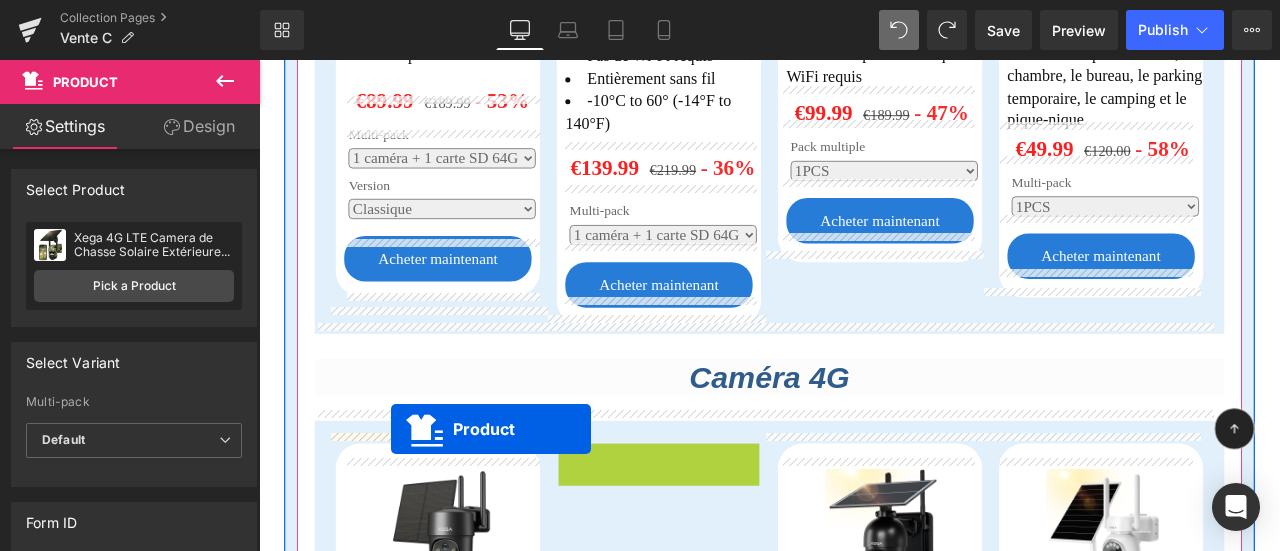 drag, startPoint x: 731, startPoint y: 174, endPoint x: 415, endPoint y: 498, distance: 452.58368 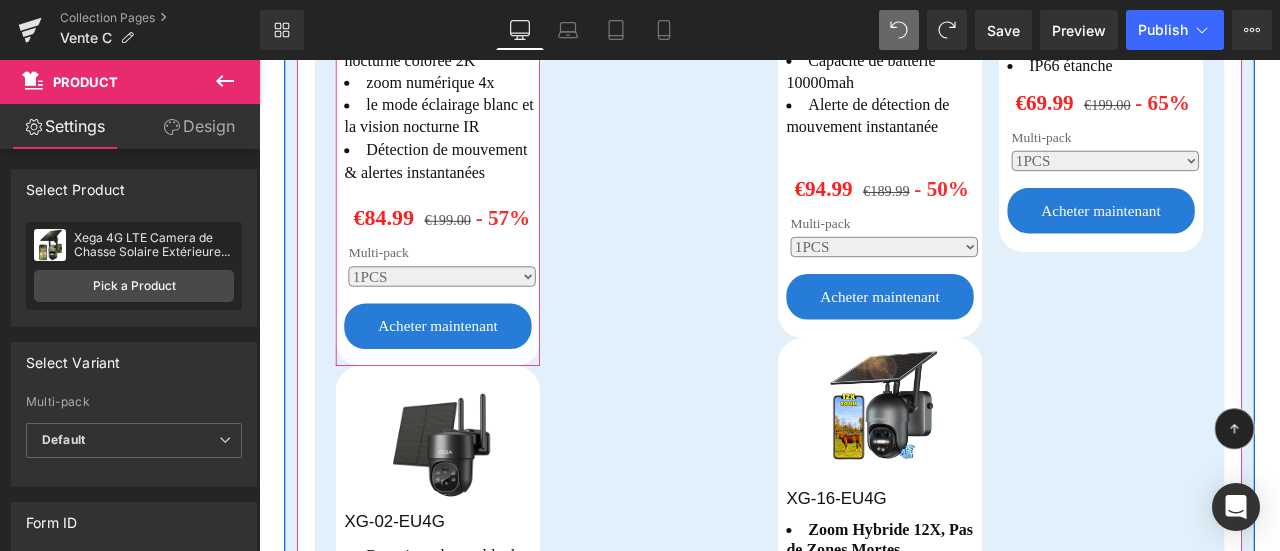 scroll, scrollTop: 2171, scrollLeft: 0, axis: vertical 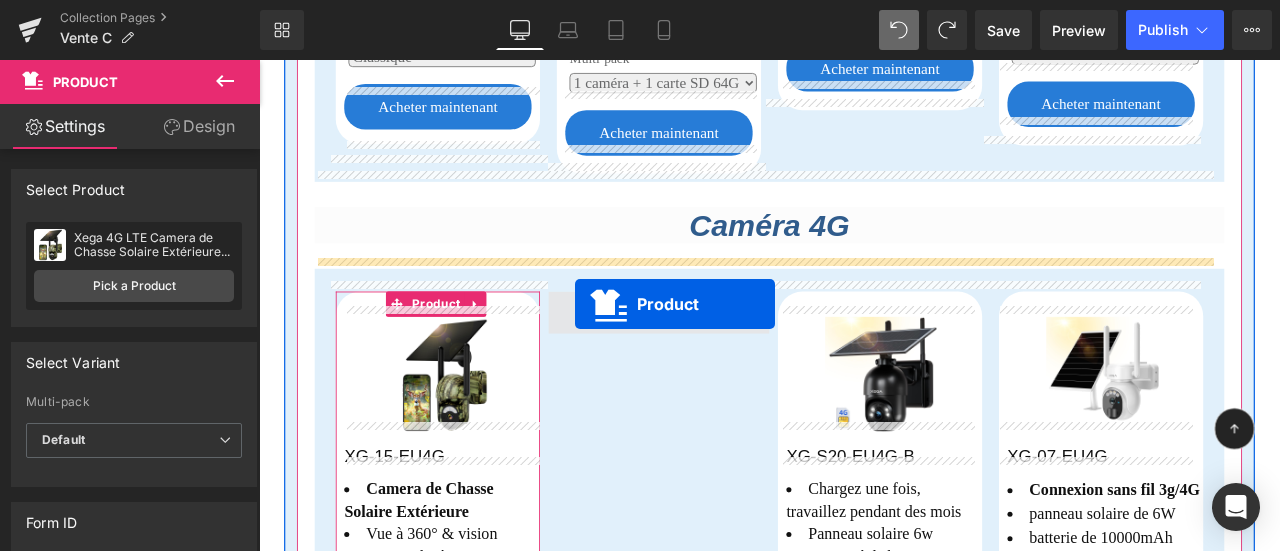 drag, startPoint x: 1009, startPoint y: 253, endPoint x: 633, endPoint y: 348, distance: 387.81567 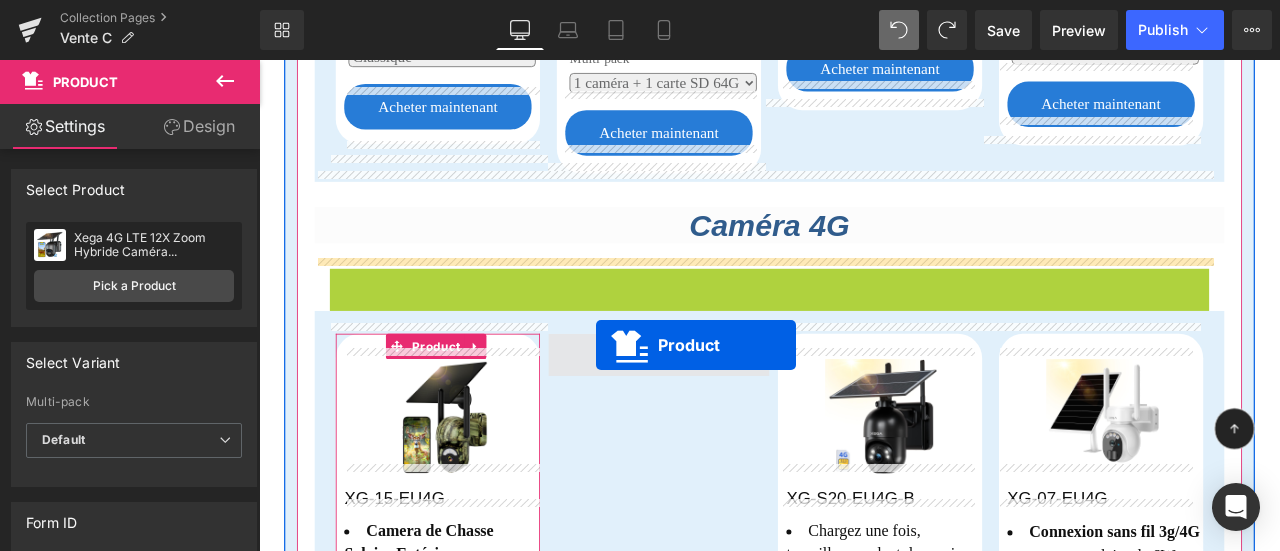 drag, startPoint x: 844, startPoint y: 335, endPoint x: 658, endPoint y: 398, distance: 196.37973 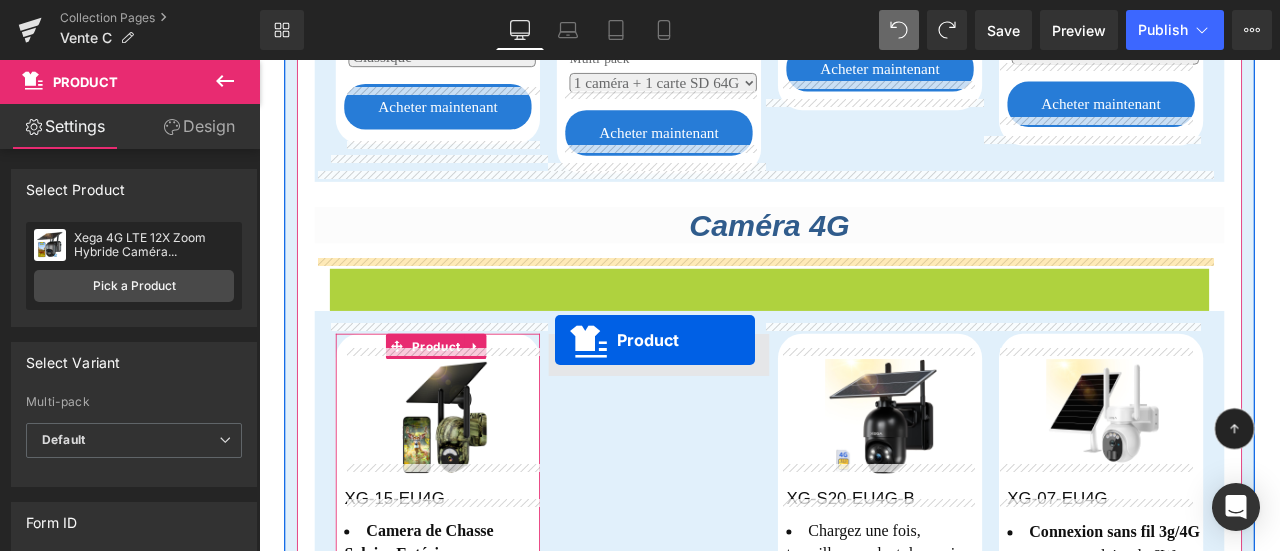 drag, startPoint x: 827, startPoint y: 339, endPoint x: 610, endPoint y: 392, distance: 223.3786 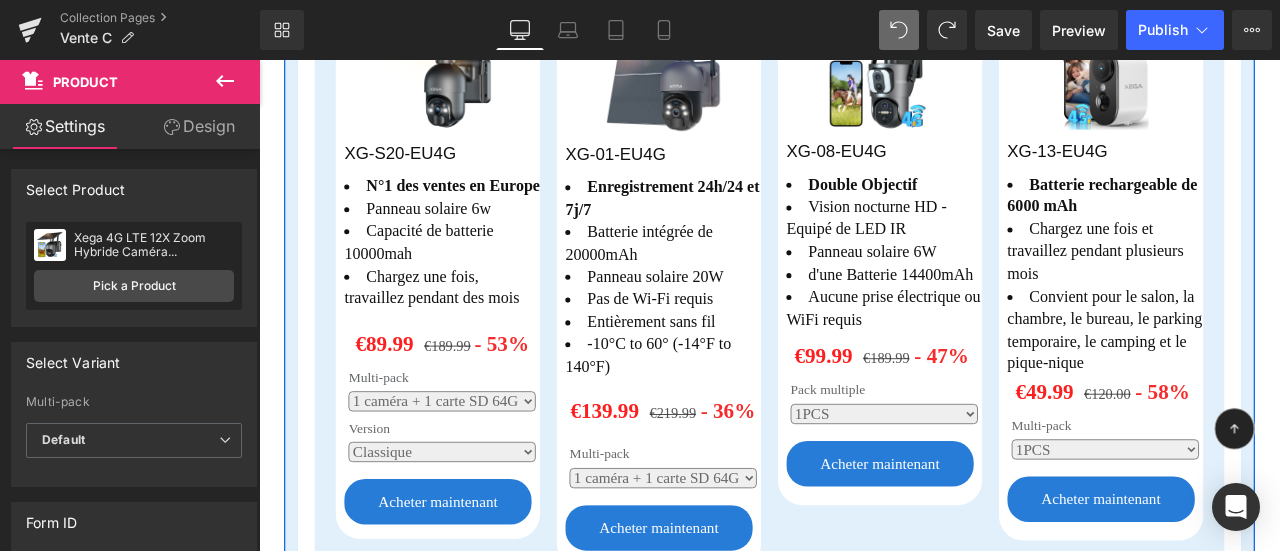 scroll, scrollTop: 1251, scrollLeft: 0, axis: vertical 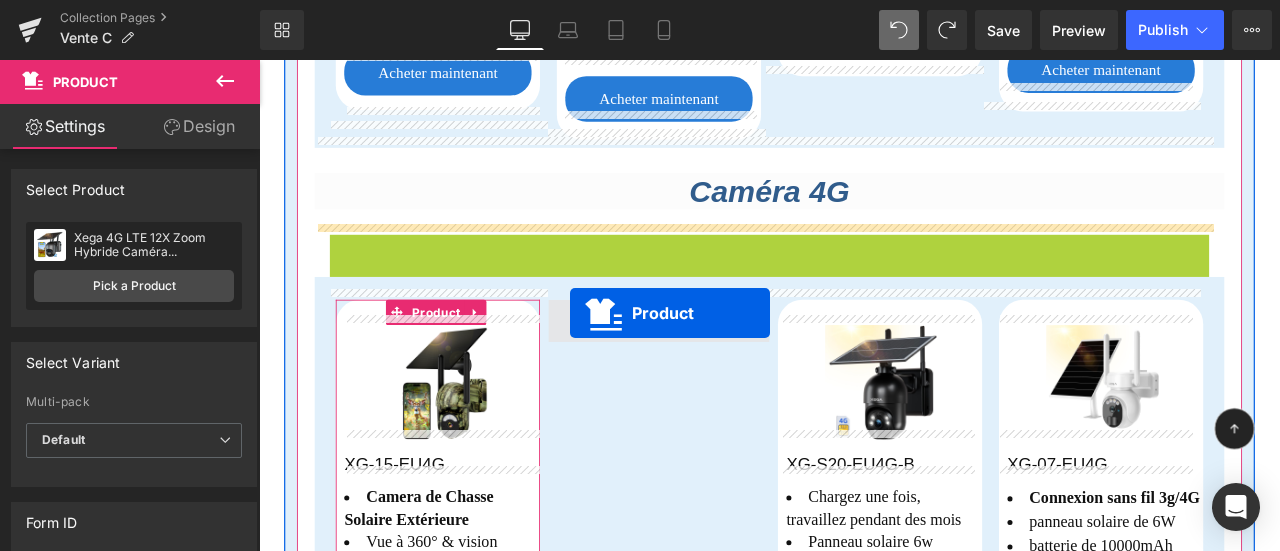 drag, startPoint x: 840, startPoint y: 530, endPoint x: 627, endPoint y: 360, distance: 272.5234 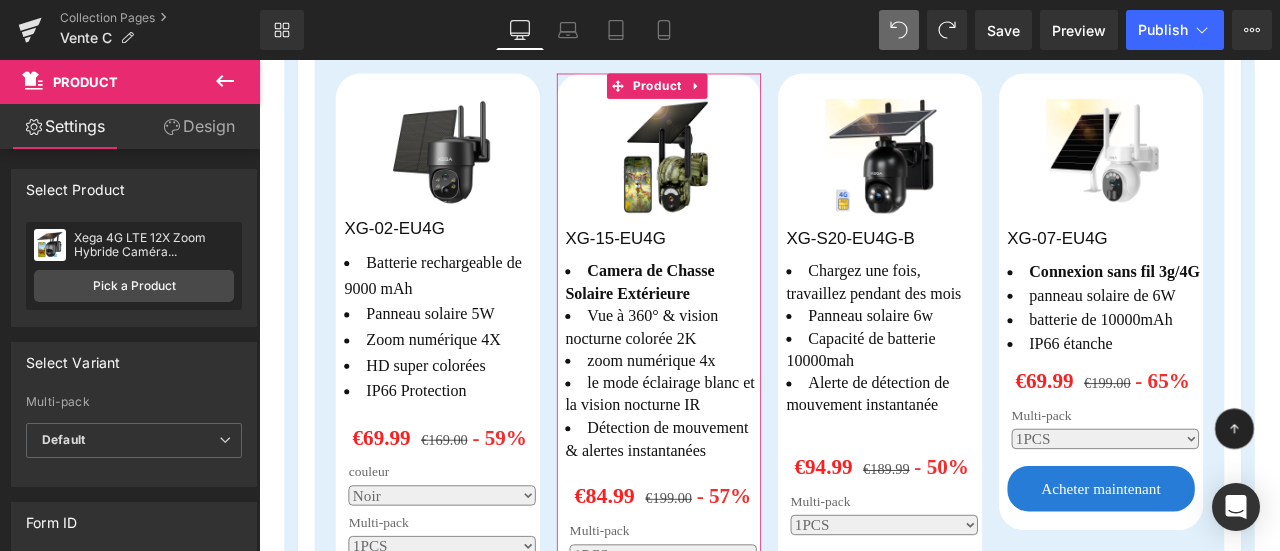 scroll, scrollTop: 1946, scrollLeft: 0, axis: vertical 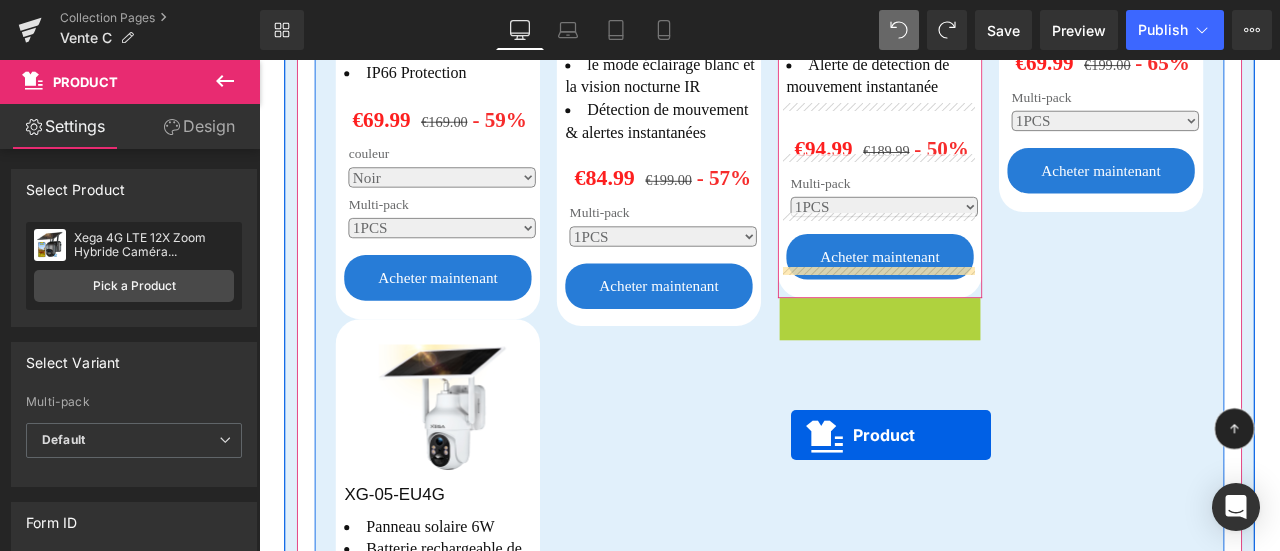 drag, startPoint x: 980, startPoint y: 509, endPoint x: 889, endPoint y: 505, distance: 91.08787 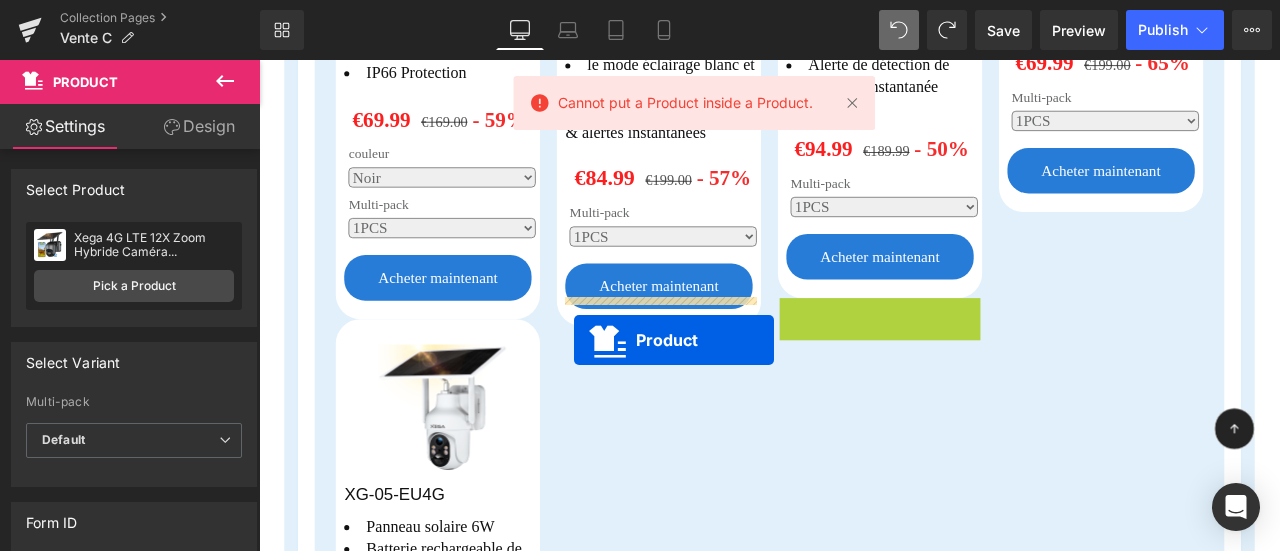 drag, startPoint x: 978, startPoint y: 370, endPoint x: 632, endPoint y: 392, distance: 346.69873 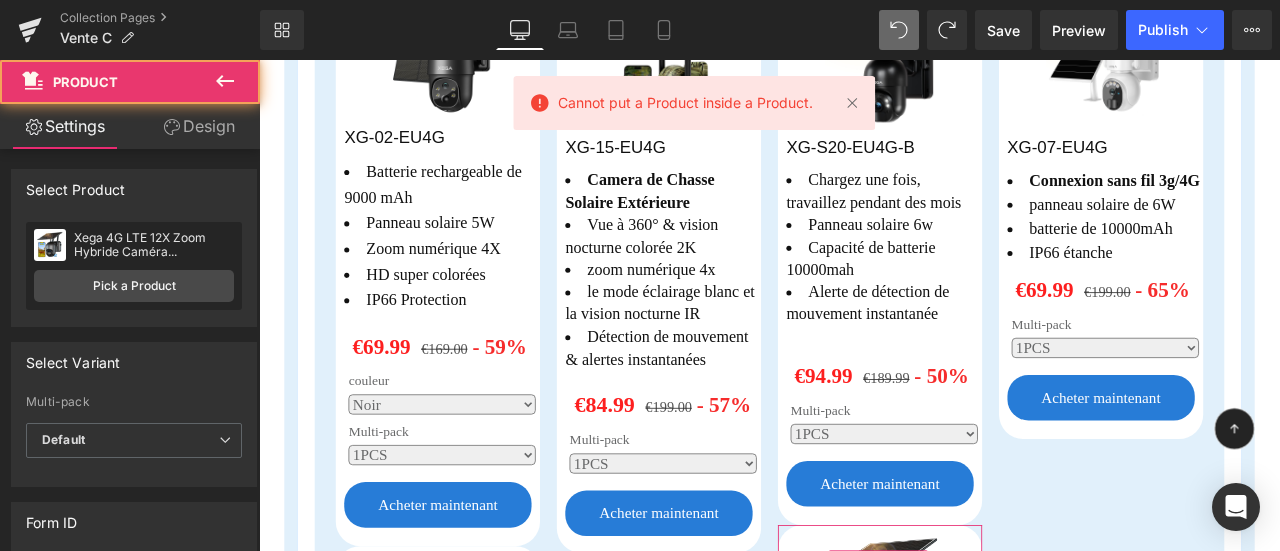 scroll, scrollTop: 1486, scrollLeft: 0, axis: vertical 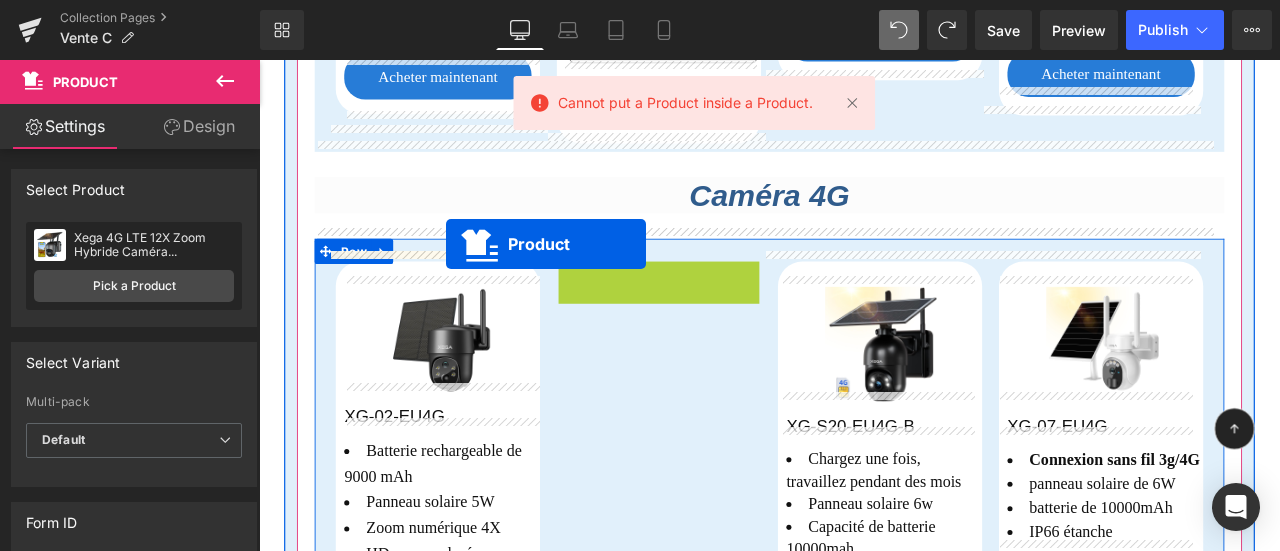 drag, startPoint x: 735, startPoint y: 300, endPoint x: 481, endPoint y: 279, distance: 254.86664 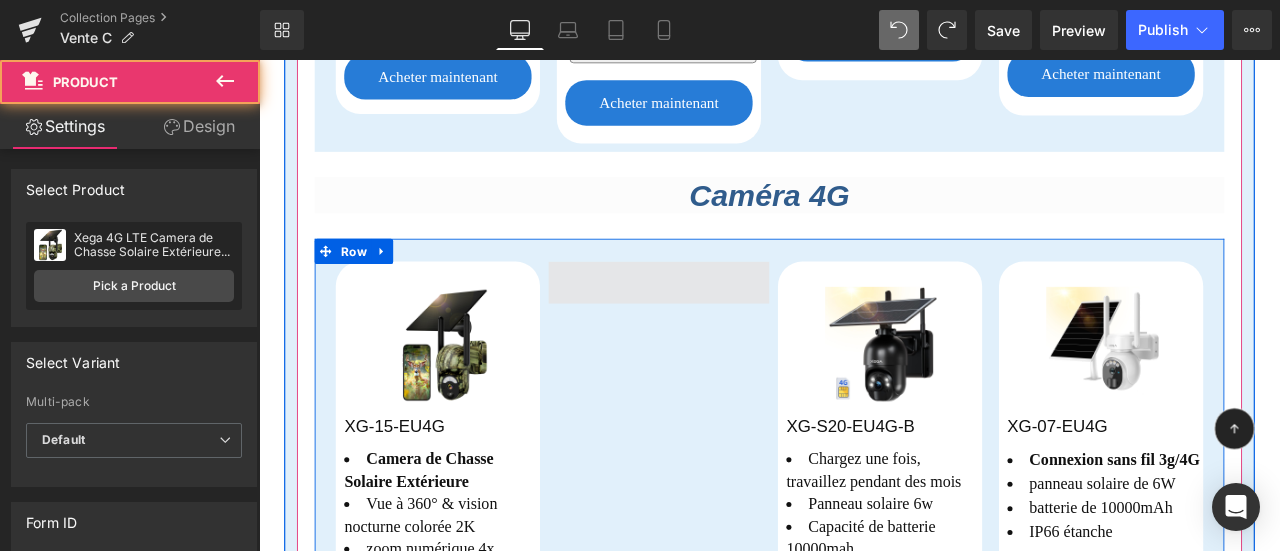 click at bounding box center [733, 324] 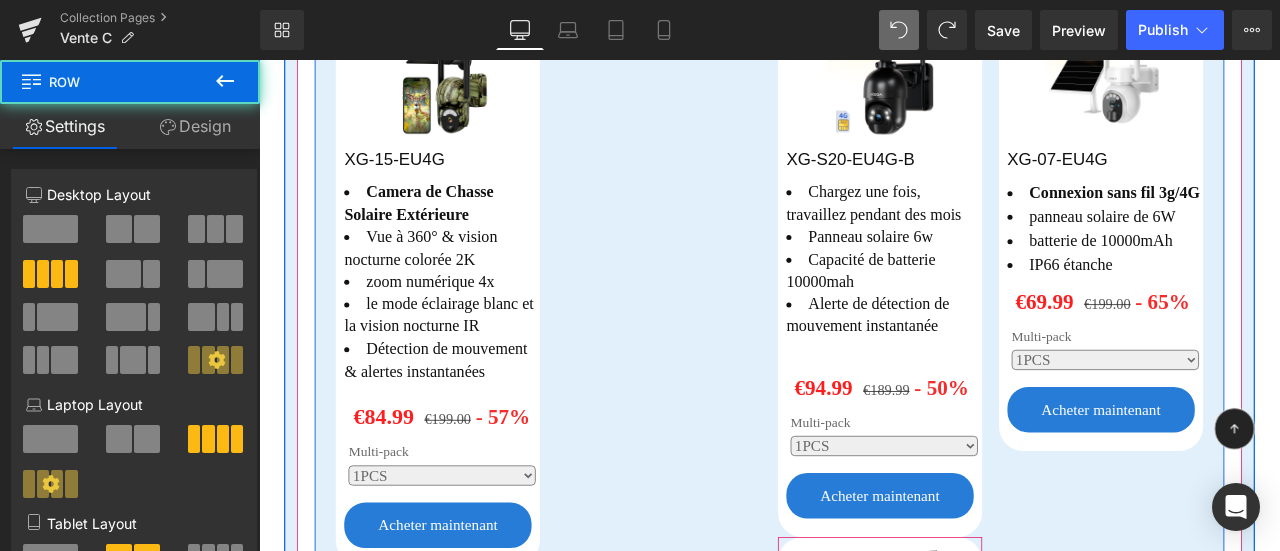 scroll, scrollTop: 2086, scrollLeft: 0, axis: vertical 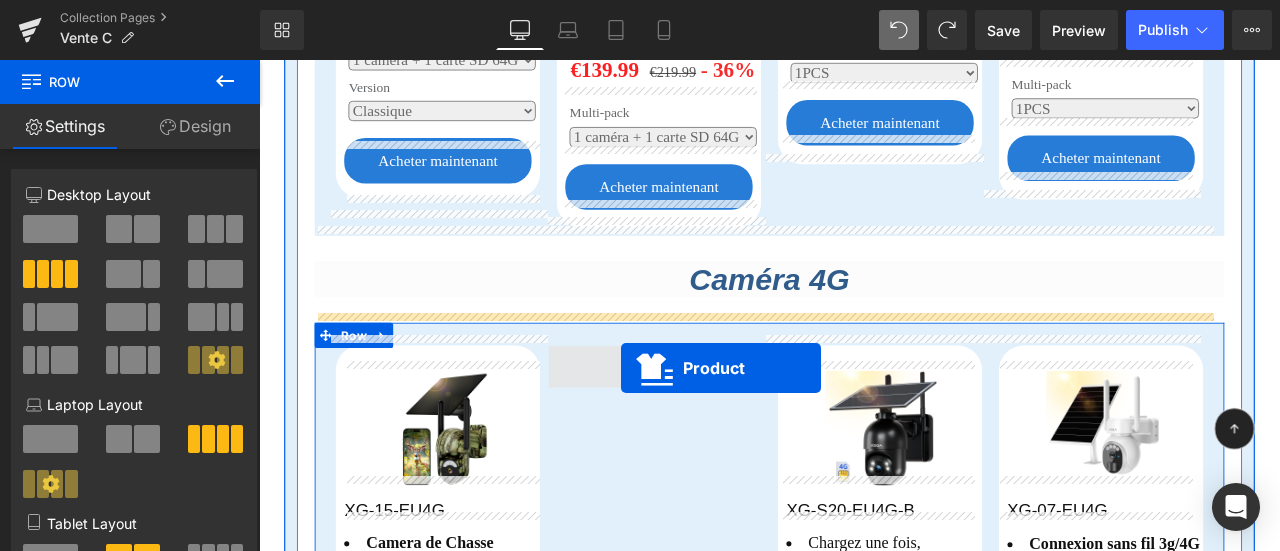 drag, startPoint x: 456, startPoint y: 378, endPoint x: 688, endPoint y: 425, distance: 236.7129 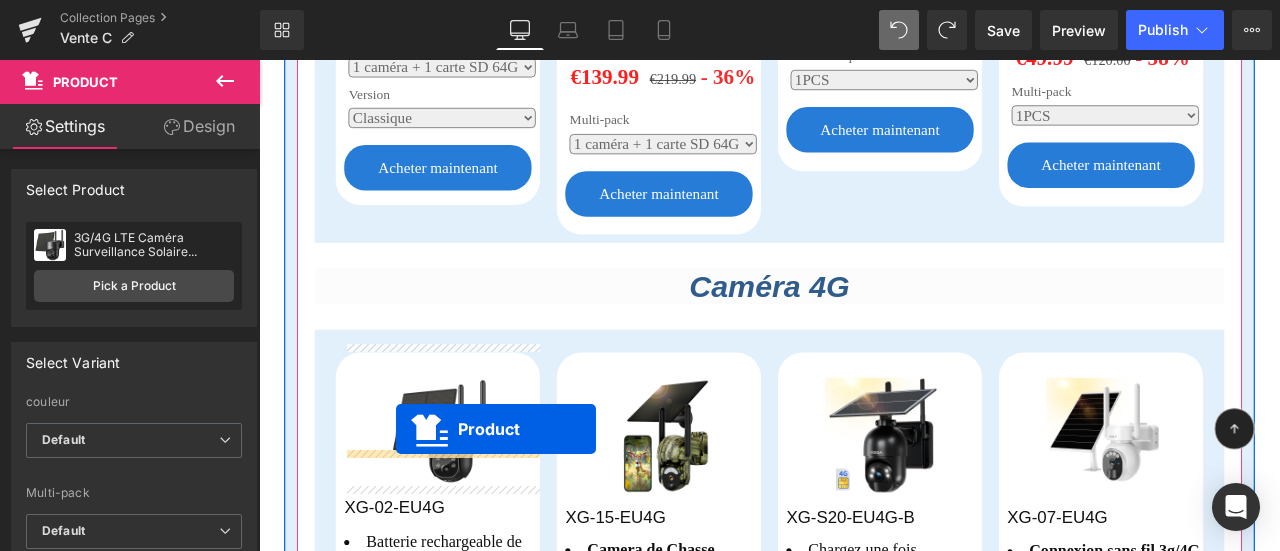 scroll, scrollTop: 1346, scrollLeft: 0, axis: vertical 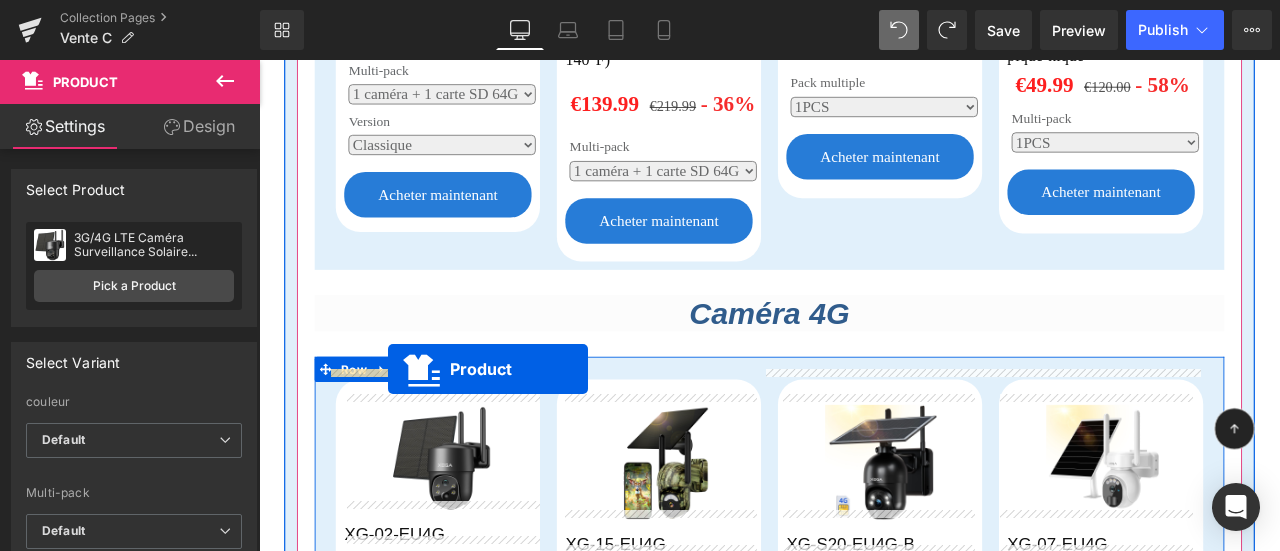 drag, startPoint x: 972, startPoint y: 404, endPoint x: 412, endPoint y: 426, distance: 560.43195 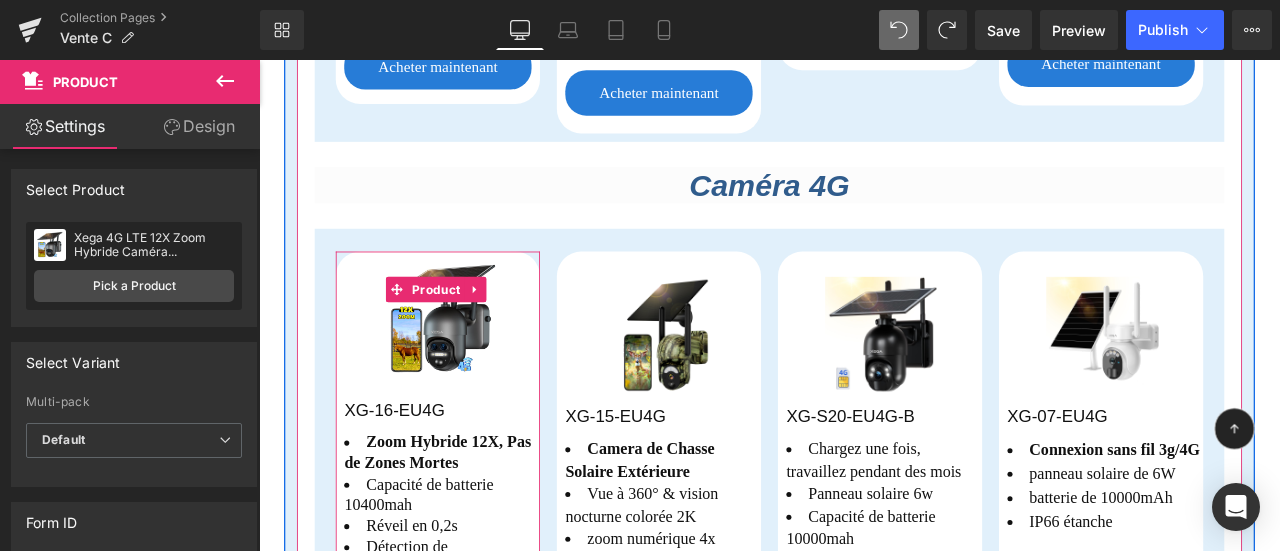 scroll, scrollTop: 1646, scrollLeft: 0, axis: vertical 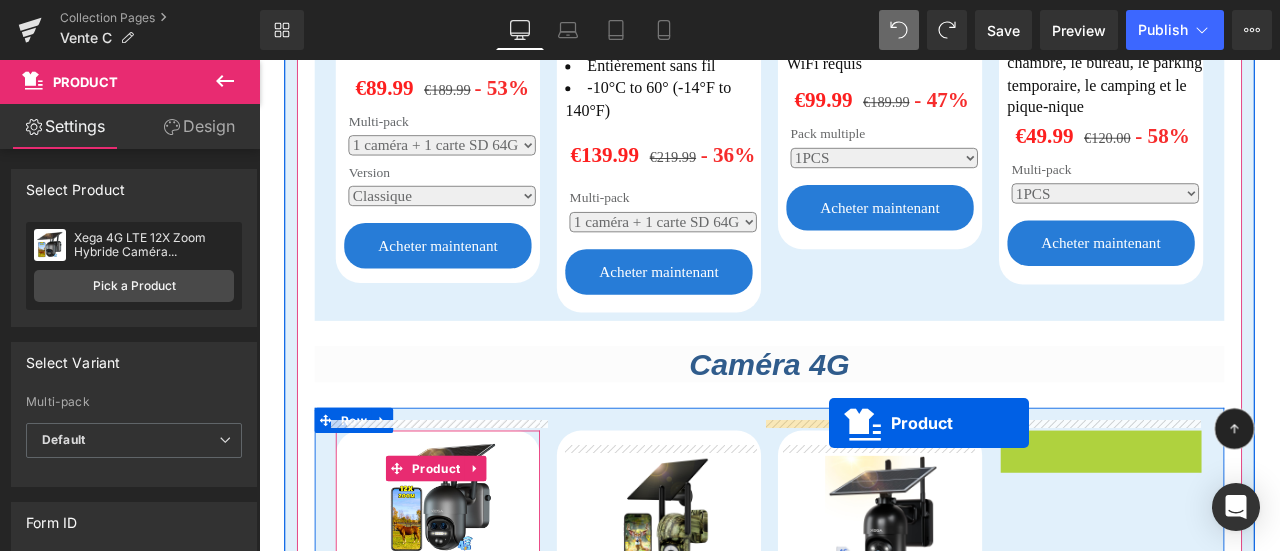 drag, startPoint x: 1254, startPoint y: 140, endPoint x: 934, endPoint y: 490, distance: 474.23624 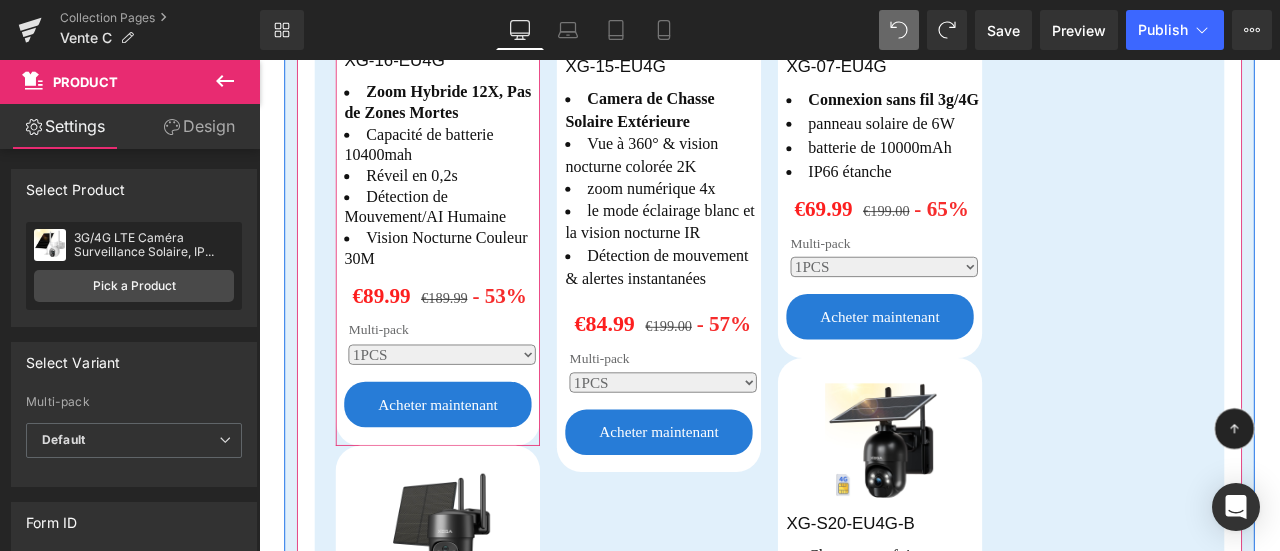 scroll, scrollTop: 1686, scrollLeft: 0, axis: vertical 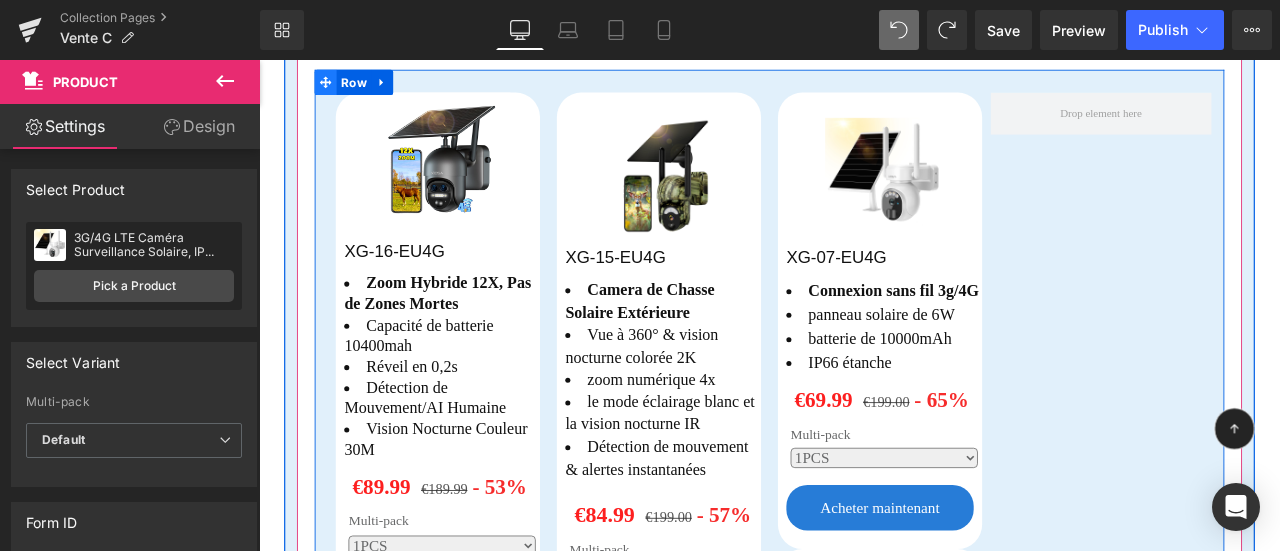 click at bounding box center (338, 87) 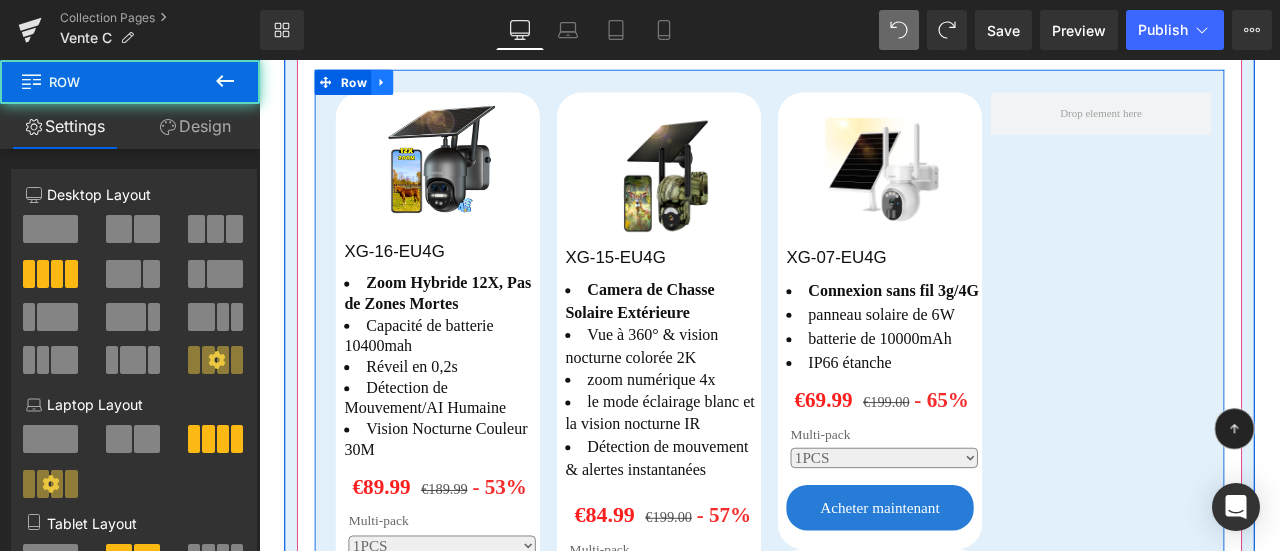 click 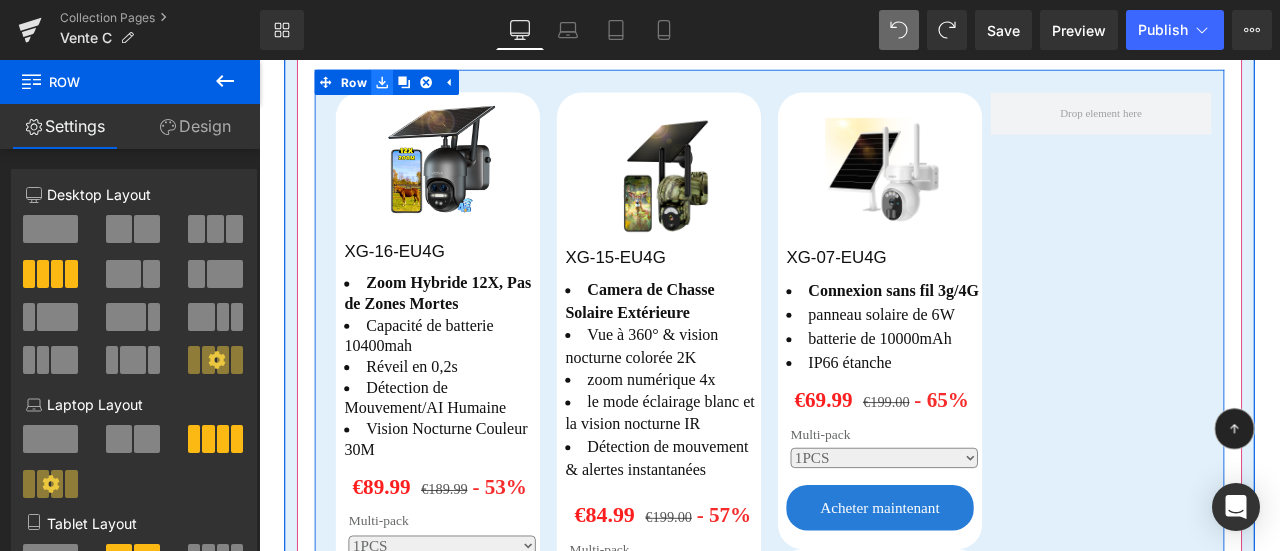 click 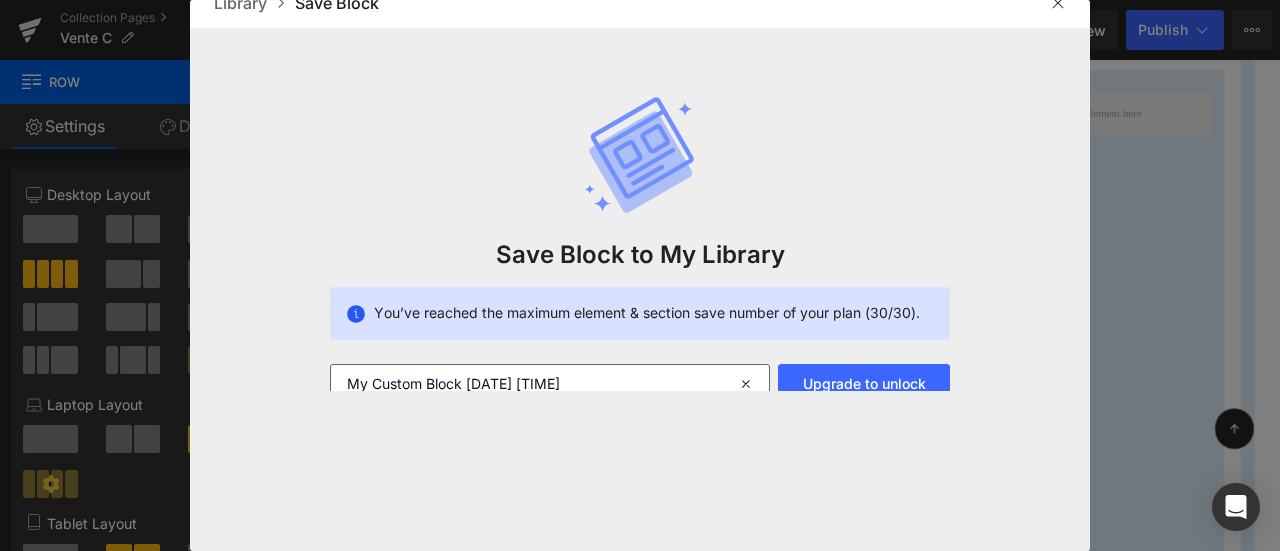 scroll, scrollTop: 34, scrollLeft: 0, axis: vertical 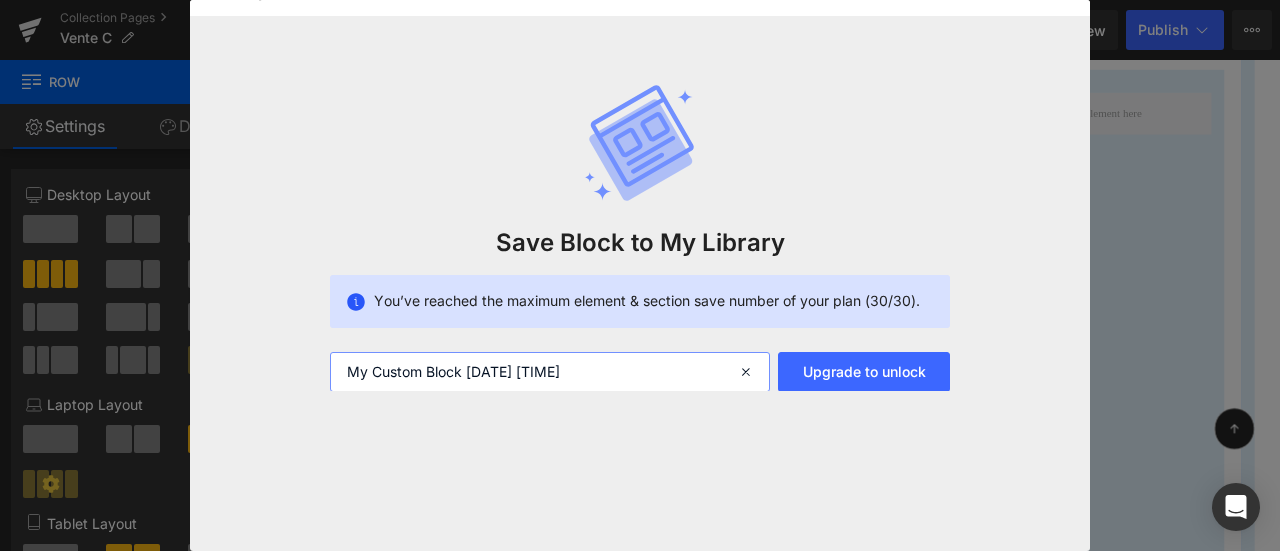 click on "My Custom Block [DATE] [TIME]" at bounding box center [550, 372] 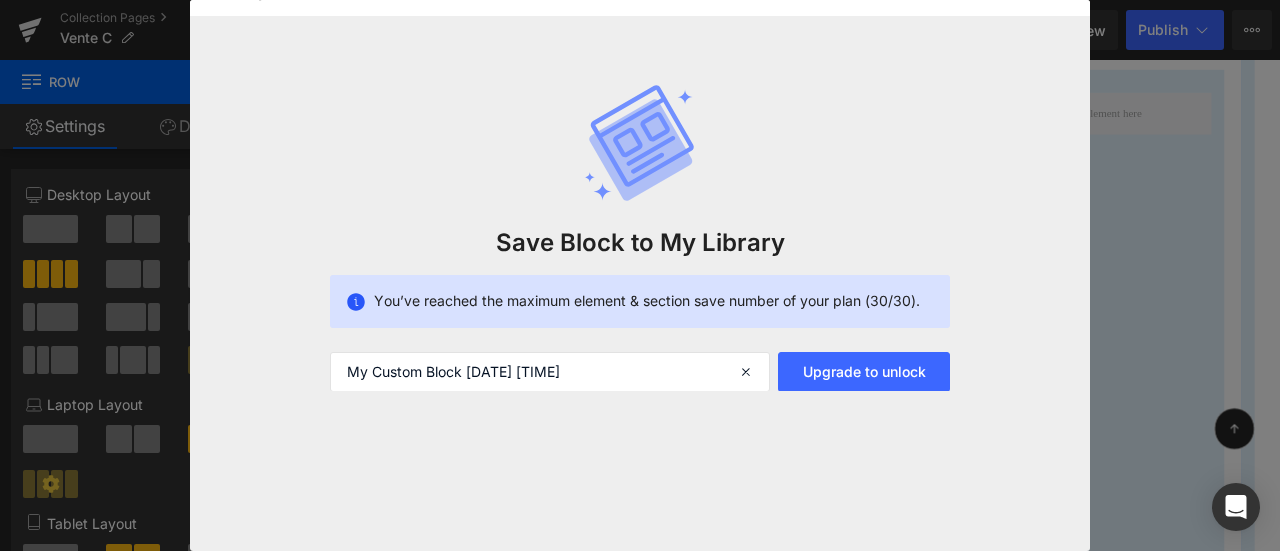 click on "Save Block to My Library  You’ve reached the maximum element & section save number of your plan (30/30).  My Custom Block [DATE] [TIME] Upgrade to unlock" 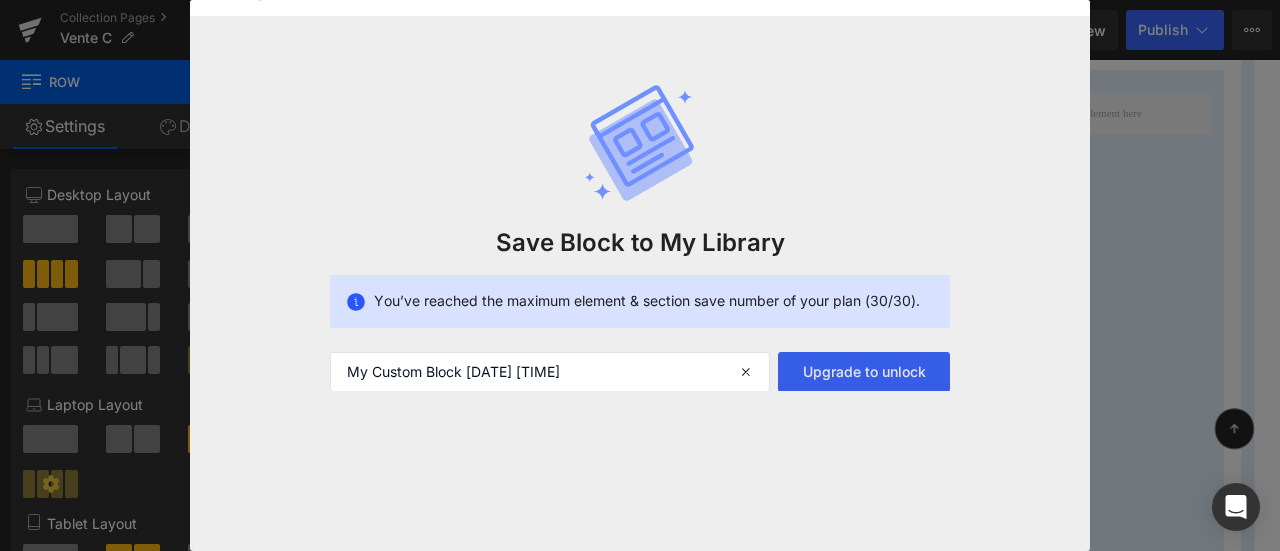 click on "Upgrade to unlock" at bounding box center [864, 372] 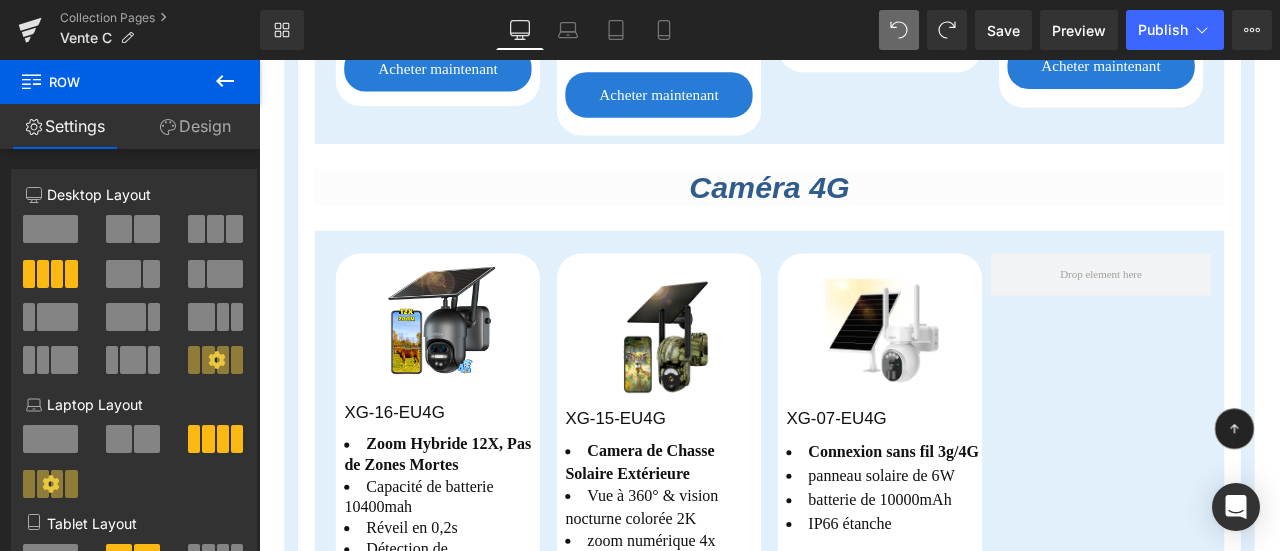 scroll, scrollTop: 1286, scrollLeft: 0, axis: vertical 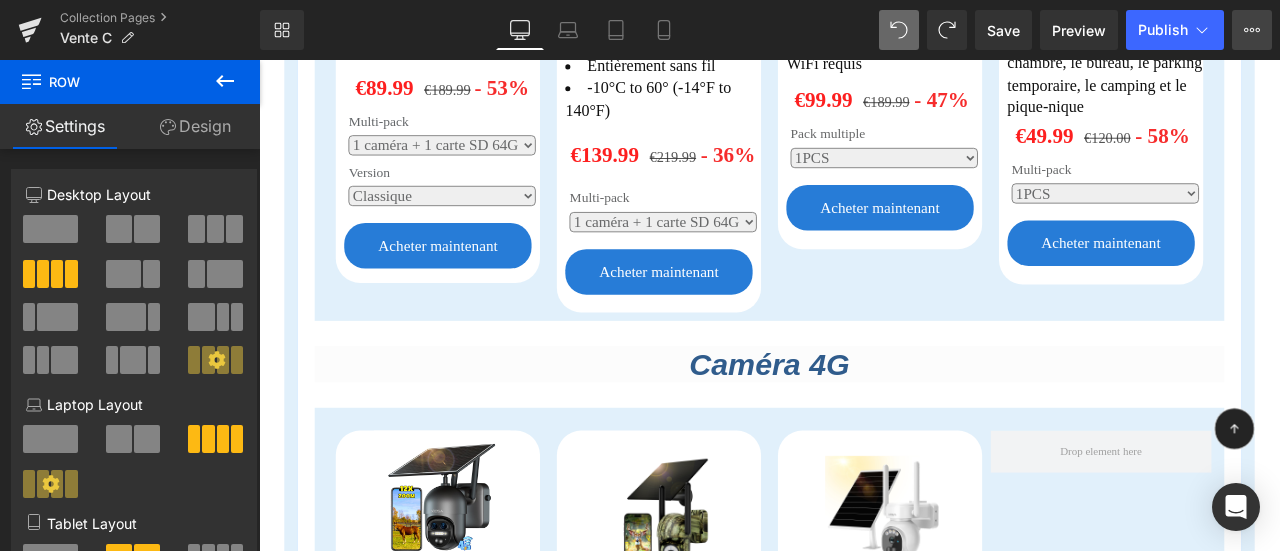 click 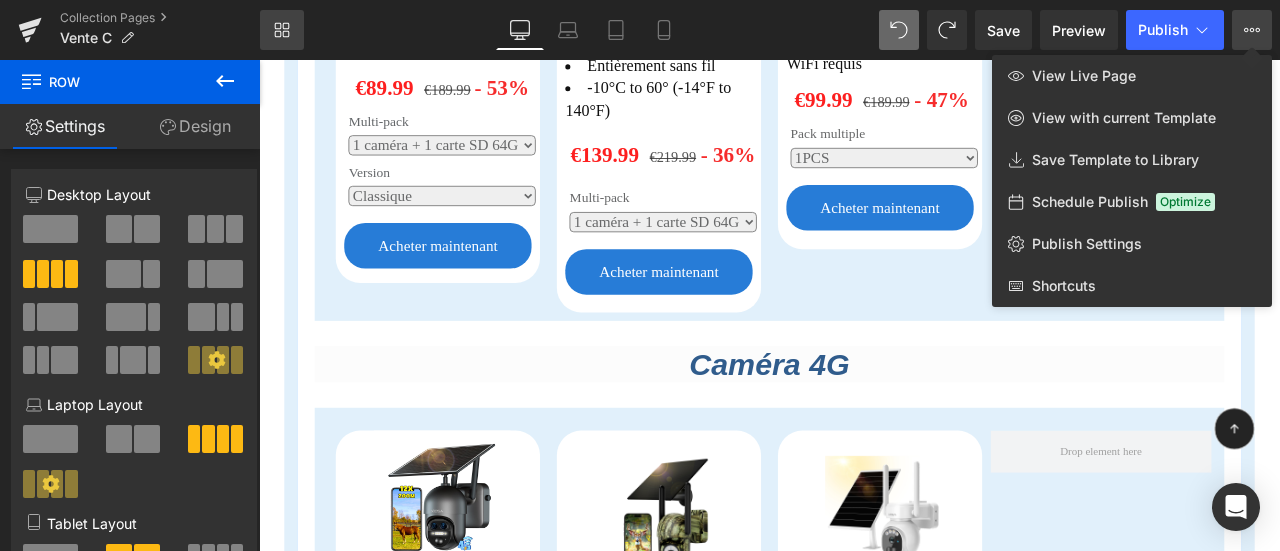 click 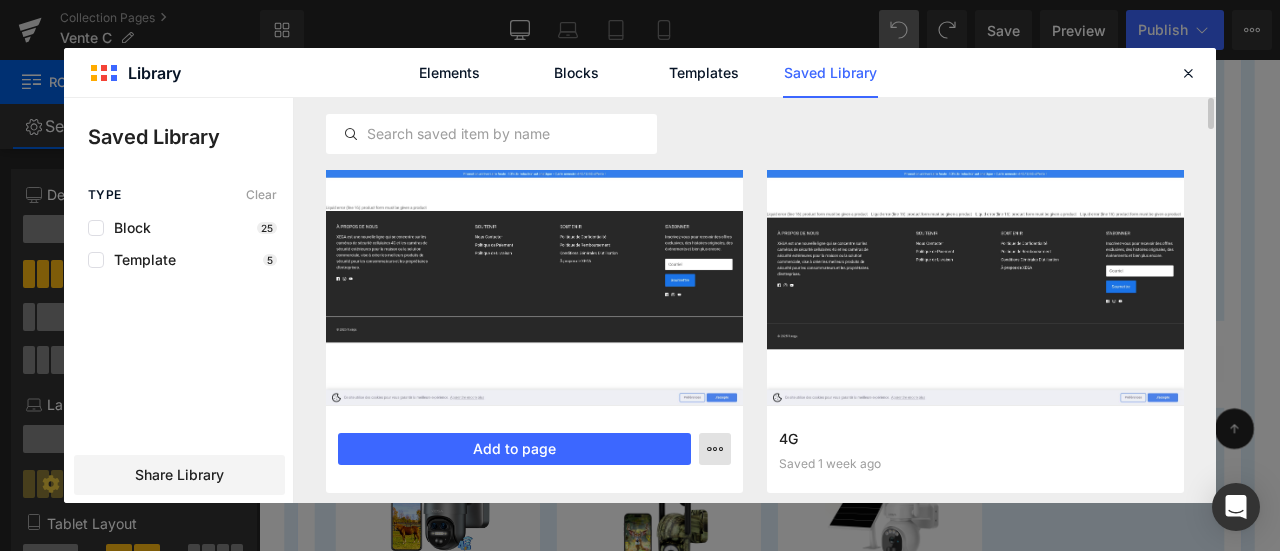 click 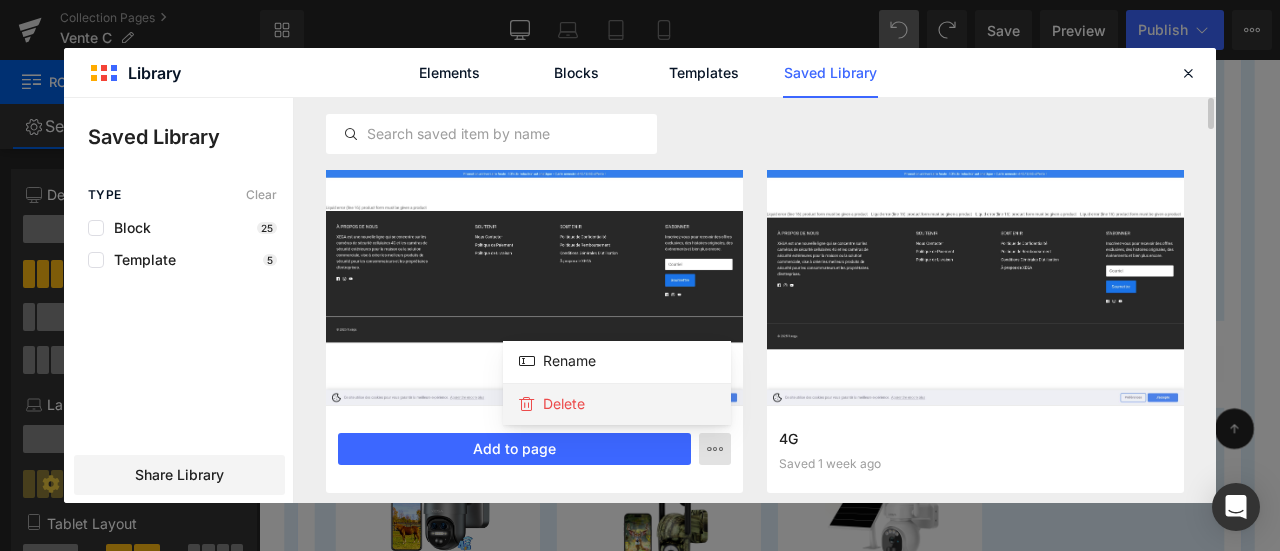 click on "Delete" 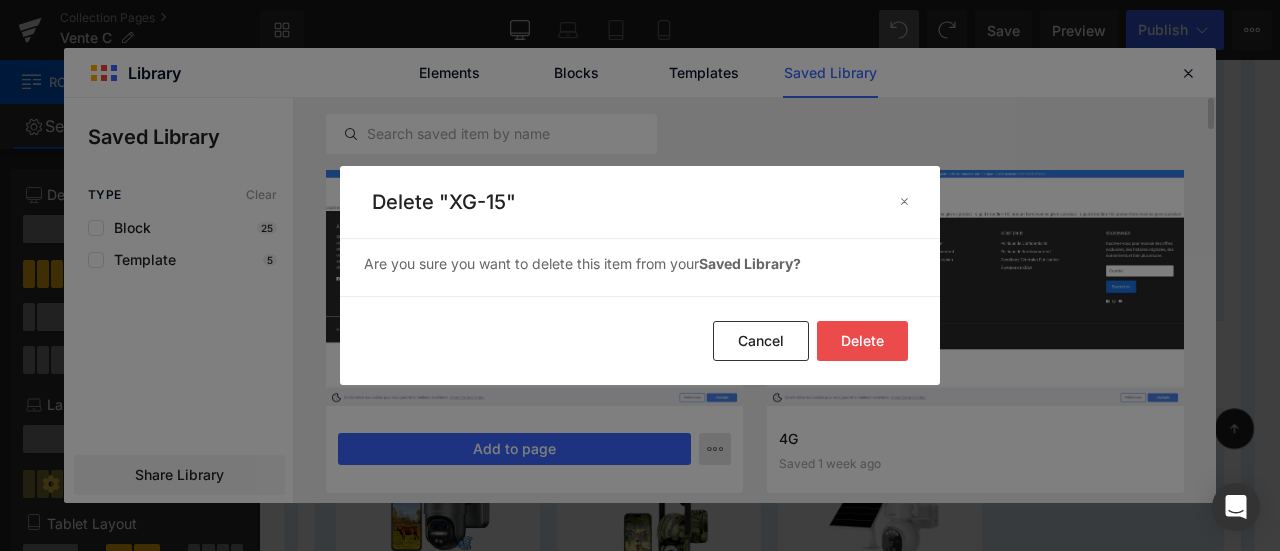 click on "Delete" 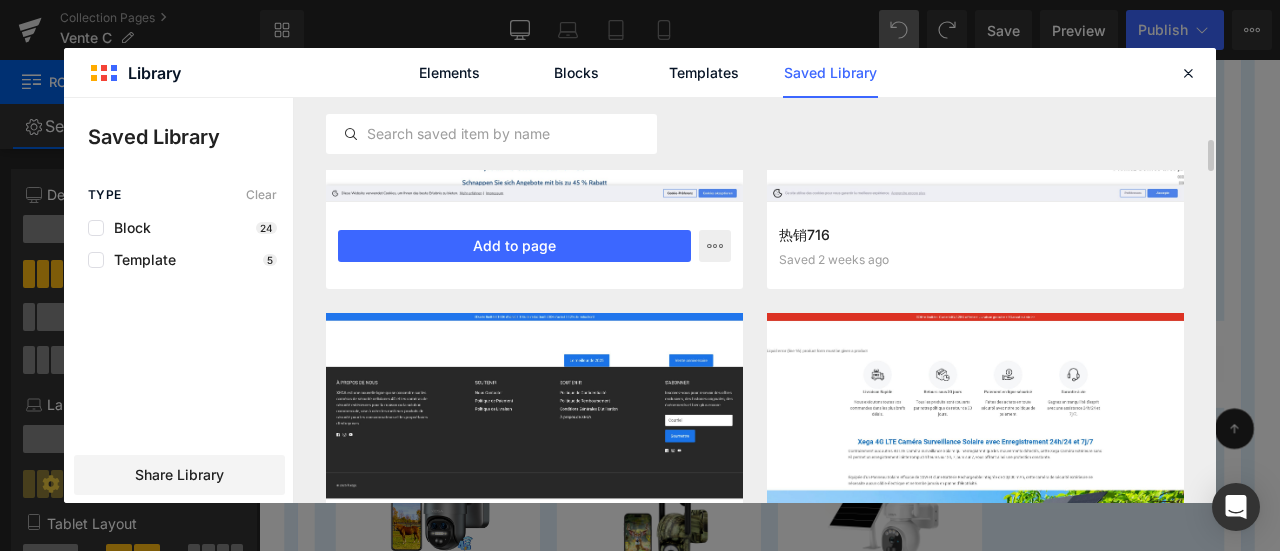 scroll, scrollTop: 450, scrollLeft: 0, axis: vertical 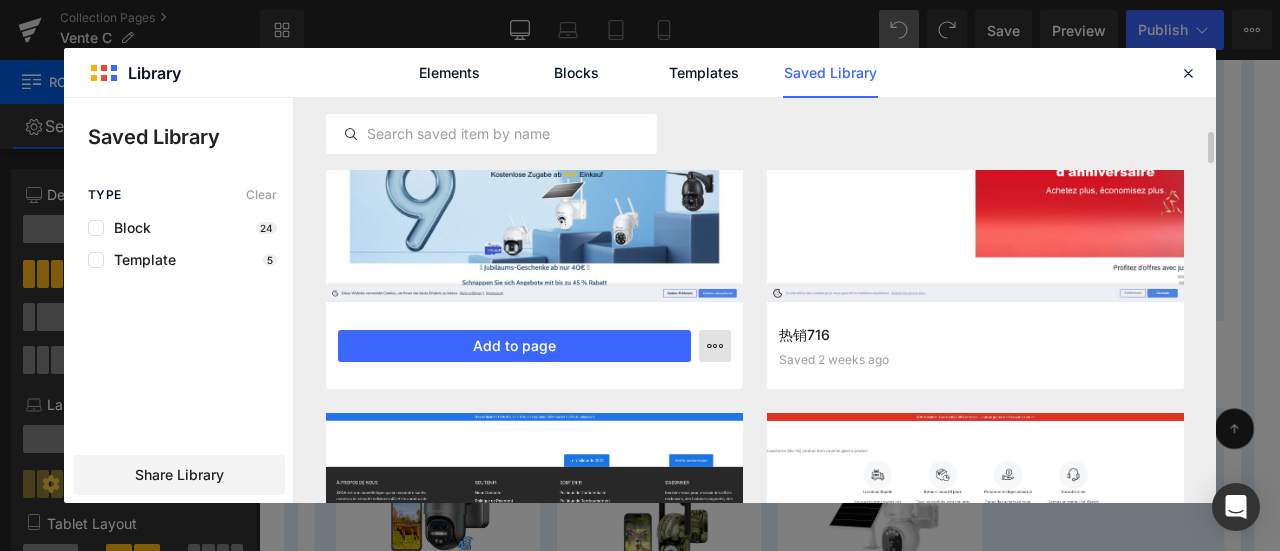 click 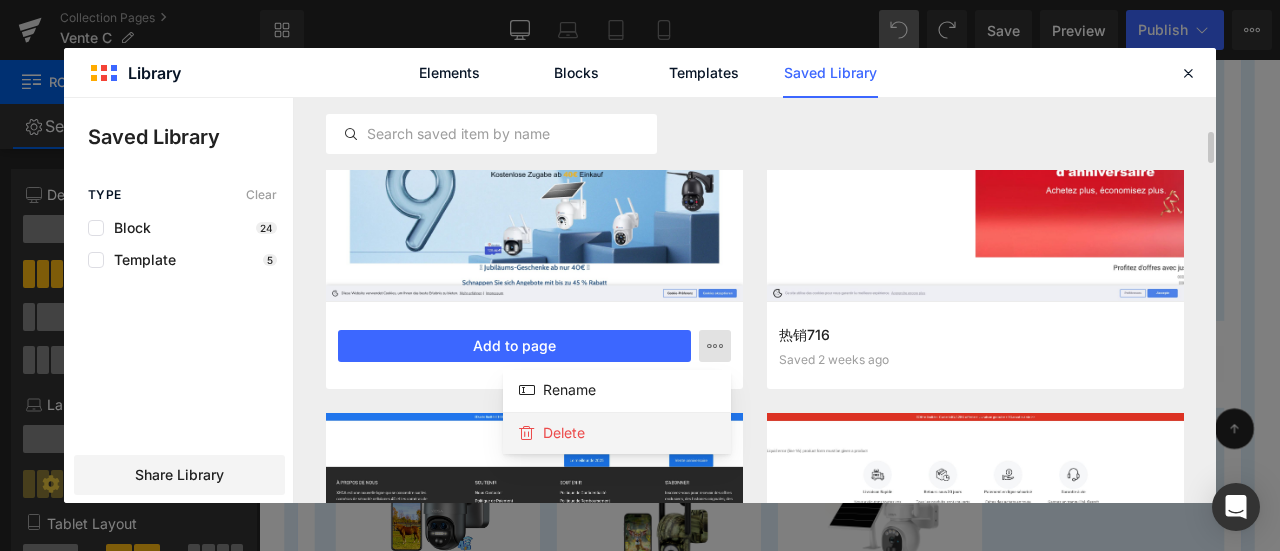 click on "Delete" 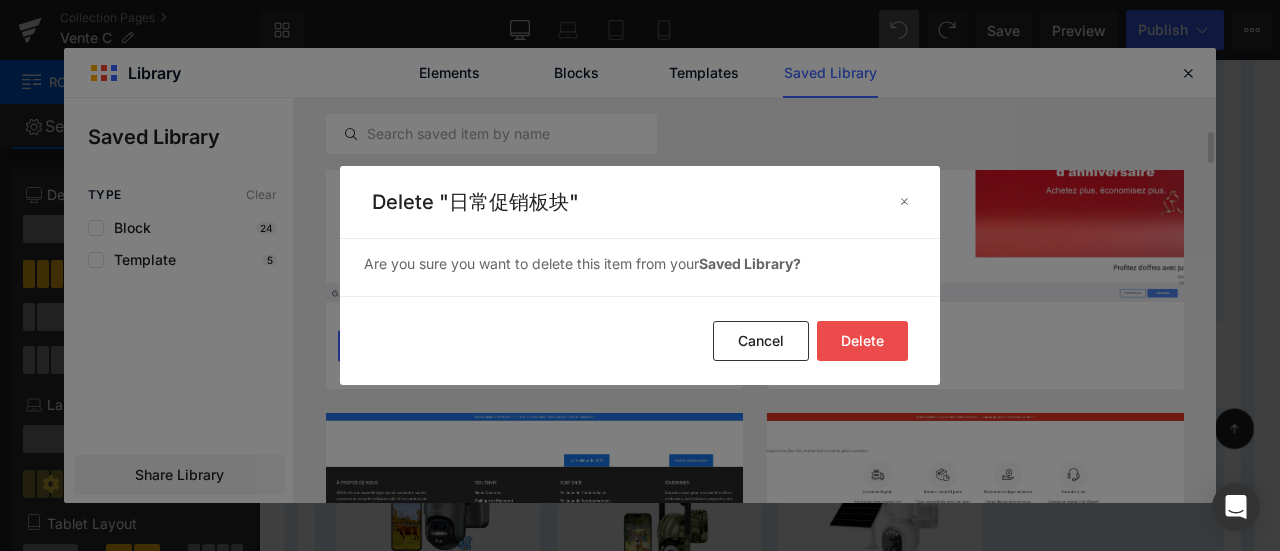 click on "Delete" 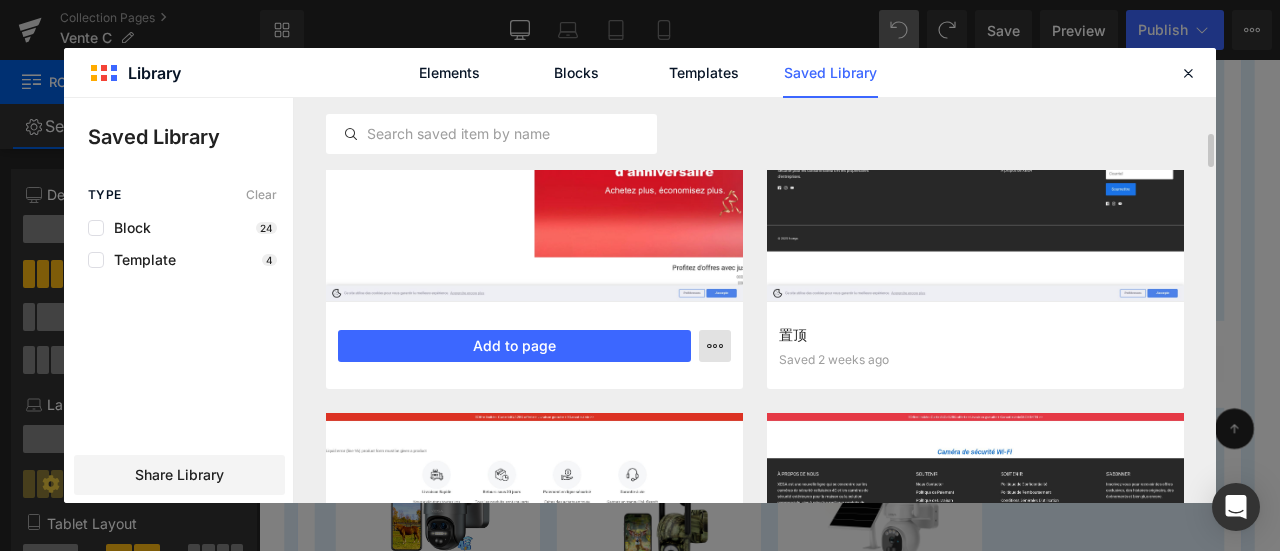 click 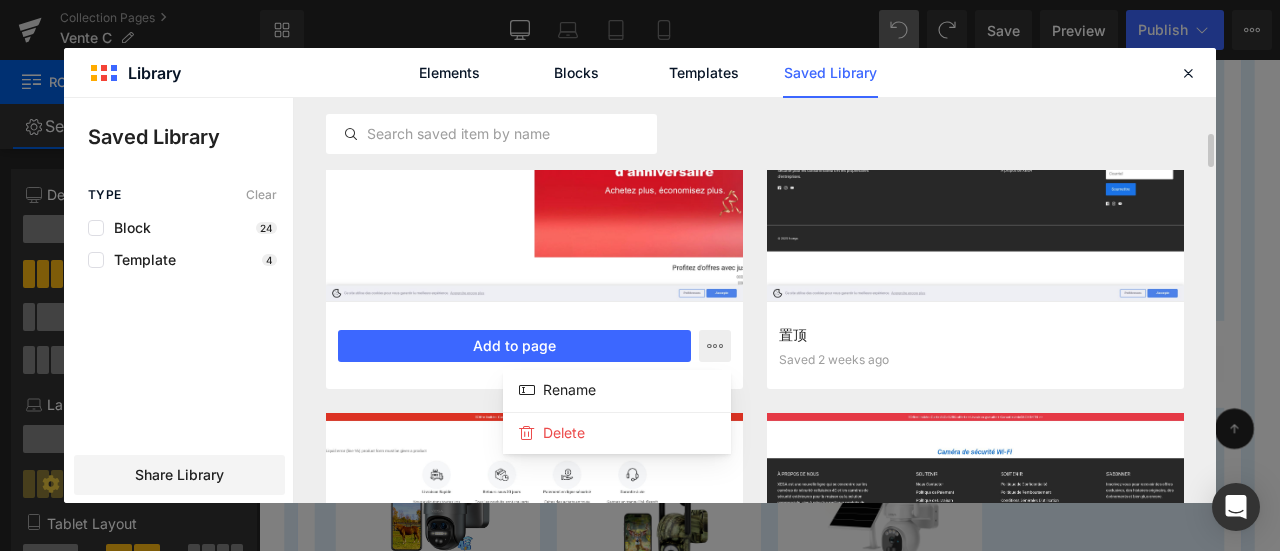 click at bounding box center [640, 300] 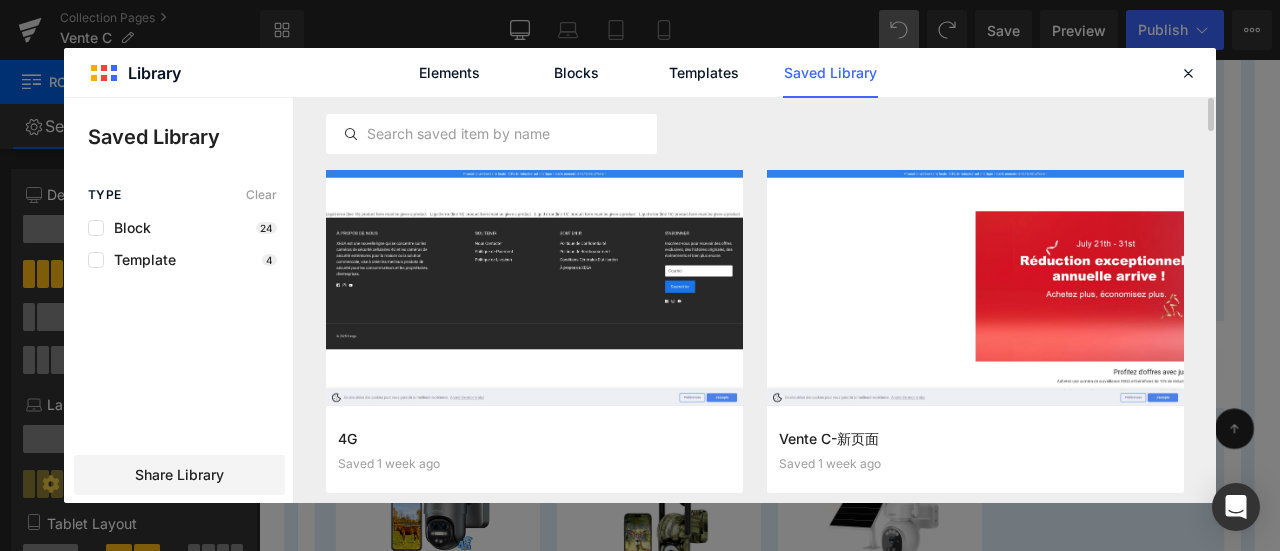 scroll, scrollTop: 300, scrollLeft: 0, axis: vertical 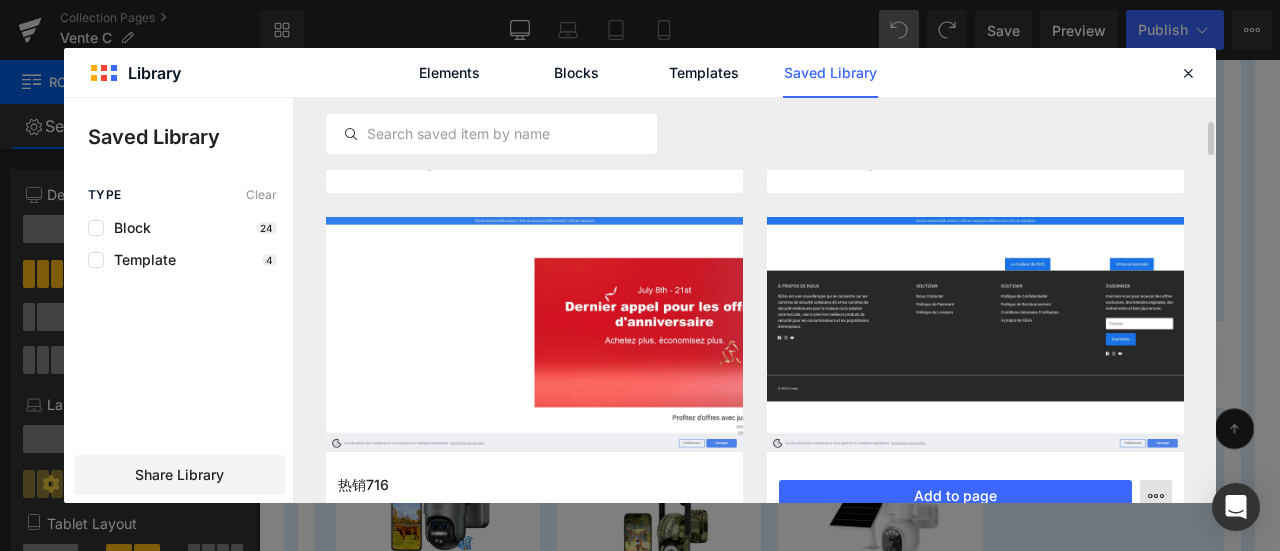 click 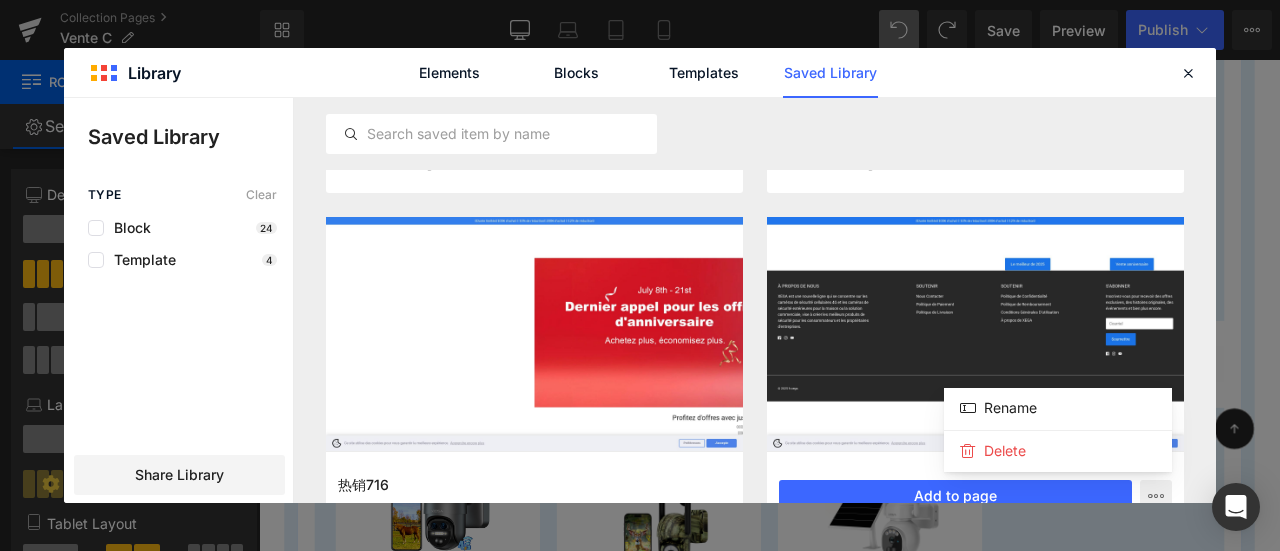 click at bounding box center (640, 300) 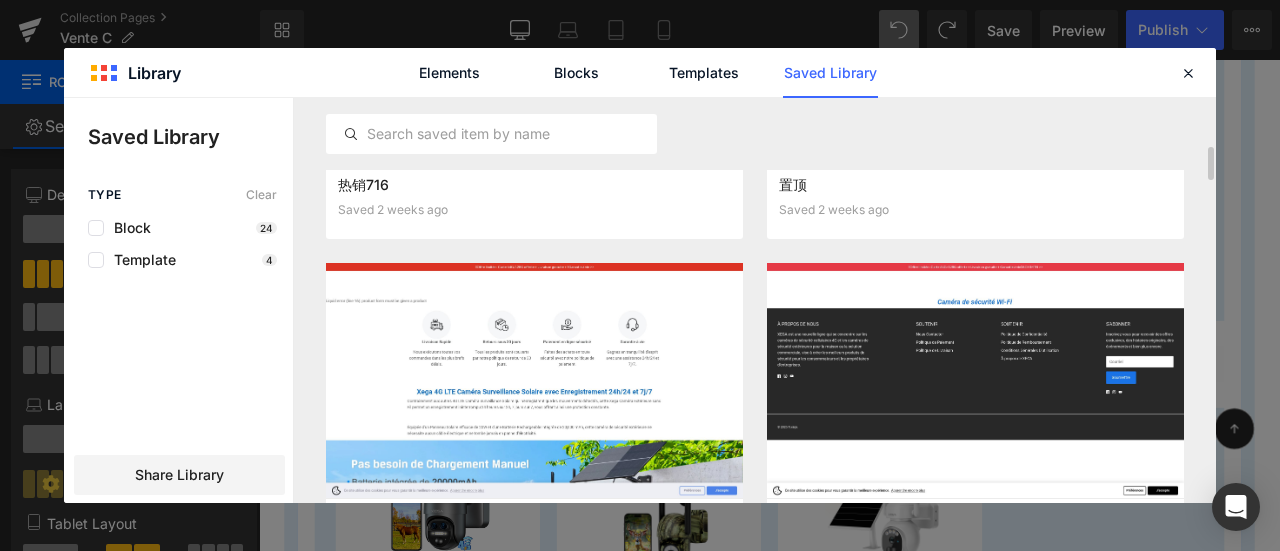 scroll, scrollTop: 450, scrollLeft: 0, axis: vertical 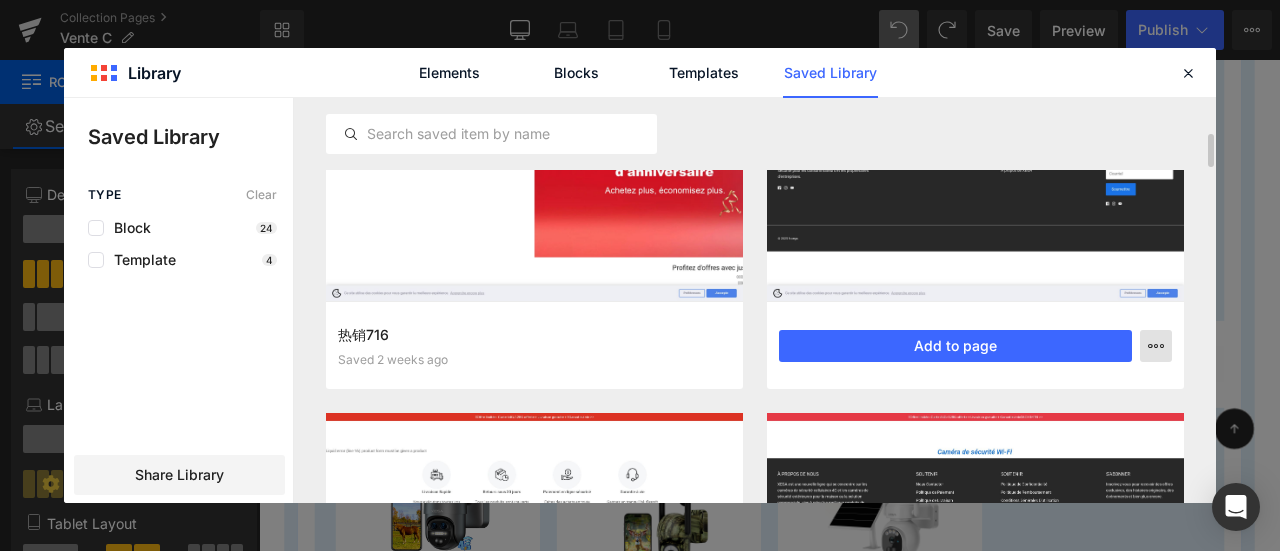 click 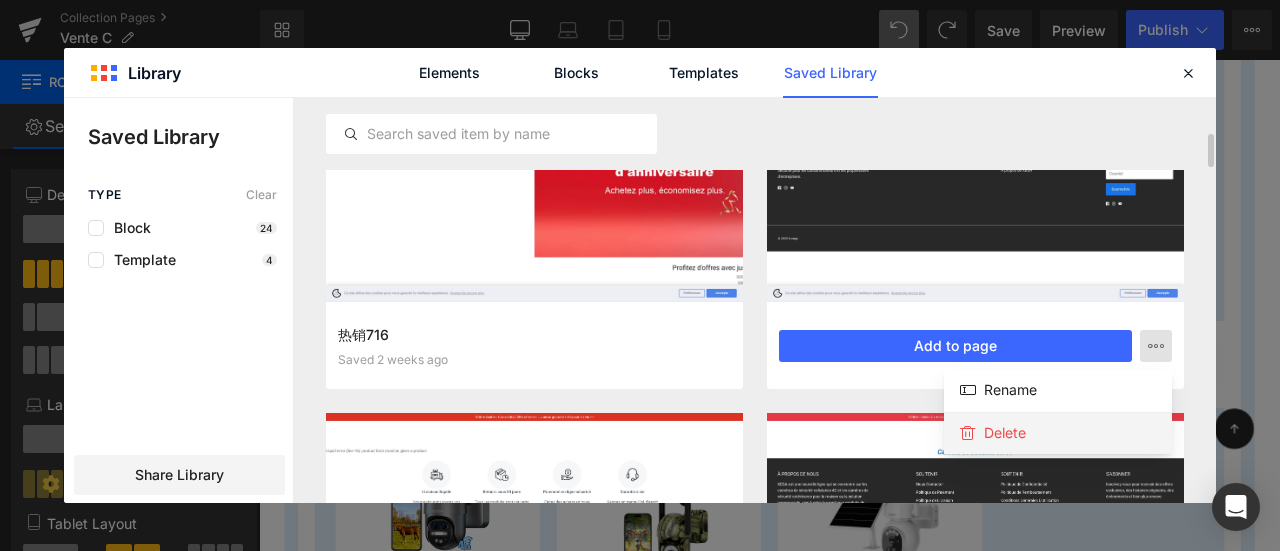 click on "Delete" 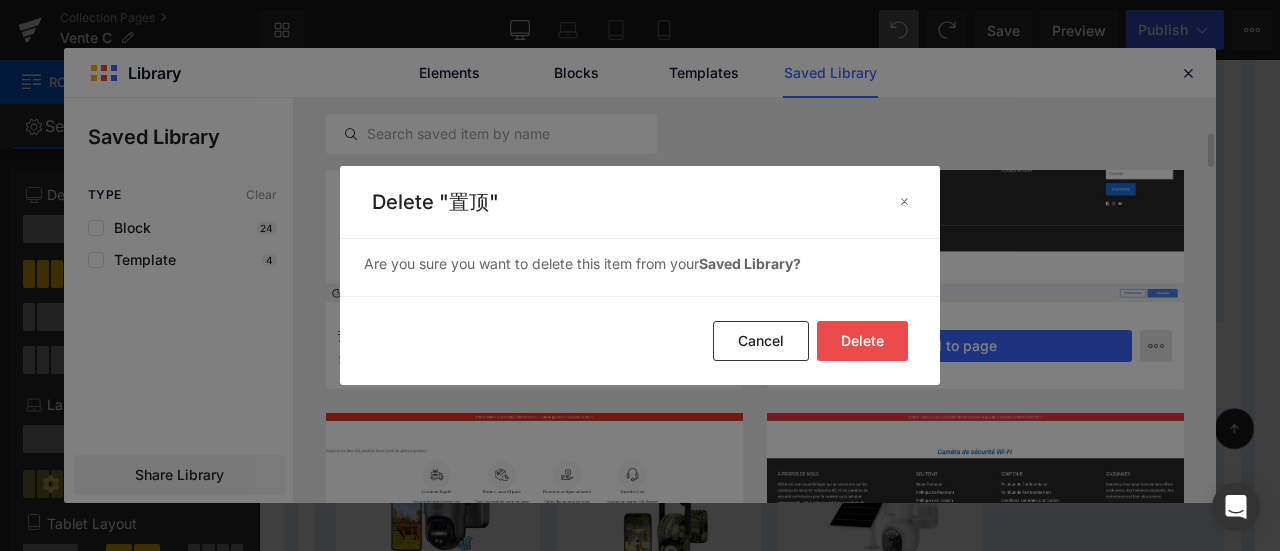 click on "Delete" 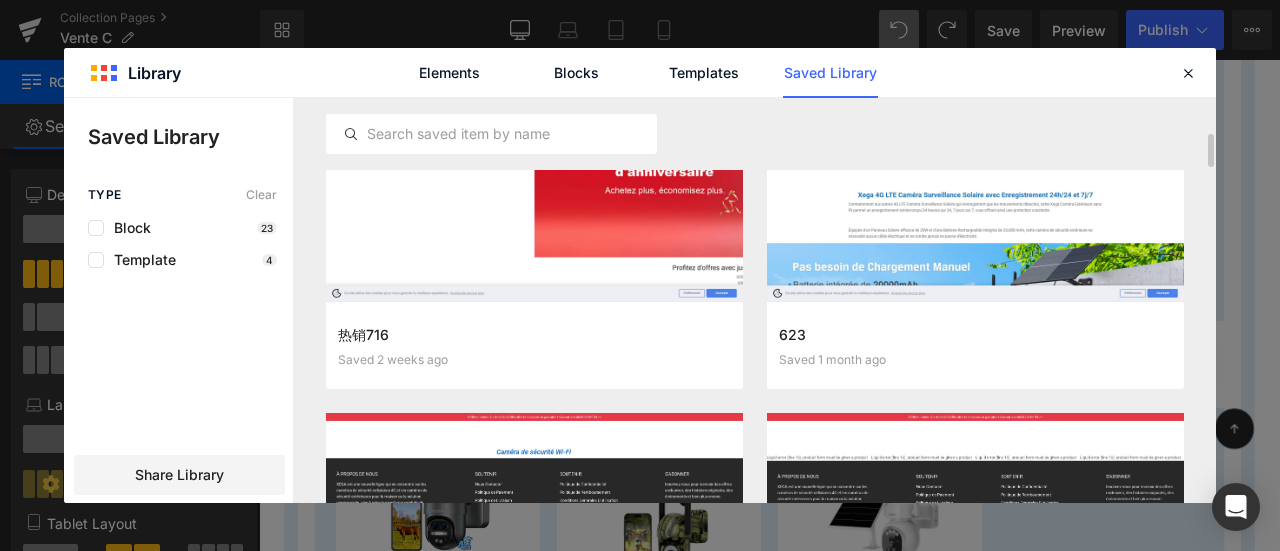 click on "4G Saved 1 week ago Add to page Vente C-新页面 Saved 1 week ago Add to page 热销716 Saved 2 weeks ago Add to page 623 Saved 1 month ago Add to page 热销-WIFI标题 Saved 1 month ago Add to page 热销WIFI板块 Saved 1 month ago Add to page shipping bar Saved 2 months ago Add to page 对比标 Saved 4 months ago Add to page 保修 Saved 1 year ago Add to page 标识 Saved 1 year ago Add to page Vente Chaude [DATE] [TIME] Saved 1 year ago Add to page 未完成10 Saved 1 year ago Add to page WIFI对比 Saved 1 year ago Add to page 4G对比 Saved 1 year ago Add to page 圣诞促销 Saved 1 year ago Add to page DELAS促销页面 Saved 1 year ago Add to page 日常促销+多买多省+免费送货+终身保修 Saved 1 year ago Add to page 节日促销+送SD卡 Saved 1 year ago Add to page My Custom Block [DATE] [TIME] Saved 1 year ago Add to page 4G产品规格 Saved 1 year ago Add to page My Custom Block [DATE] [TIME] Saved 1 year ago Add to page My Custom Block [DATE] [TIME]" 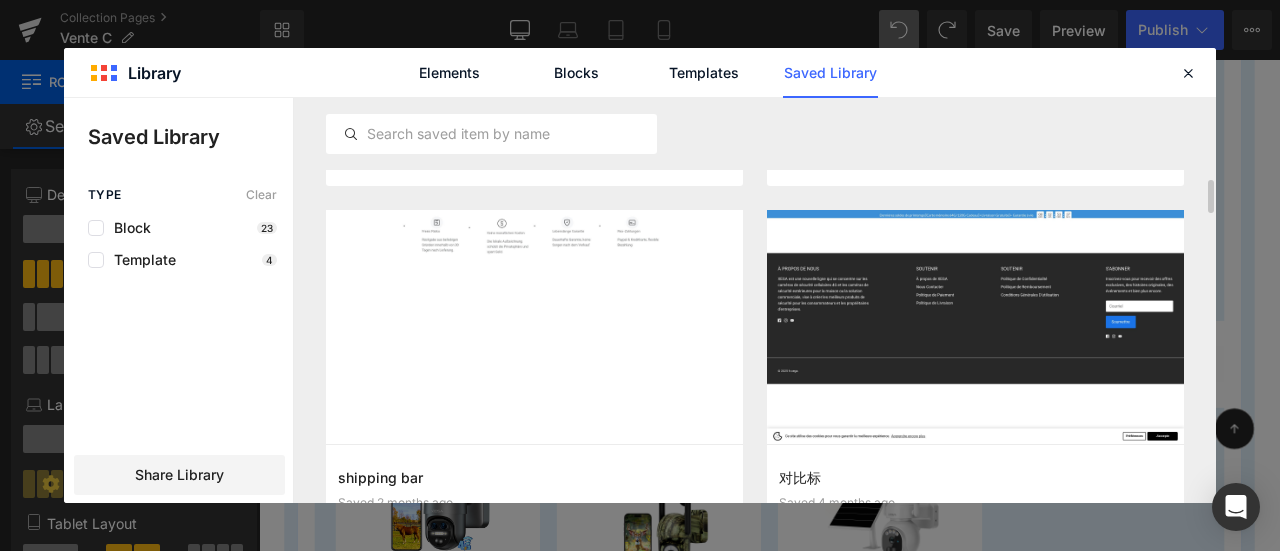 scroll, scrollTop: 1450, scrollLeft: 0, axis: vertical 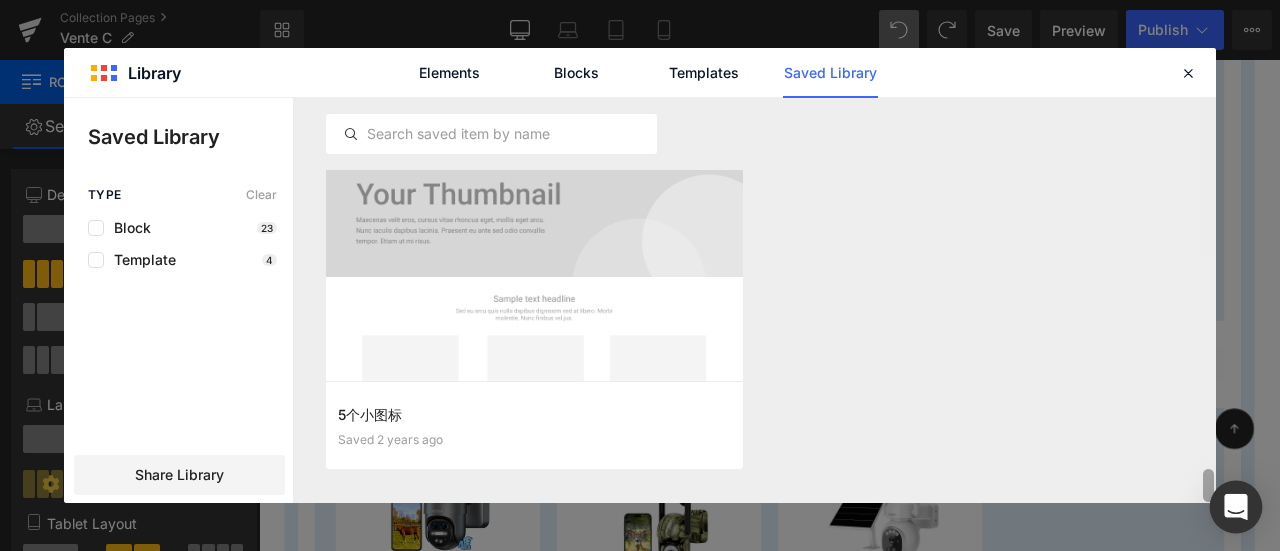 drag, startPoint x: 1208, startPoint y: 233, endPoint x: 1214, endPoint y: 513, distance: 280.06427 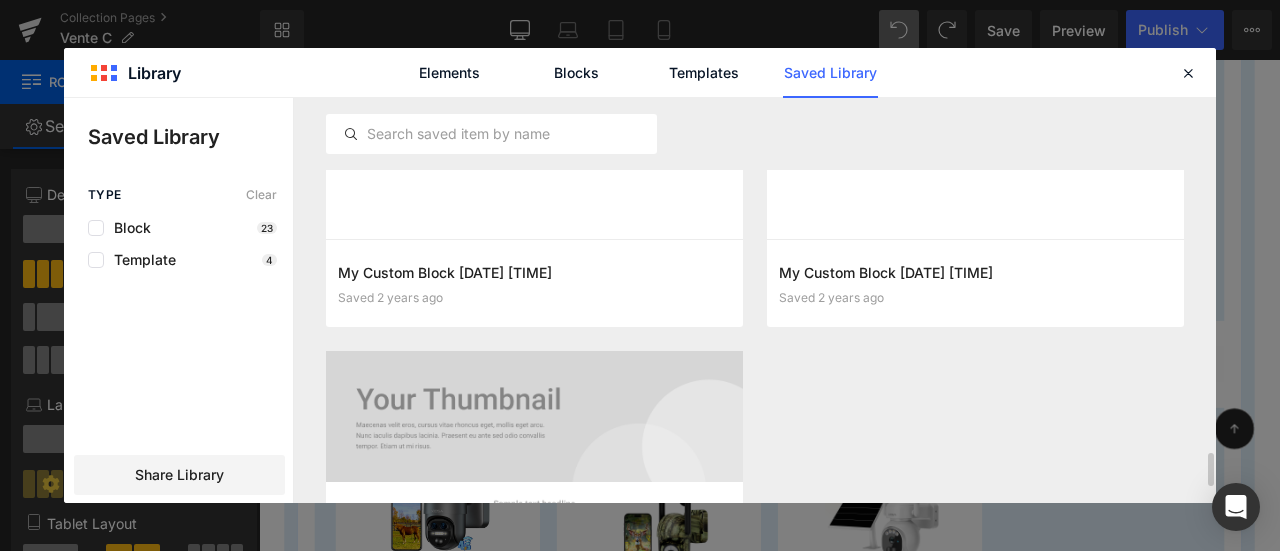 scroll, scrollTop: 4224, scrollLeft: 0, axis: vertical 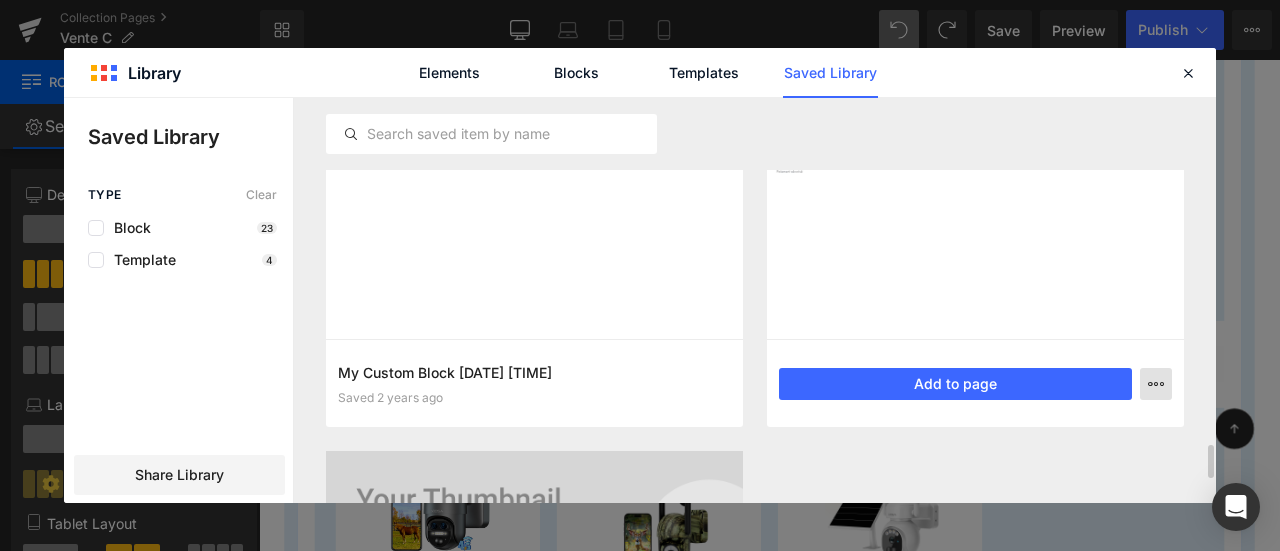 click 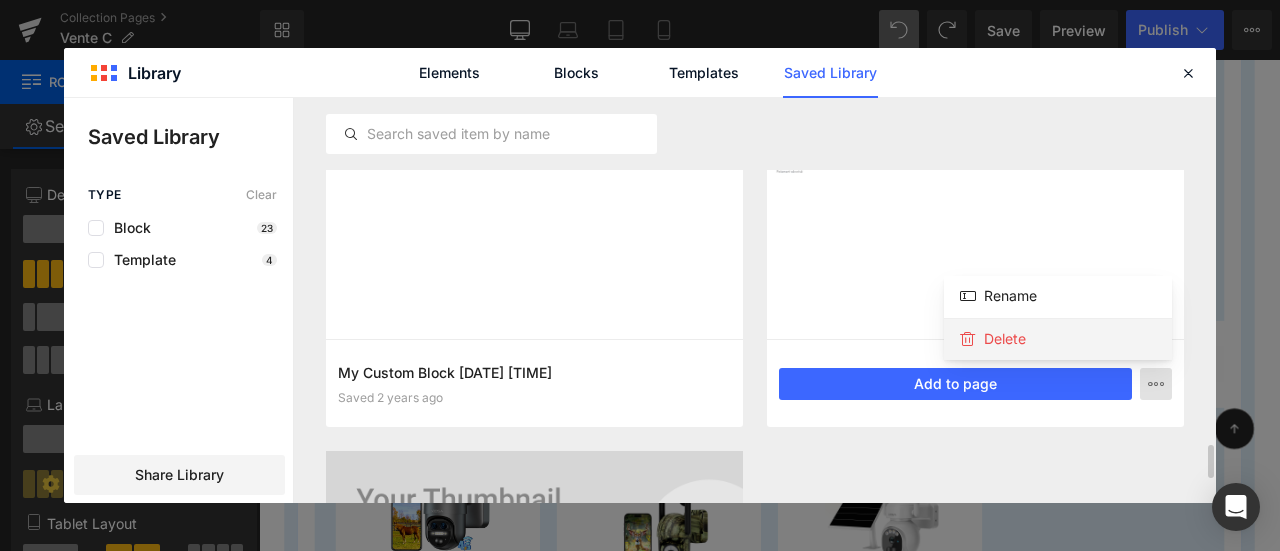 click on "Delete" 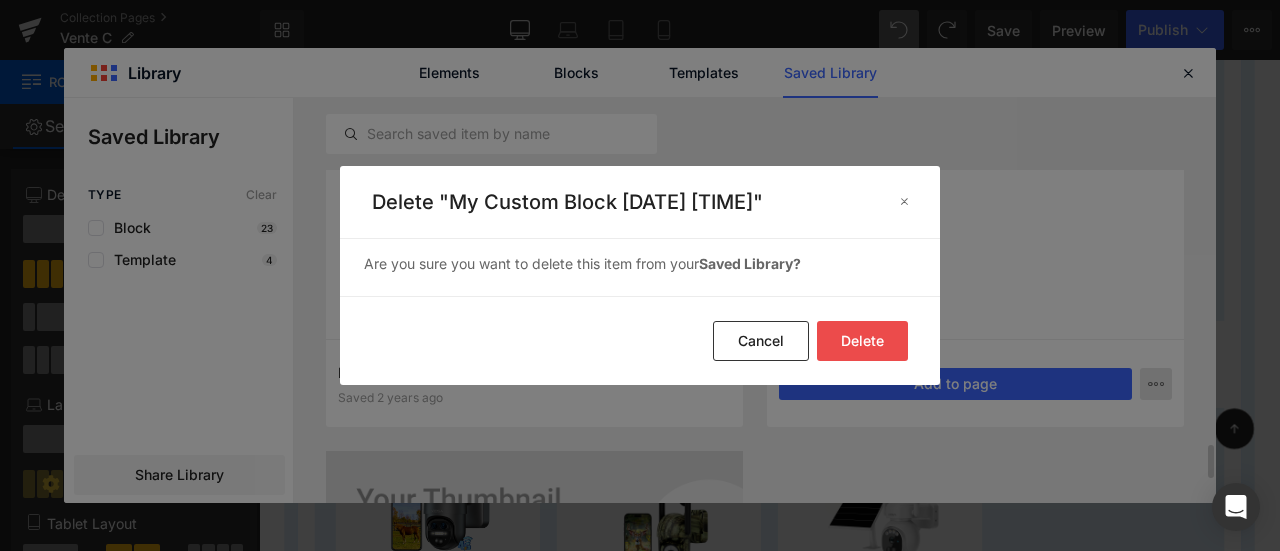 click on "Delete" 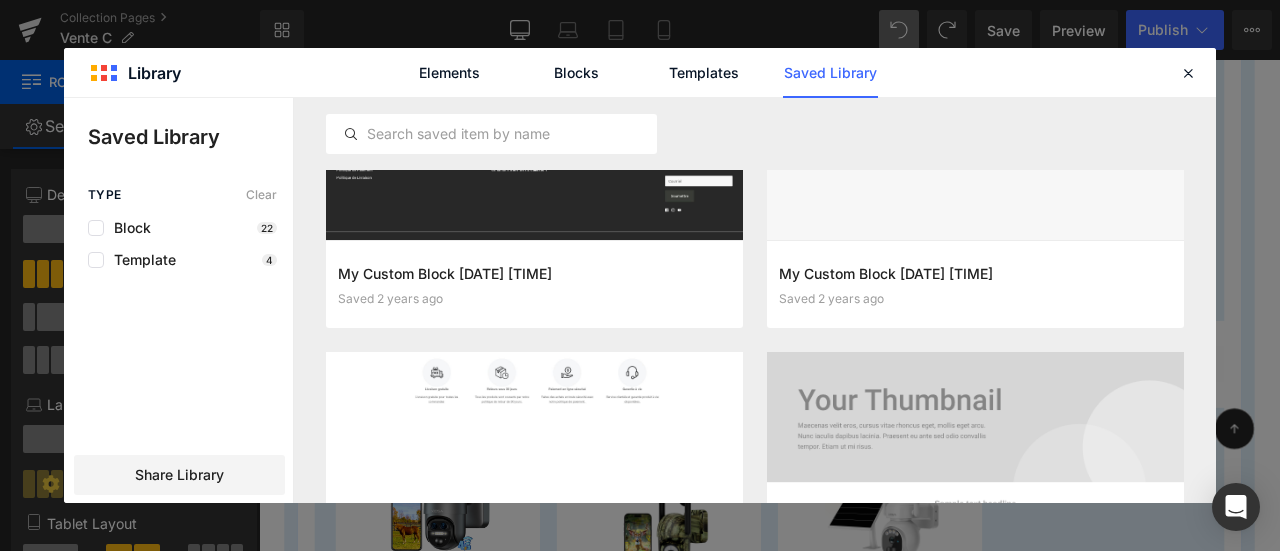 scroll, scrollTop: 3927, scrollLeft: 0, axis: vertical 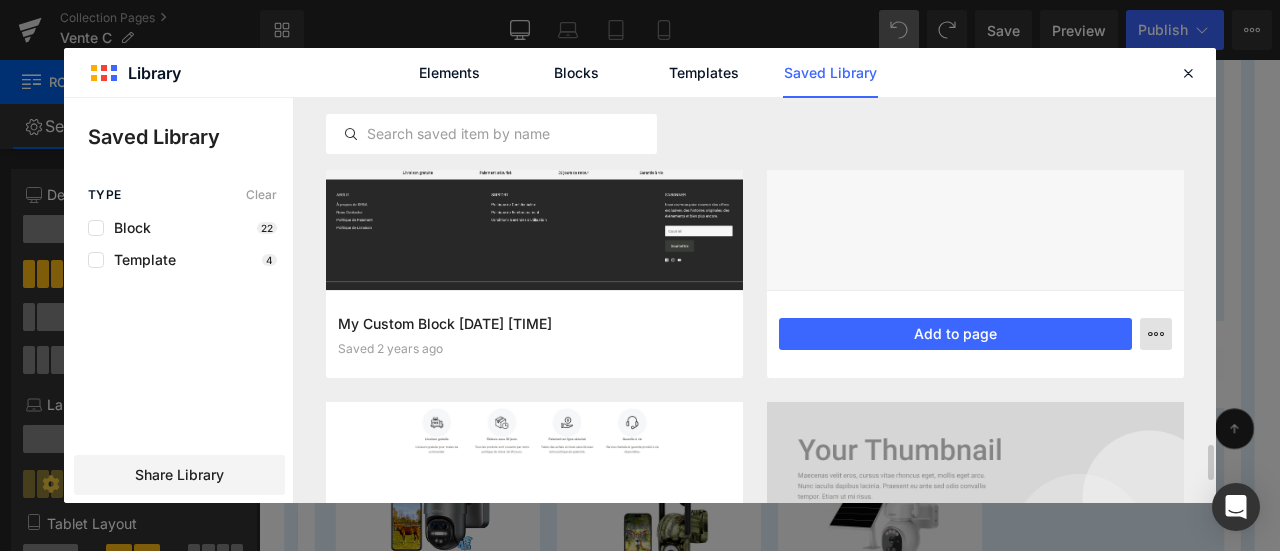 click 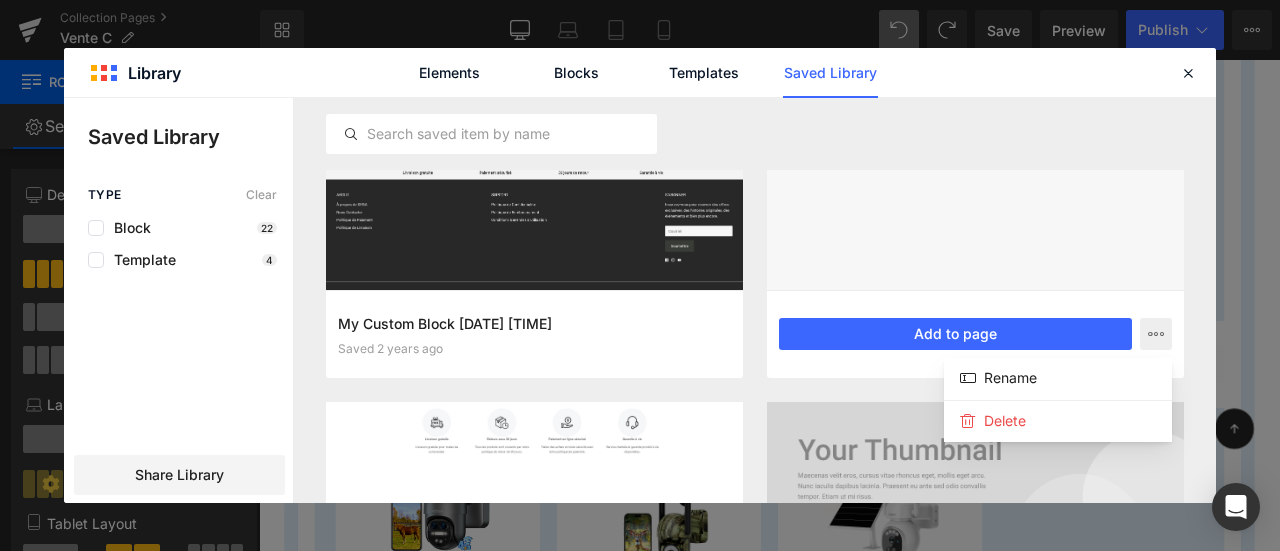 click at bounding box center [640, 300] 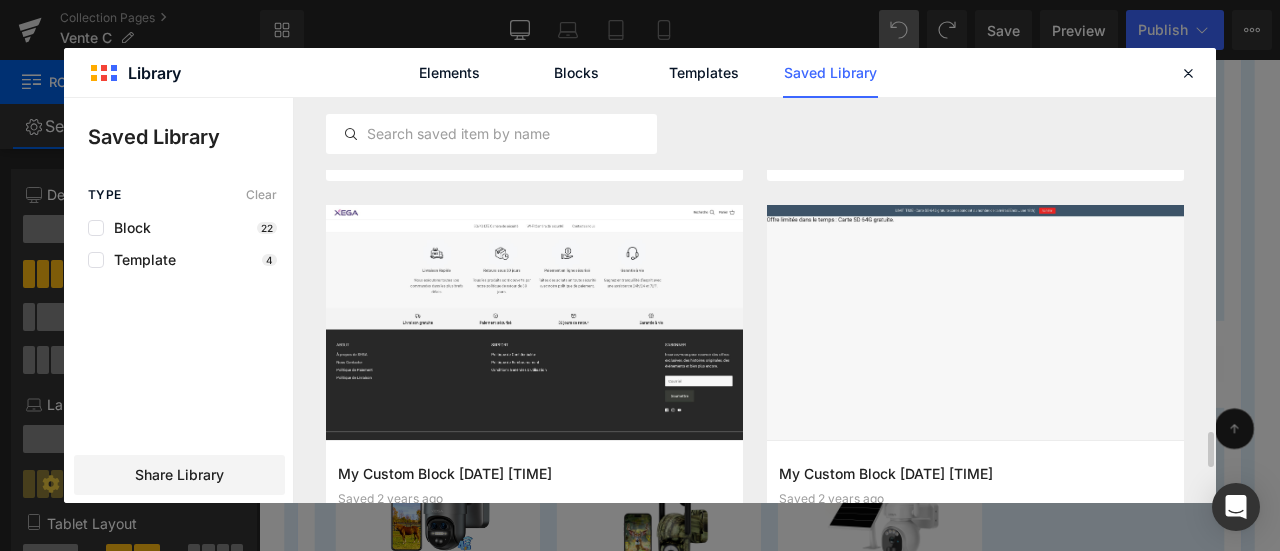 scroll, scrollTop: 3877, scrollLeft: 0, axis: vertical 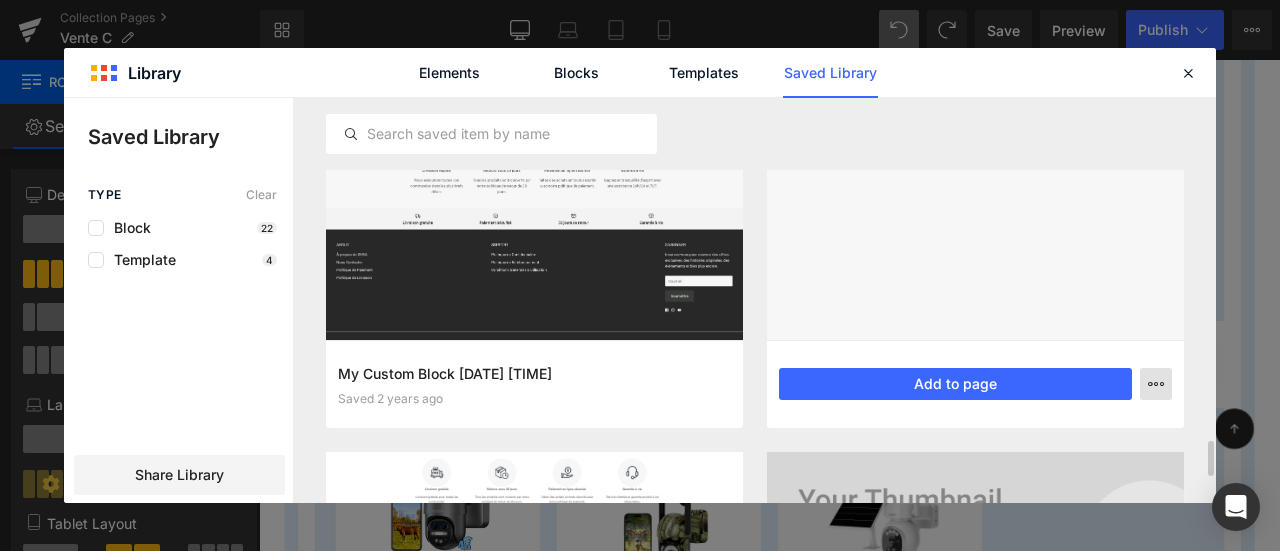 click at bounding box center [1156, 384] 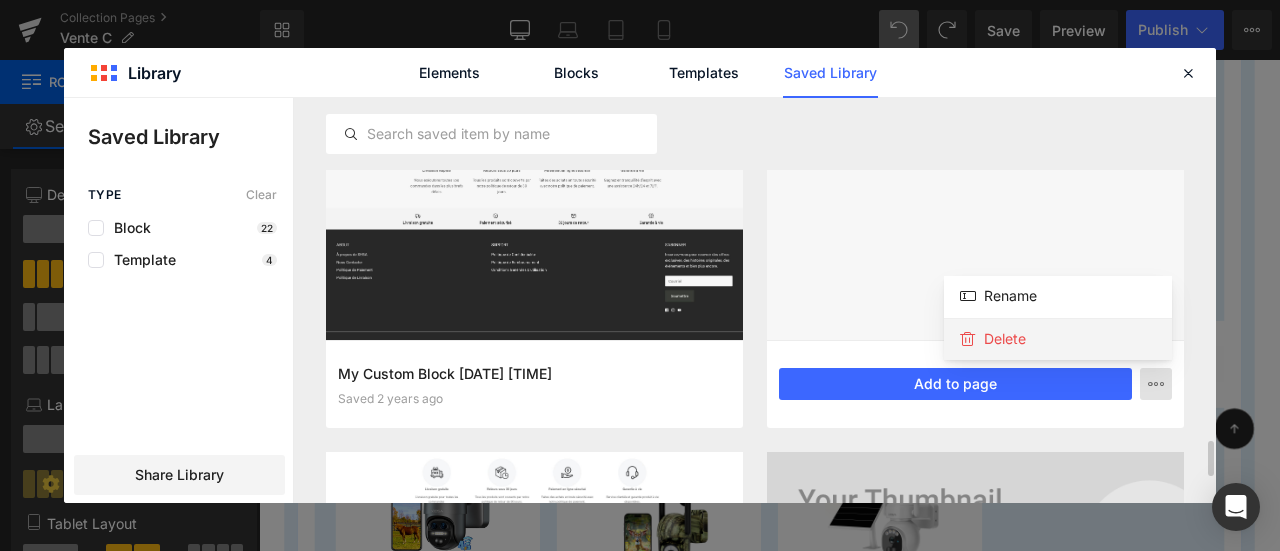 click on "Delete" 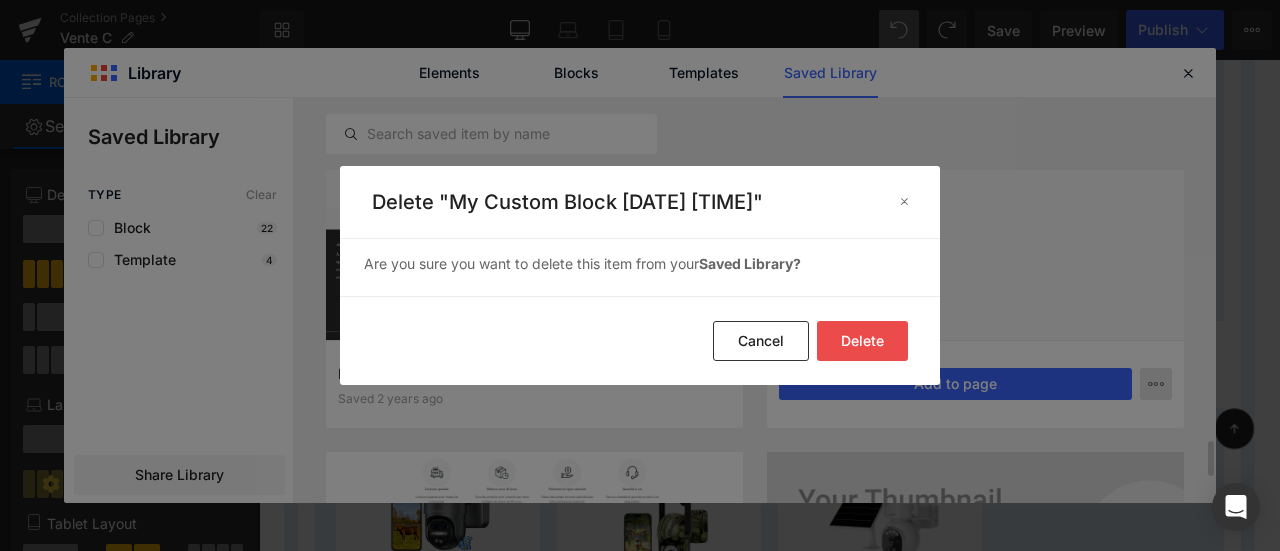 click on "Delete" 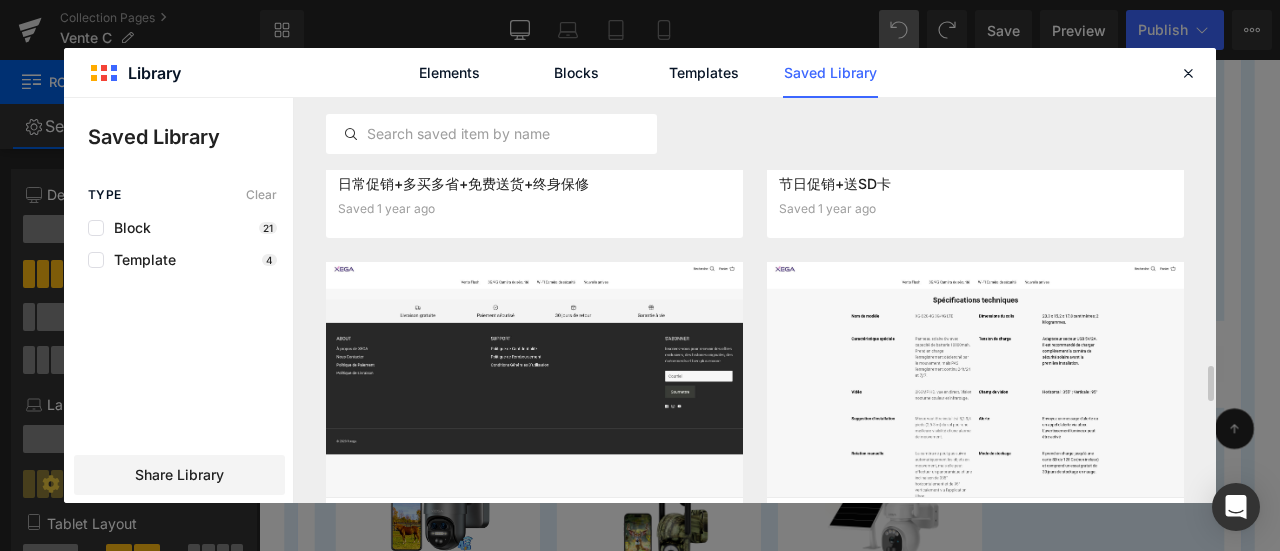 scroll, scrollTop: 3177, scrollLeft: 0, axis: vertical 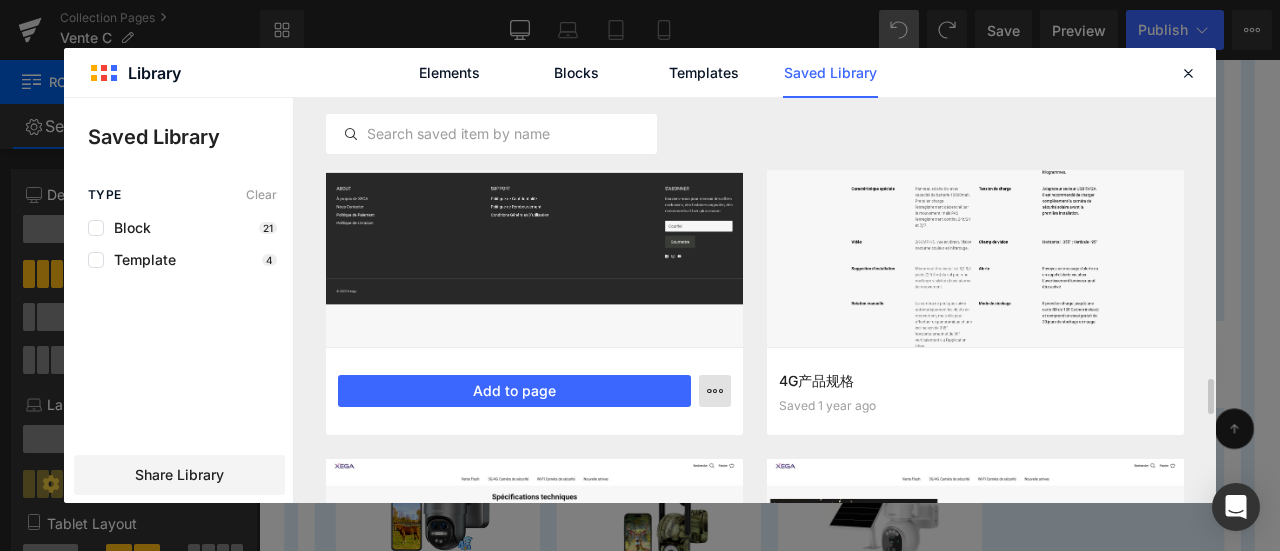 click 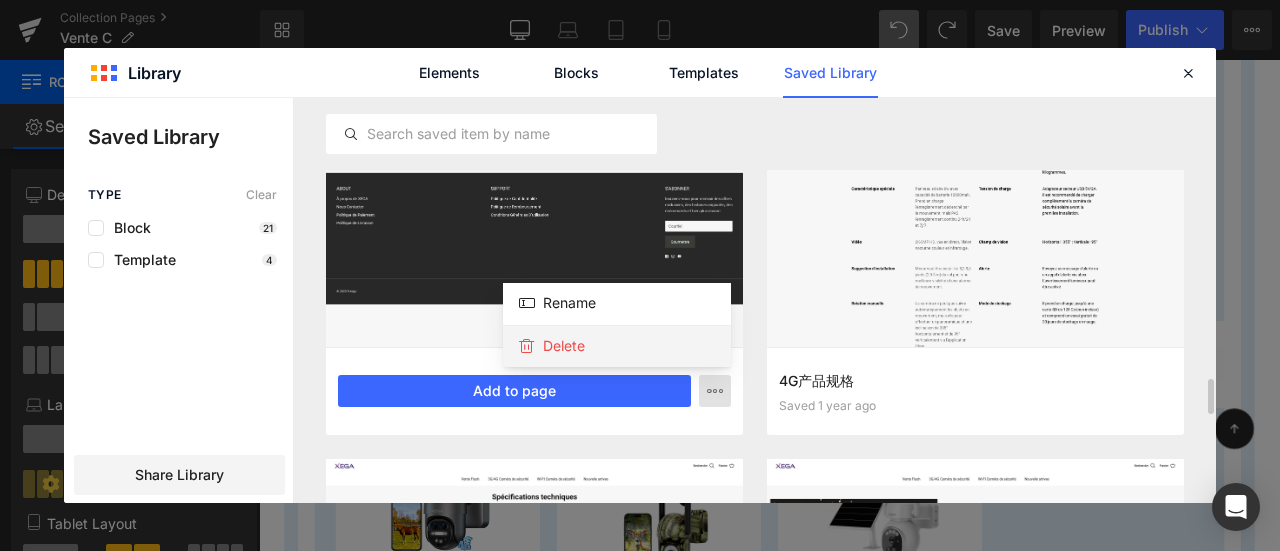 click on "Delete" 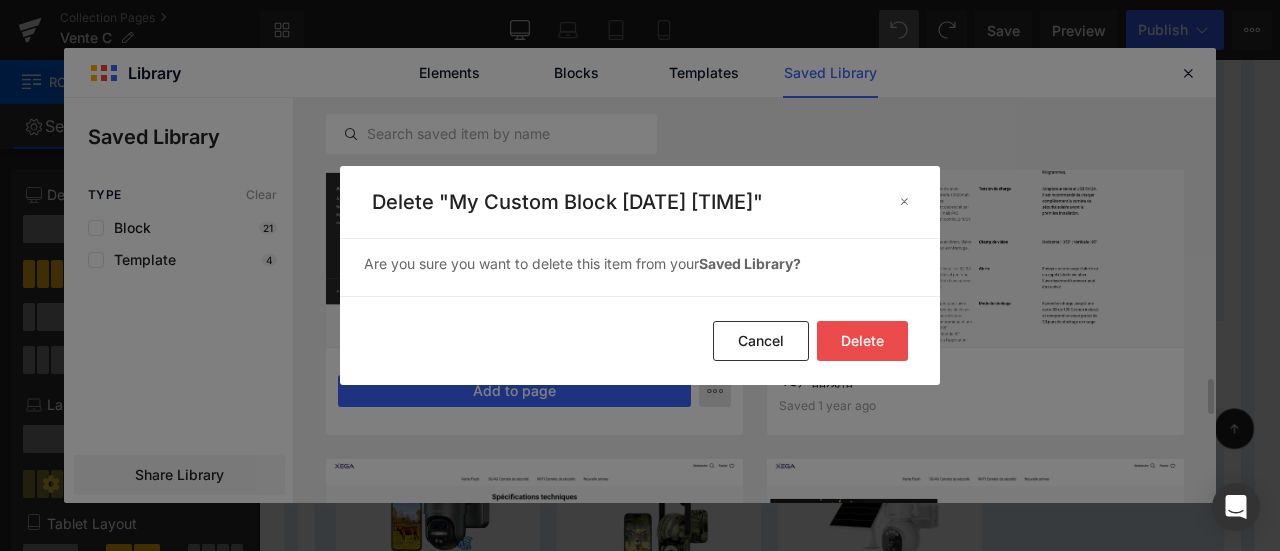 click on "Delete" 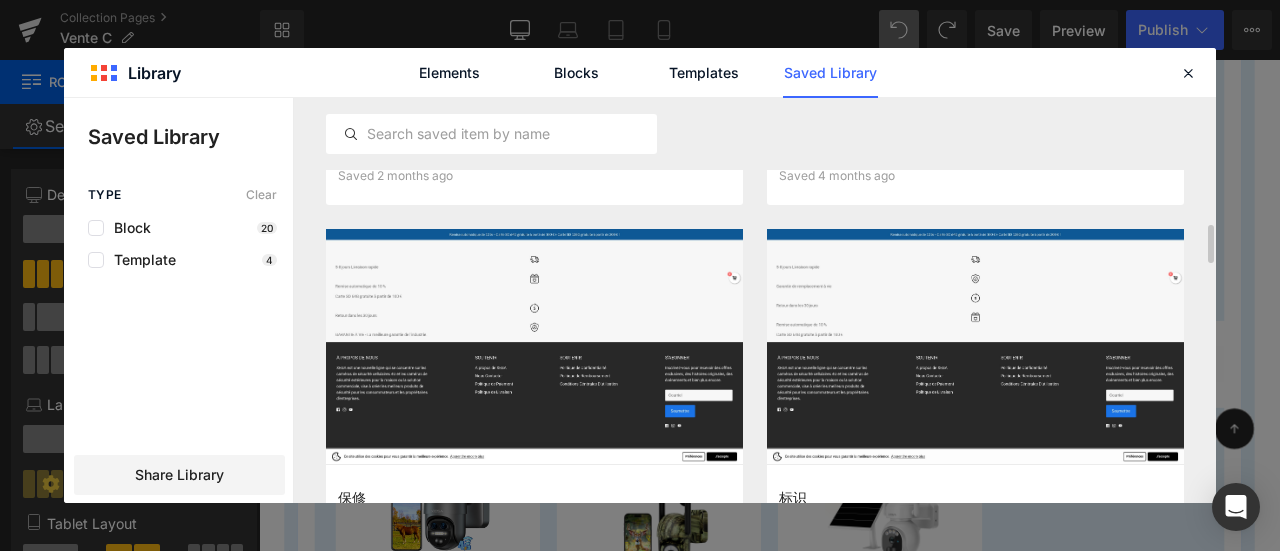 scroll, scrollTop: 977, scrollLeft: 0, axis: vertical 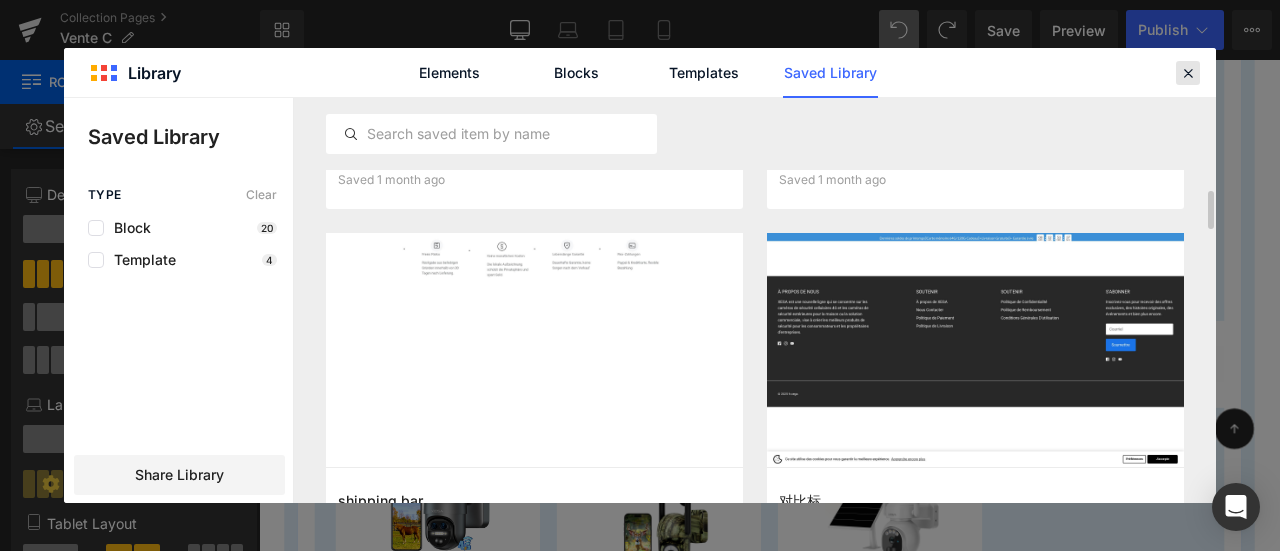 click at bounding box center (1188, 73) 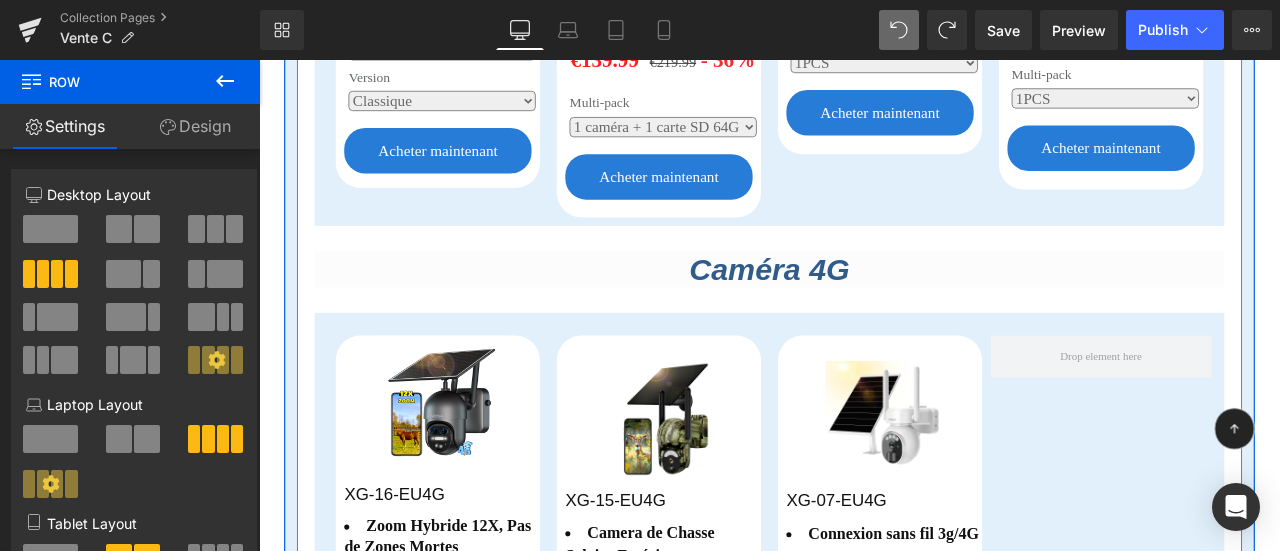 scroll, scrollTop: 1400, scrollLeft: 0, axis: vertical 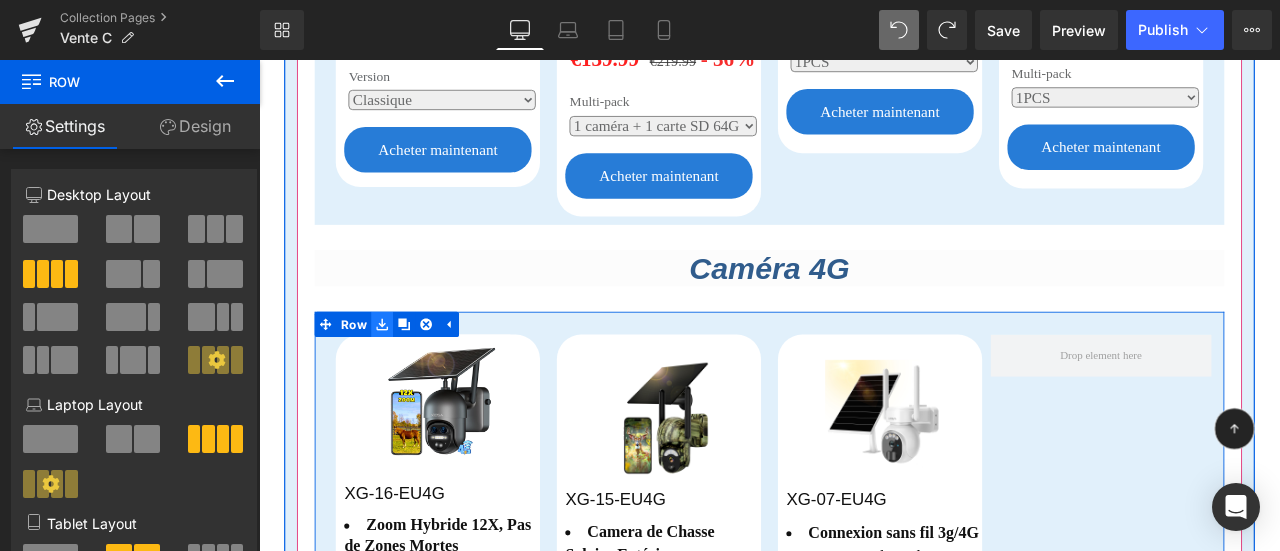 click 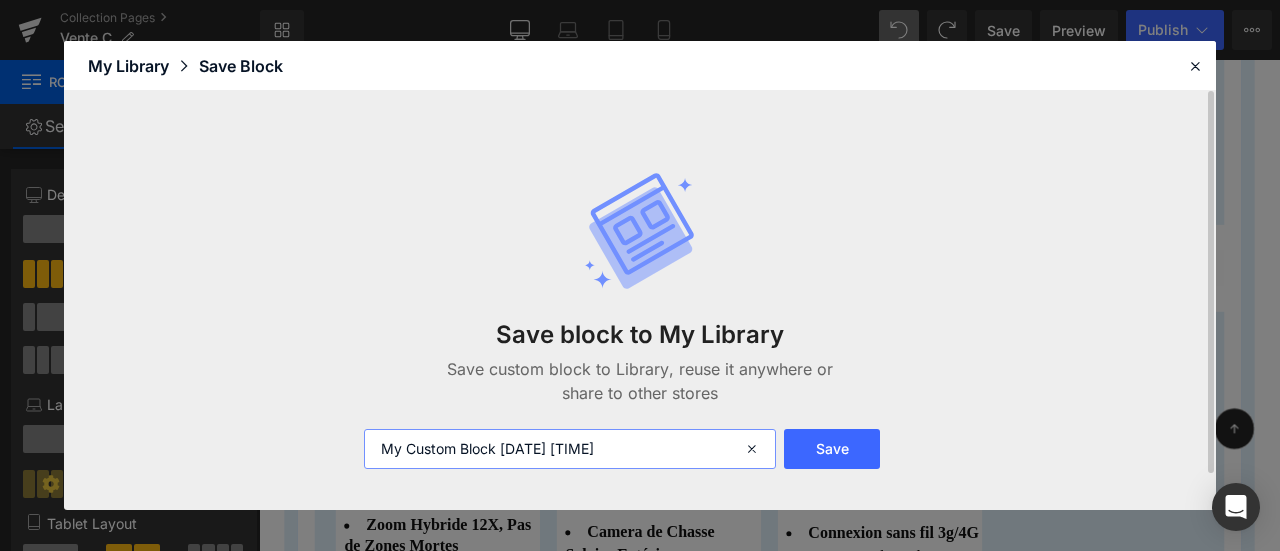 drag, startPoint x: 702, startPoint y: 449, endPoint x: 374, endPoint y: 439, distance: 328.1524 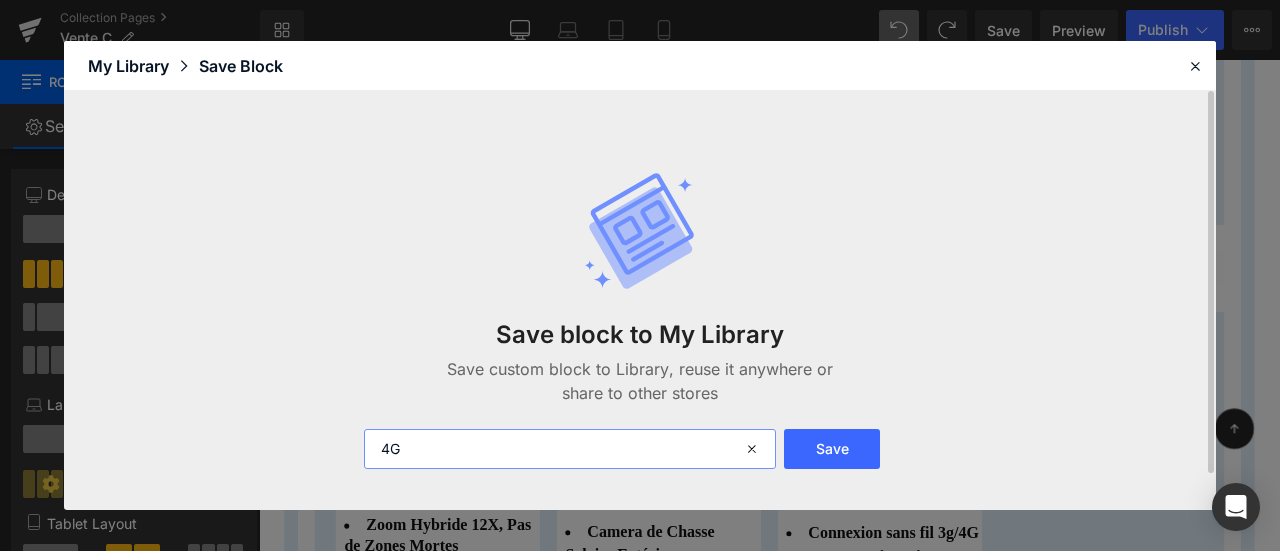 type on "4G" 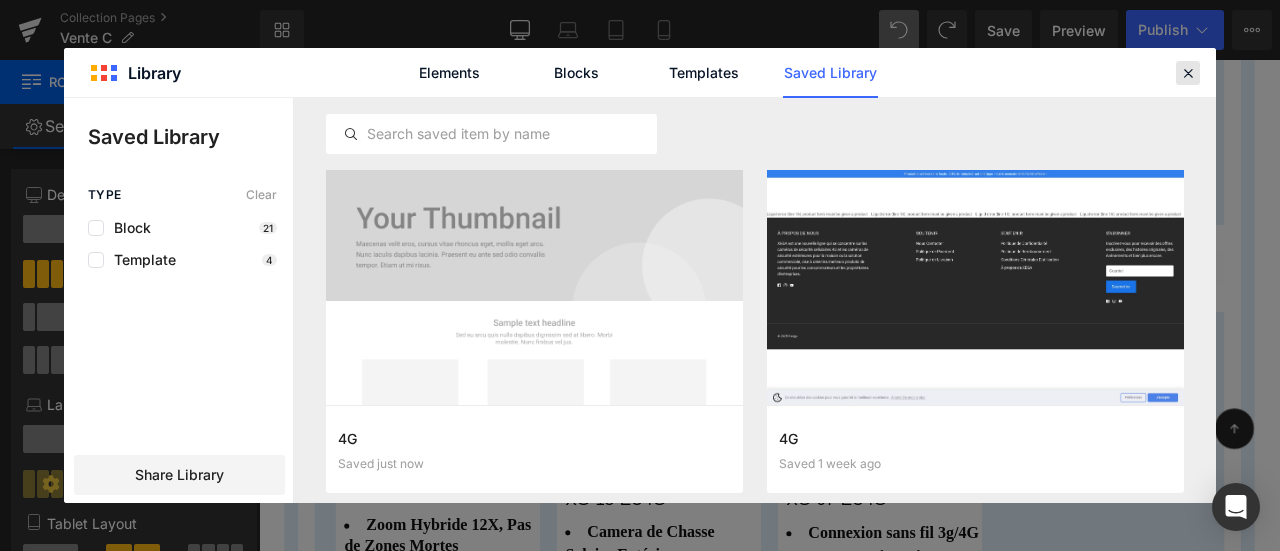click at bounding box center [1188, 73] 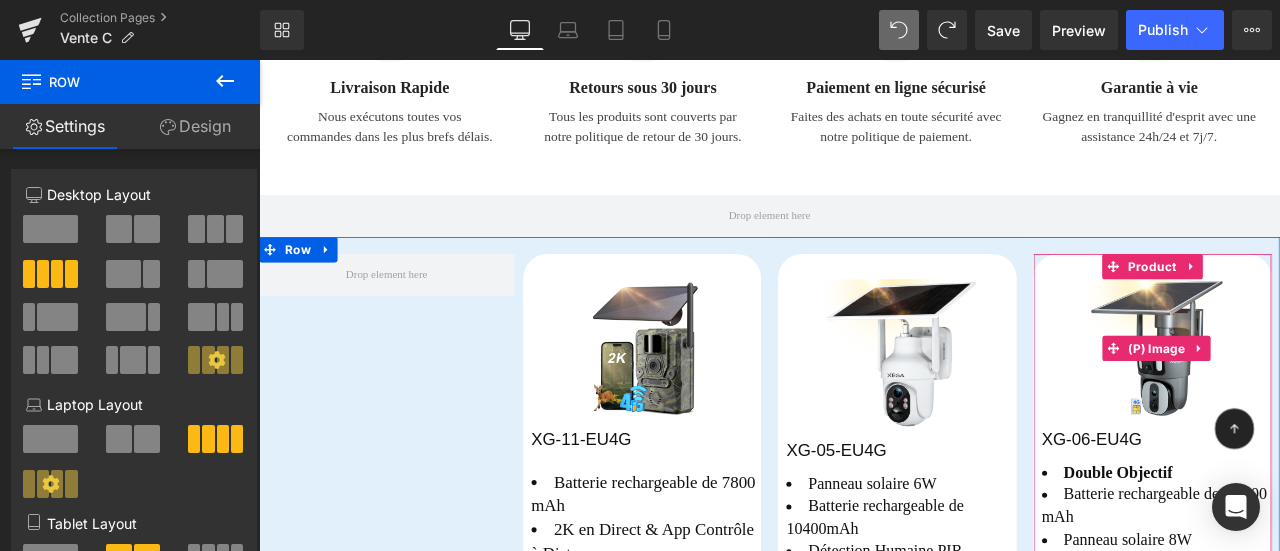 scroll, scrollTop: 4900, scrollLeft: 0, axis: vertical 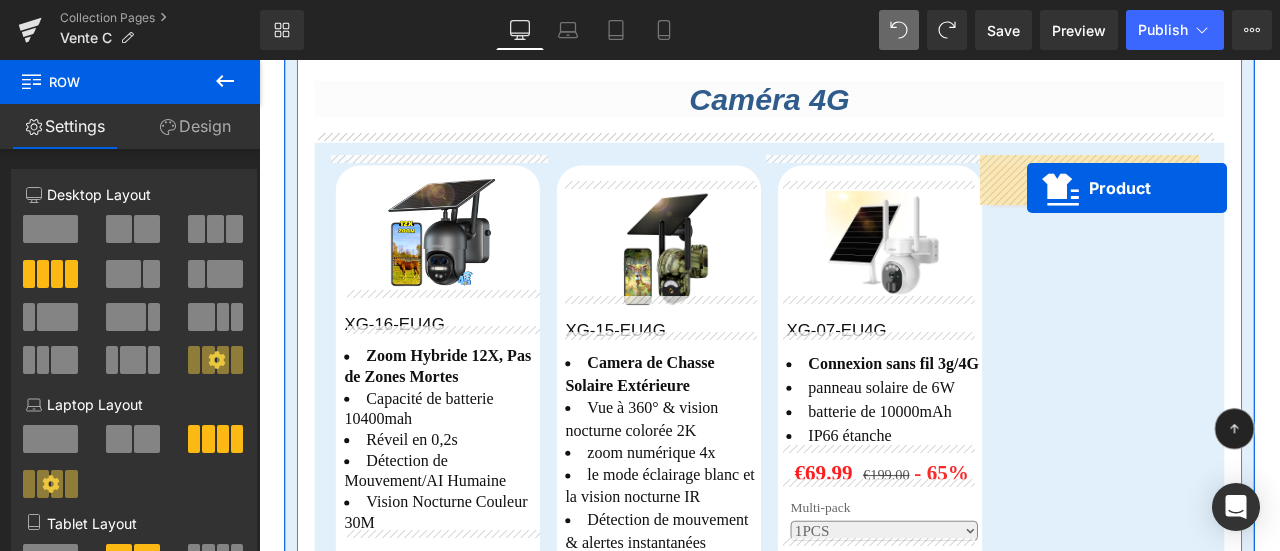 drag, startPoint x: 1307, startPoint y: 104, endPoint x: 1169, endPoint y: 212, distance: 175.23698 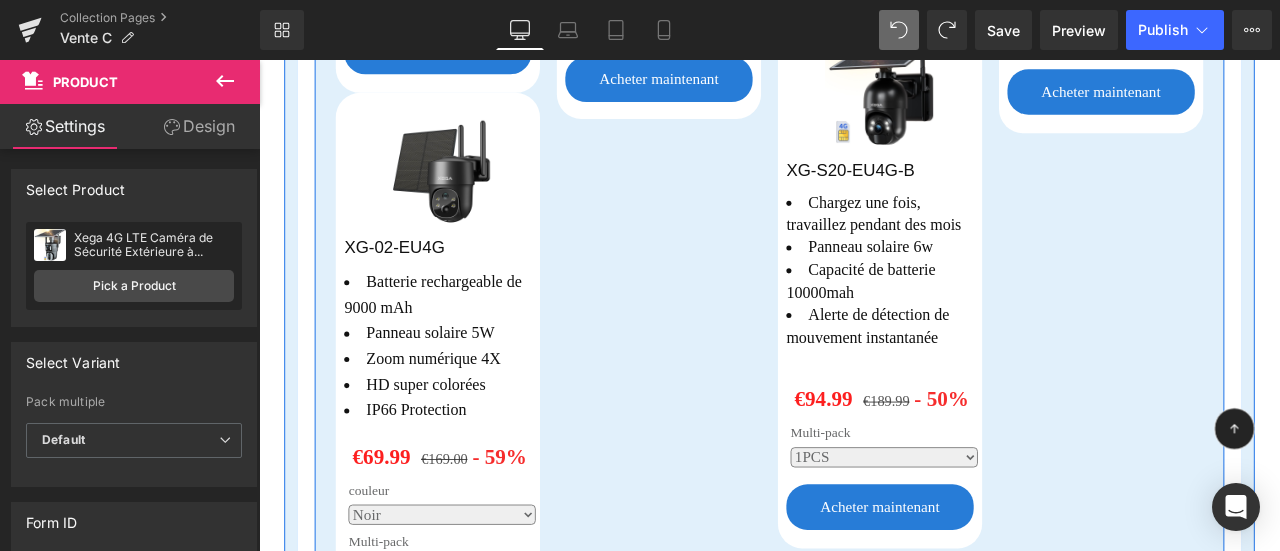 scroll, scrollTop: 2300, scrollLeft: 0, axis: vertical 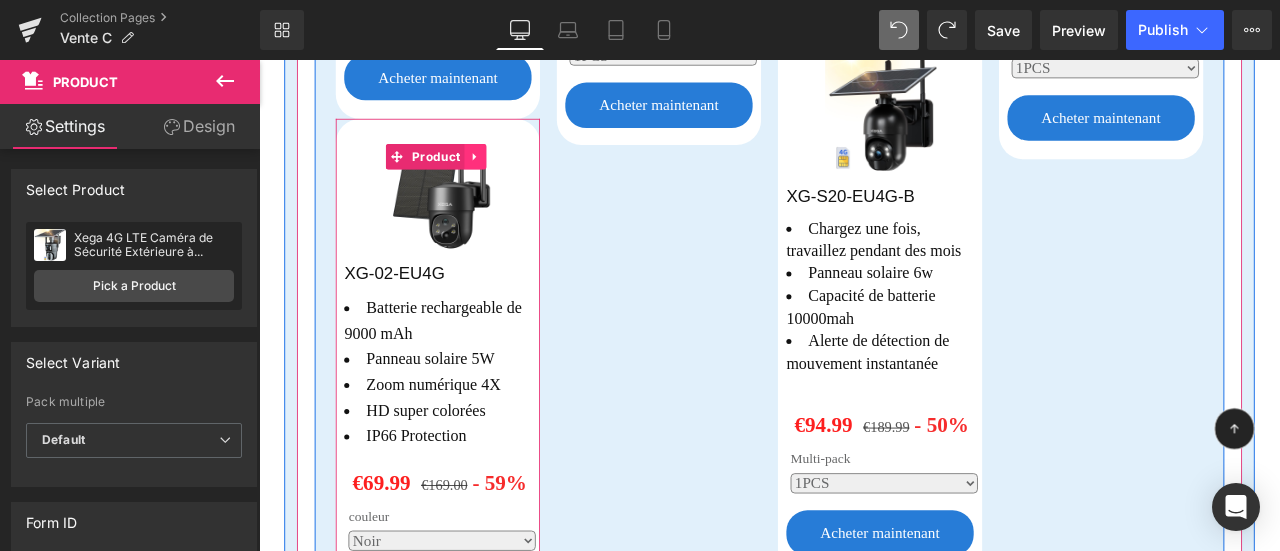 click 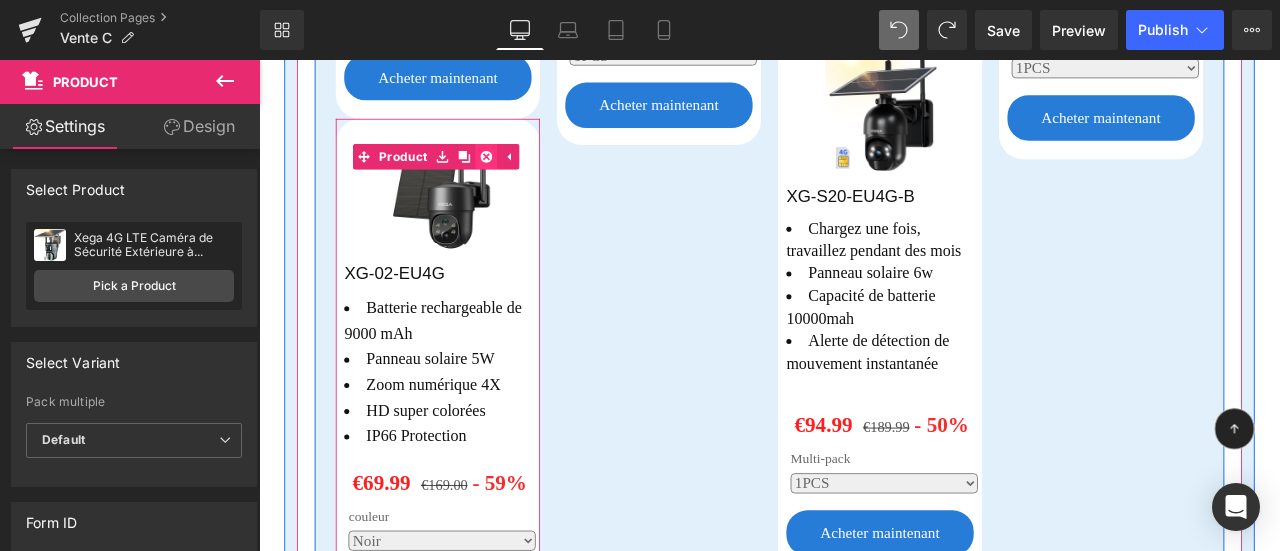 click 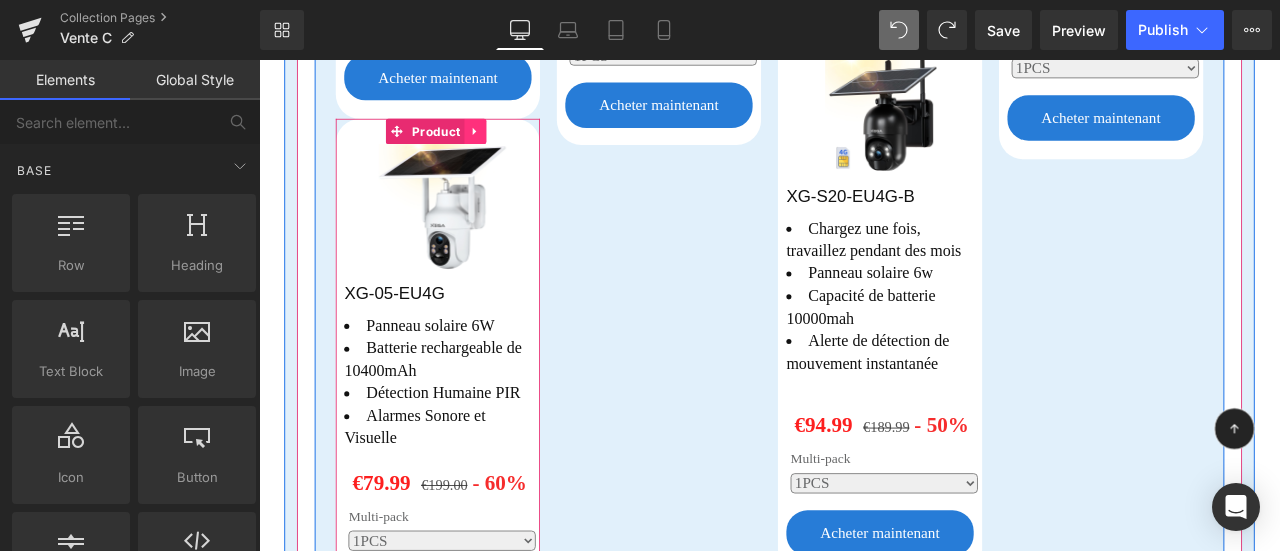 click 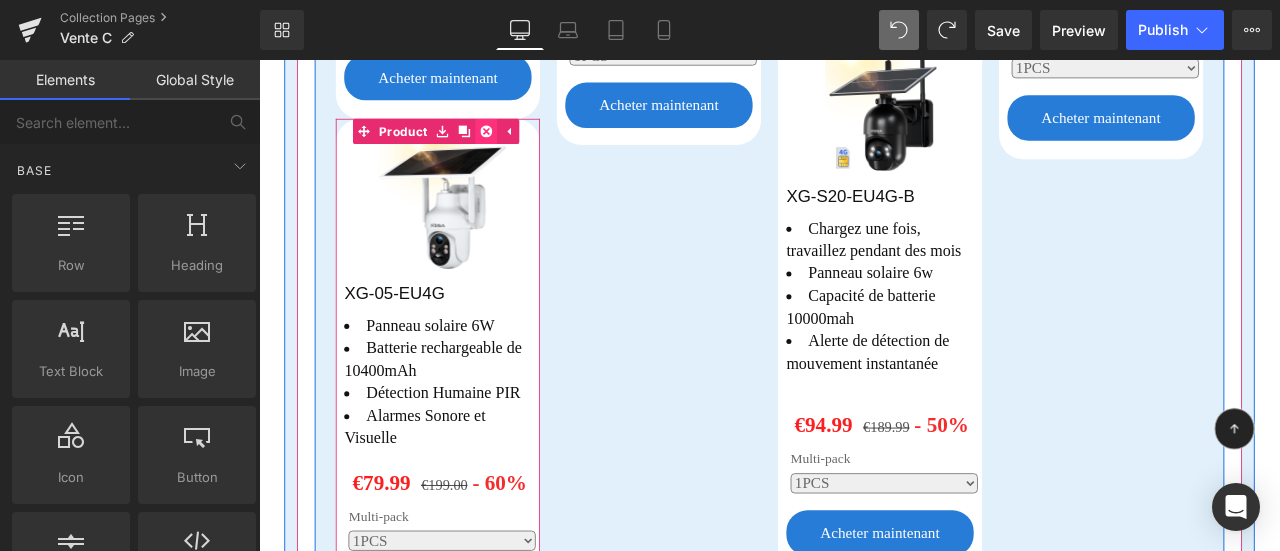 click 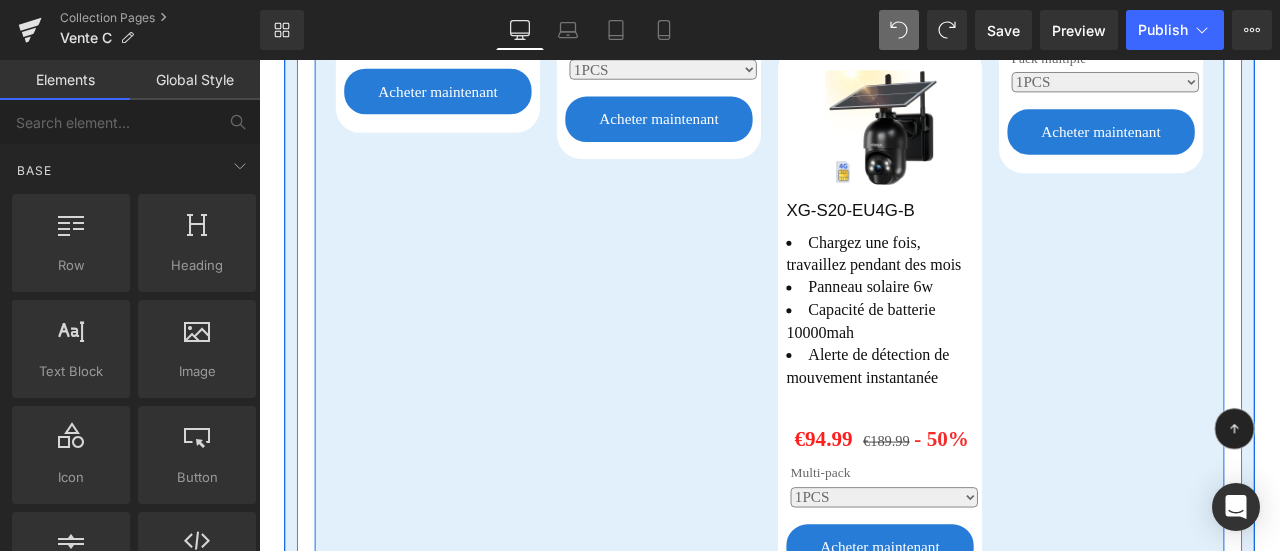 scroll, scrollTop: 2000, scrollLeft: 0, axis: vertical 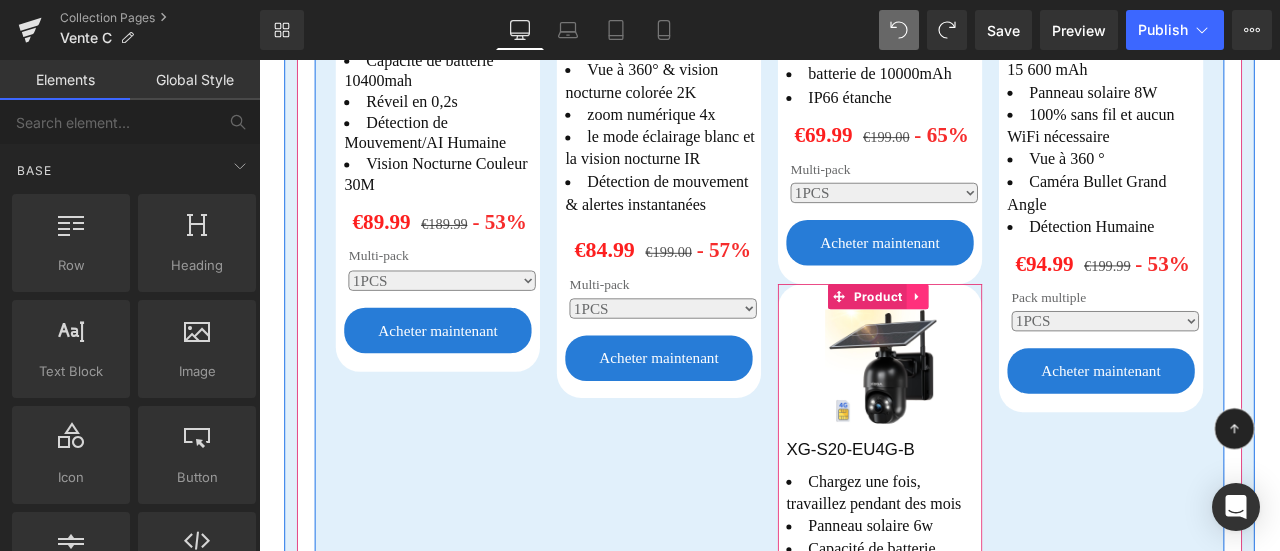 click at bounding box center (1040, 341) 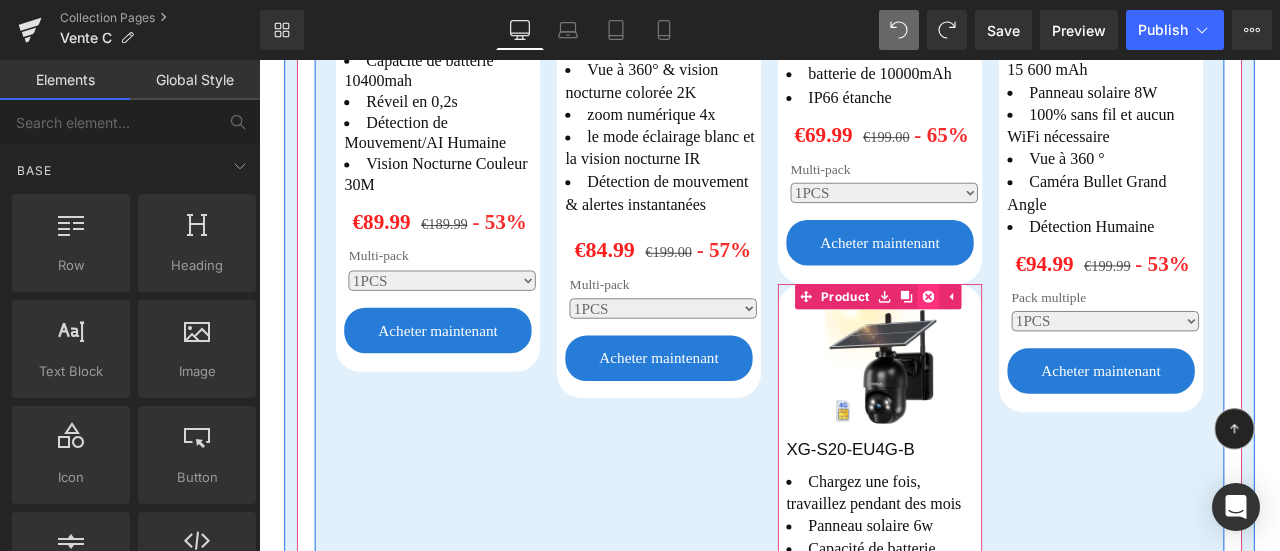 click 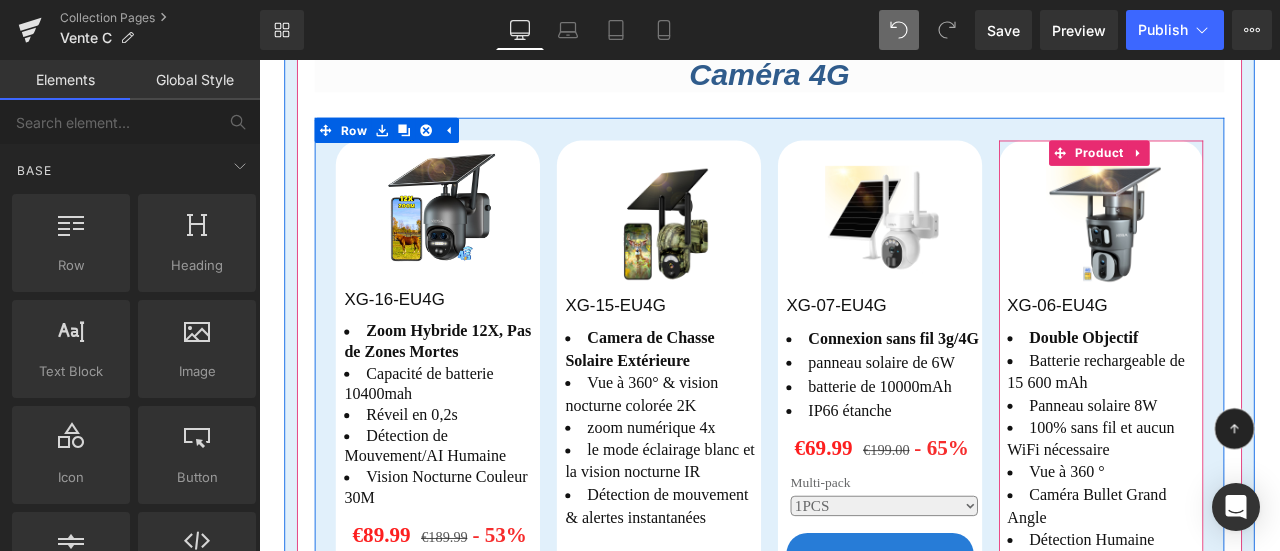 scroll, scrollTop: 1600, scrollLeft: 0, axis: vertical 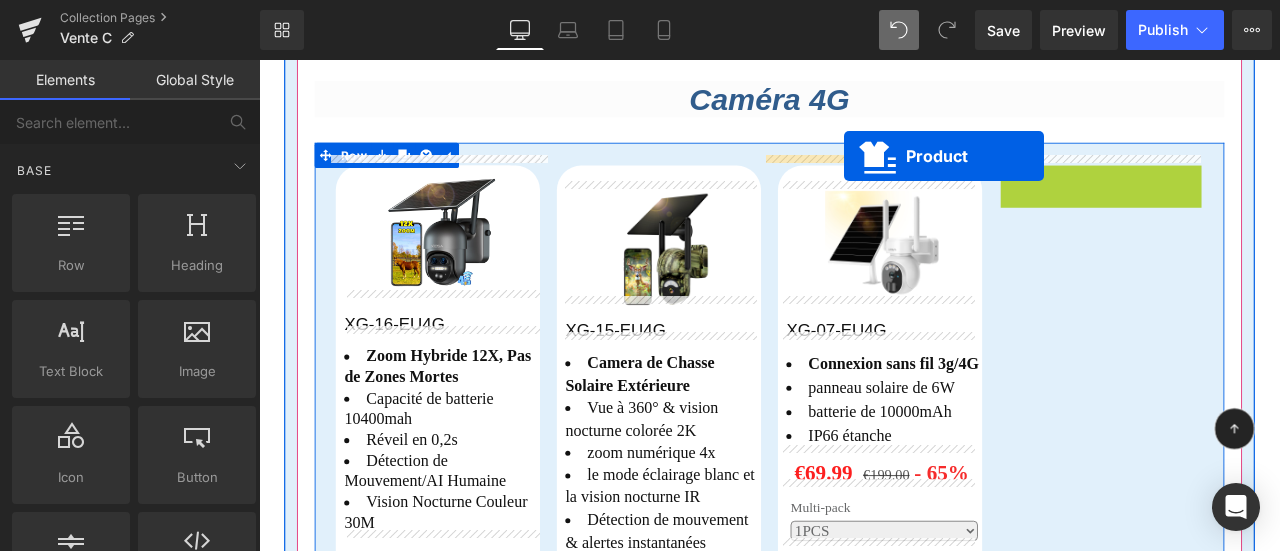 drag, startPoint x: 1222, startPoint y: 188, endPoint x: 952, endPoint y: 174, distance: 270.36273 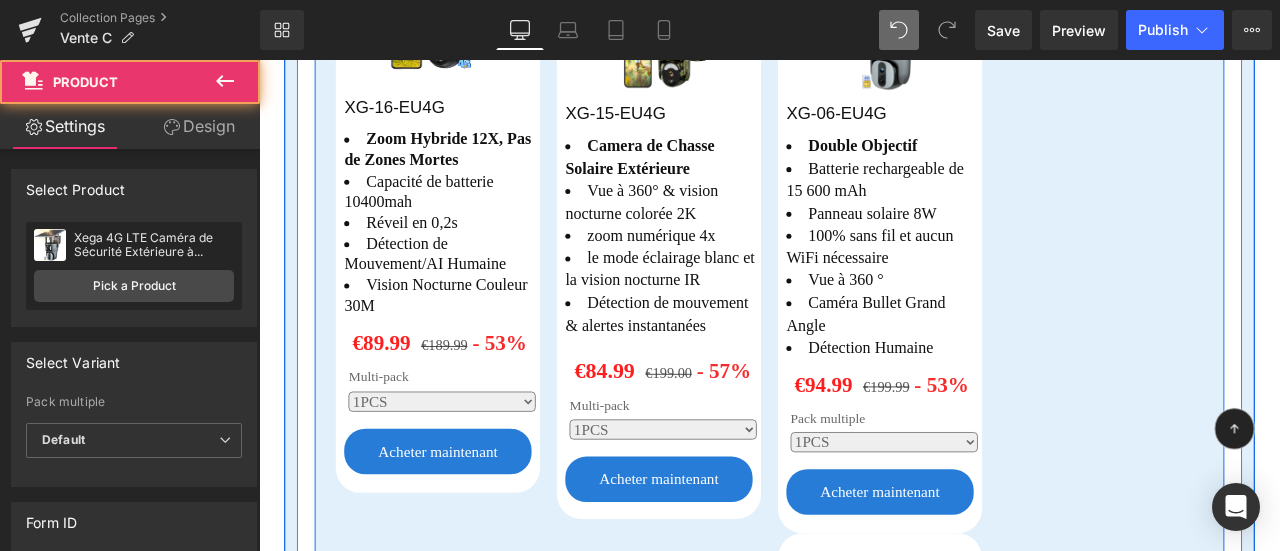 scroll, scrollTop: 2100, scrollLeft: 0, axis: vertical 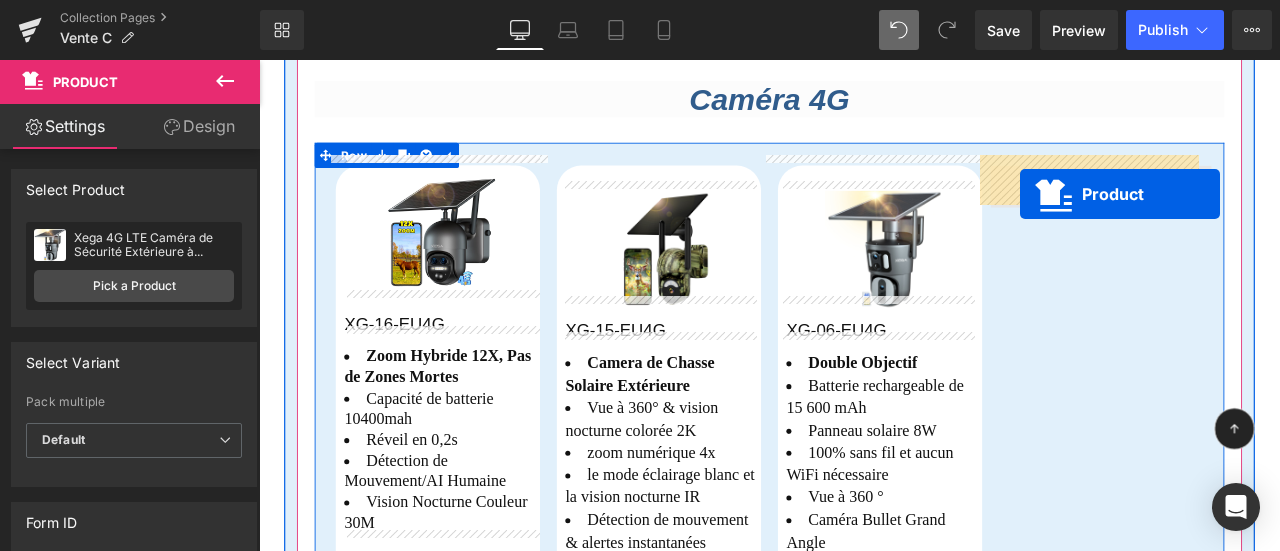 drag, startPoint x: 972, startPoint y: 372, endPoint x: 1161, endPoint y: 219, distance: 243.16661 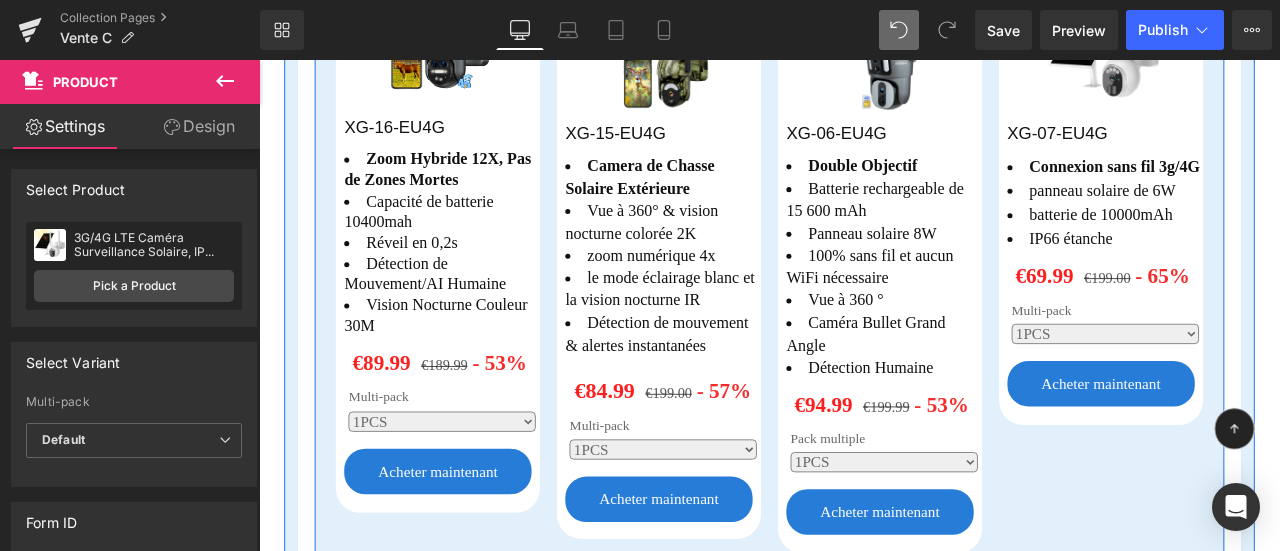 scroll, scrollTop: 1600, scrollLeft: 0, axis: vertical 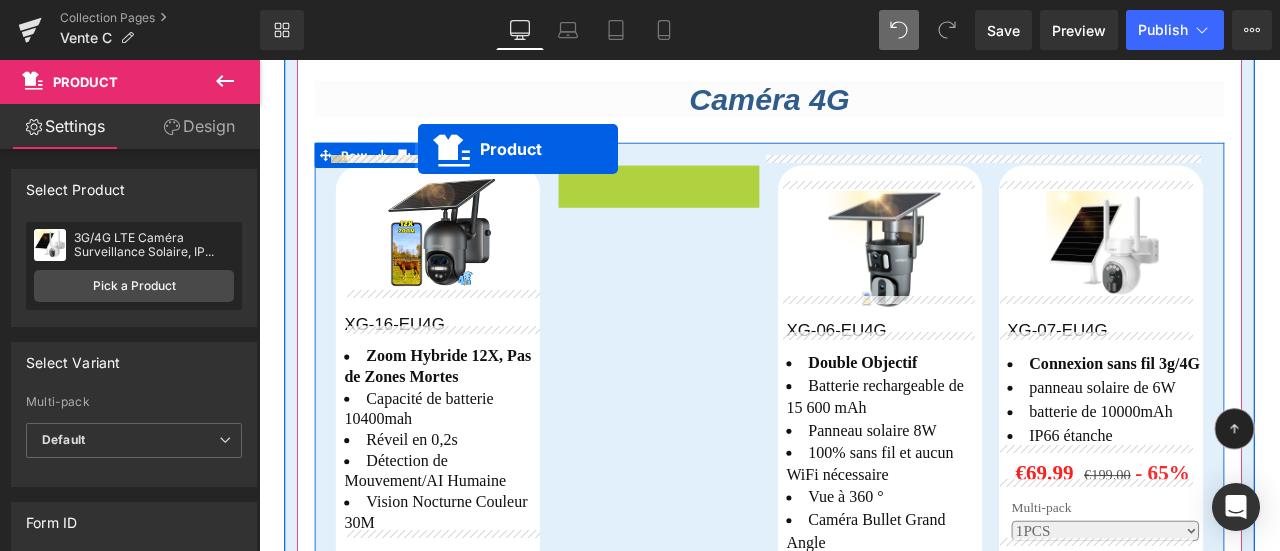 drag, startPoint x: 696, startPoint y: 190, endPoint x: 448, endPoint y: 165, distance: 249.2569 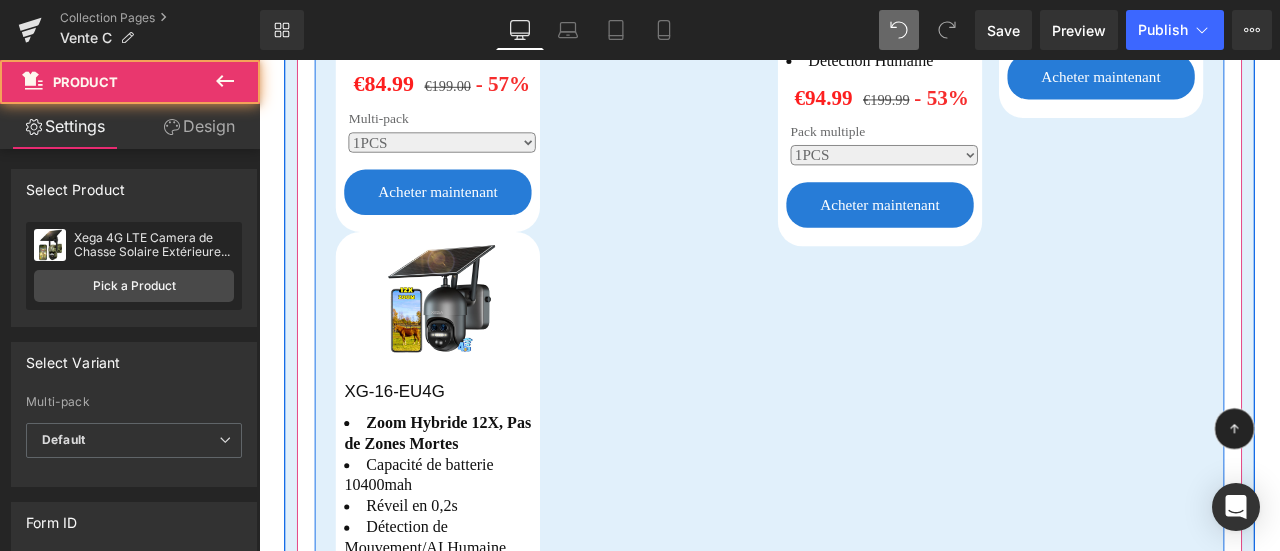 scroll, scrollTop: 2200, scrollLeft: 0, axis: vertical 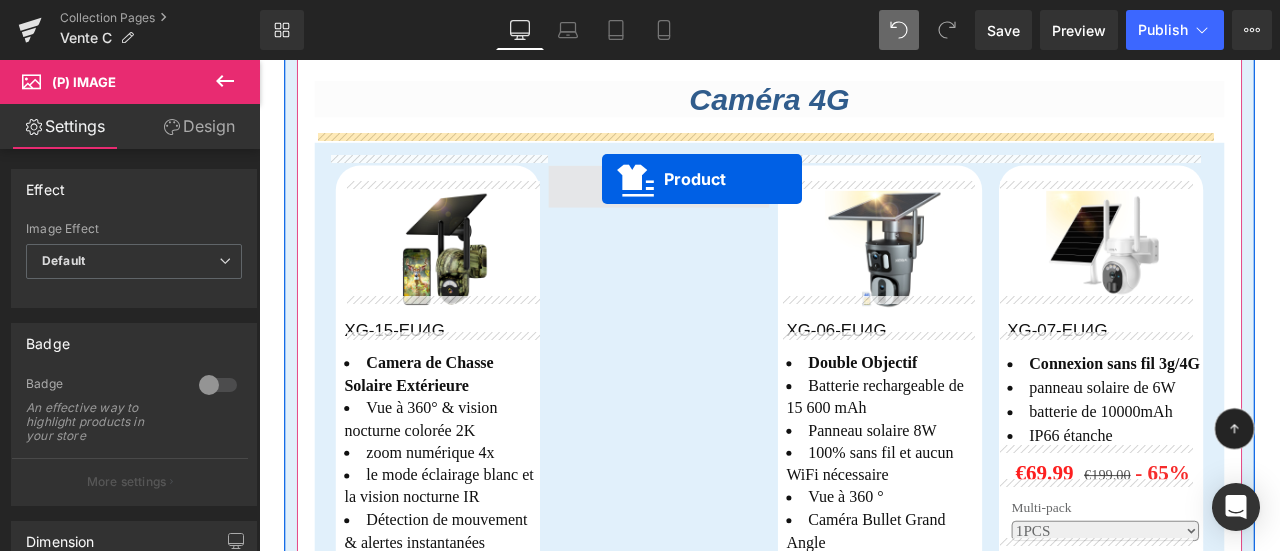 drag, startPoint x: 460, startPoint y: 289, endPoint x: 666, endPoint y: 201, distance: 224.00893 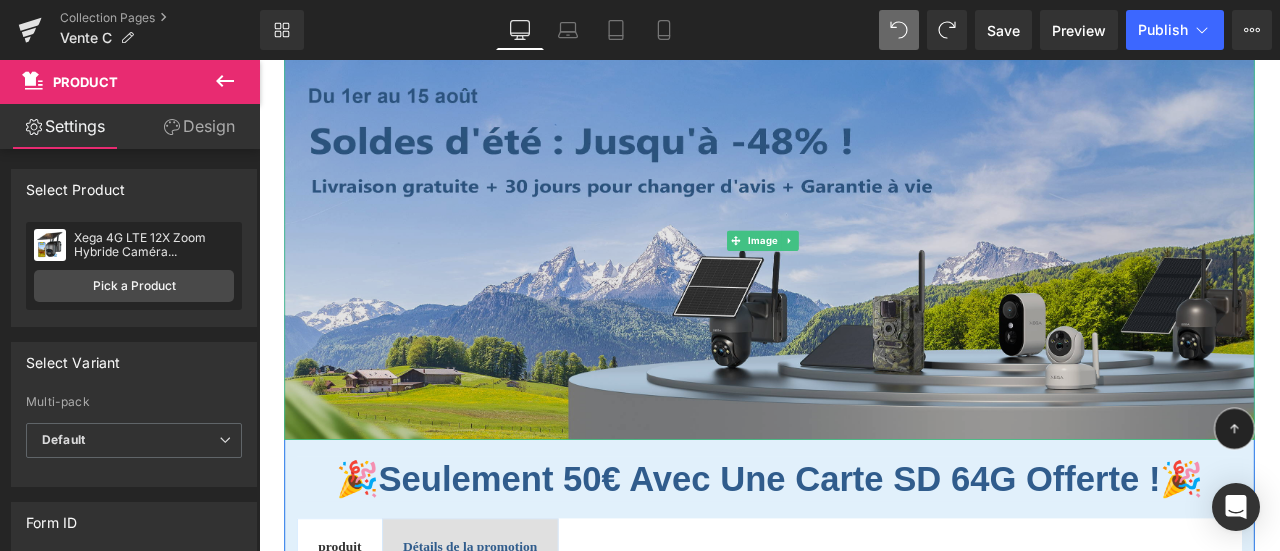 scroll, scrollTop: 446, scrollLeft: 0, axis: vertical 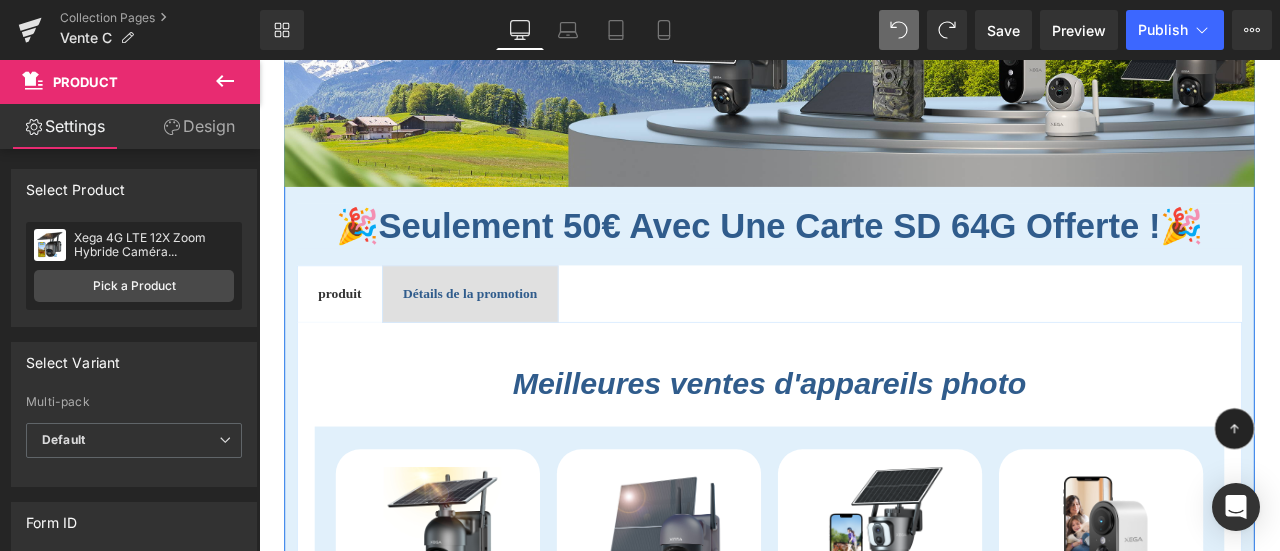 click on "Détails de la promotion" at bounding box center [509, 336] 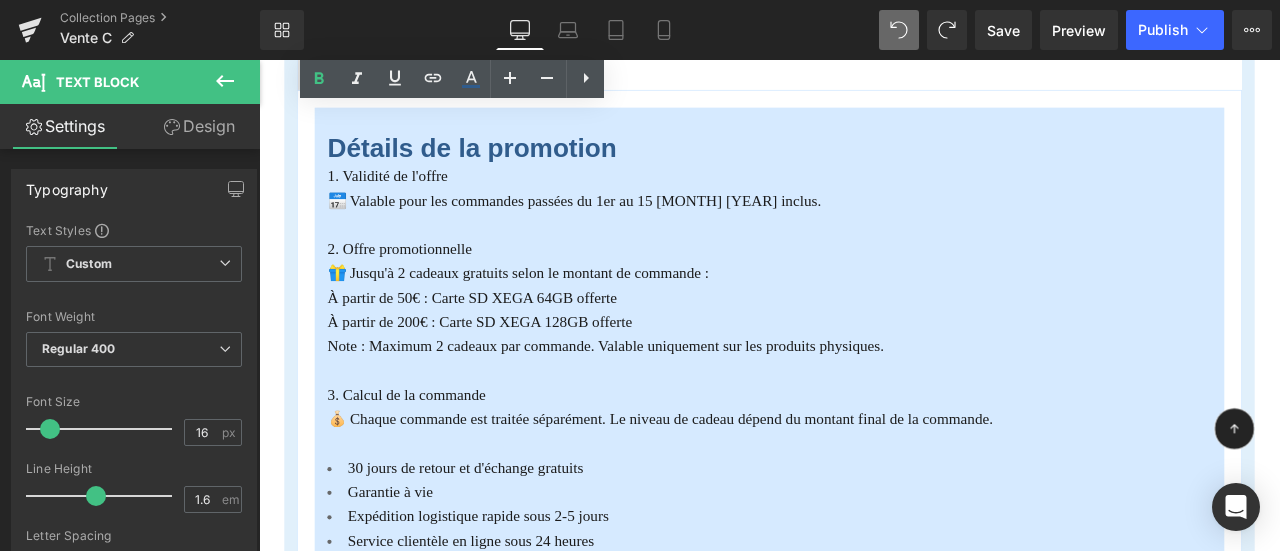 scroll, scrollTop: 546, scrollLeft: 0, axis: vertical 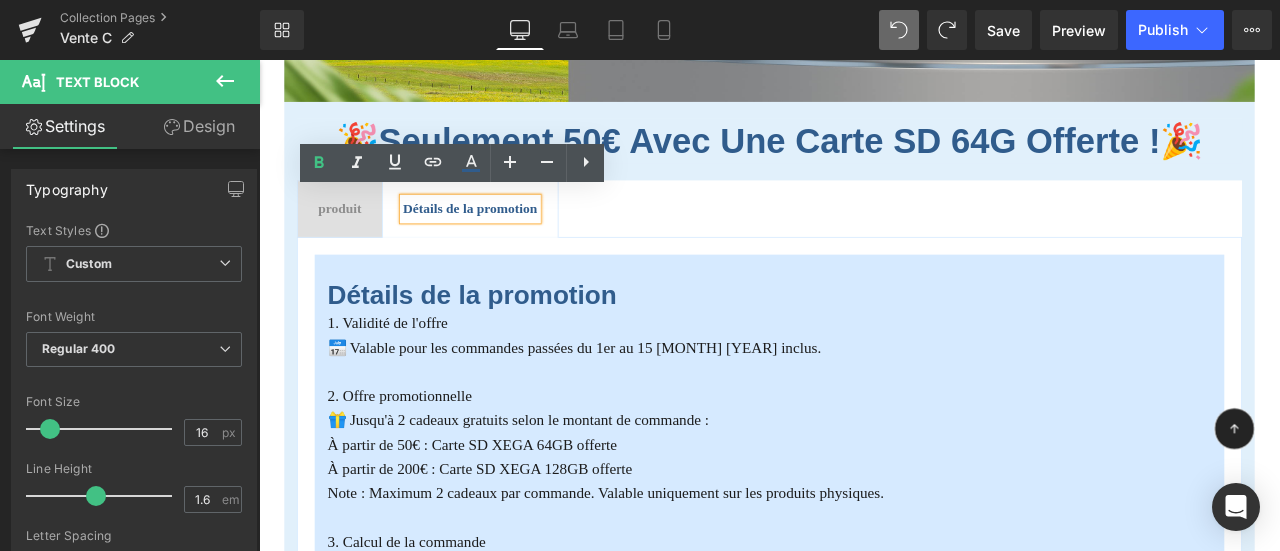 click on "produit" at bounding box center [354, 236] 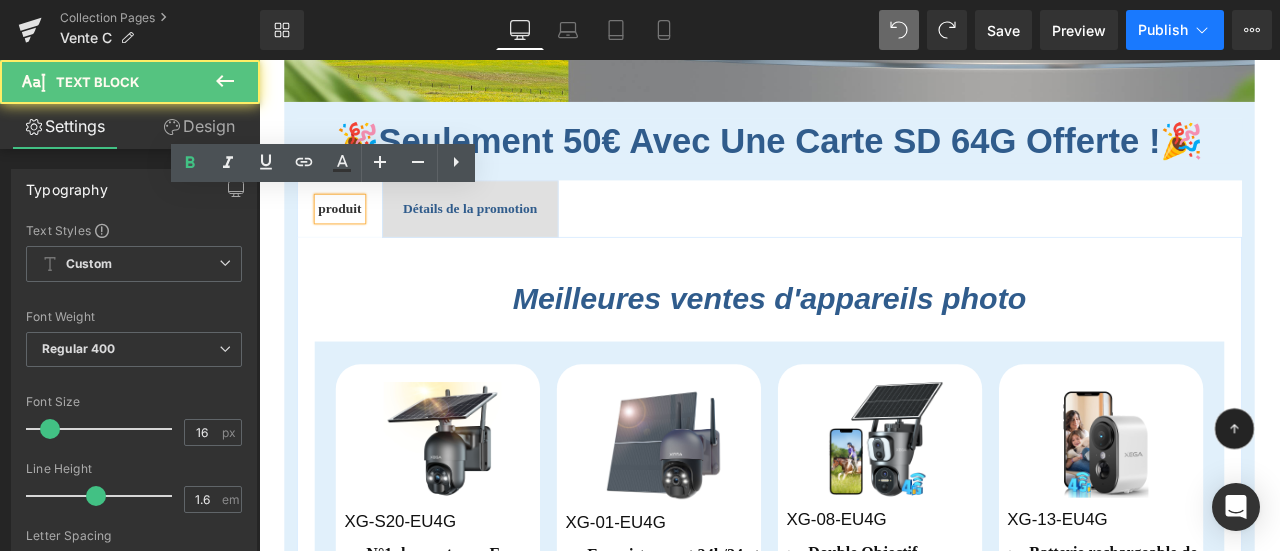 click on "Publish" at bounding box center (1175, 30) 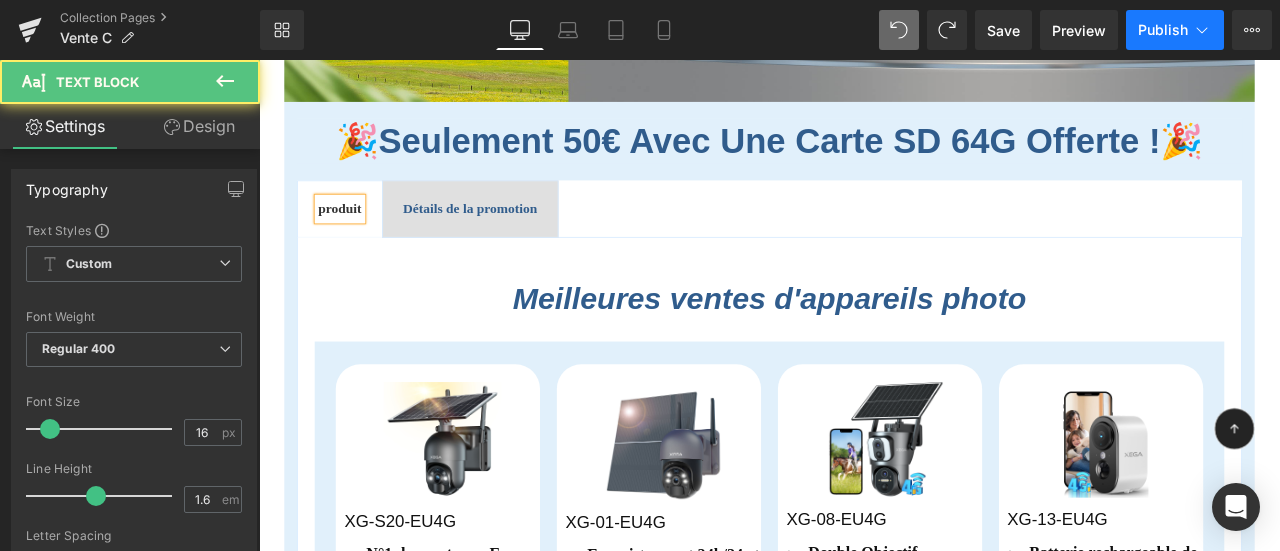 click on "Publish" at bounding box center (1163, 30) 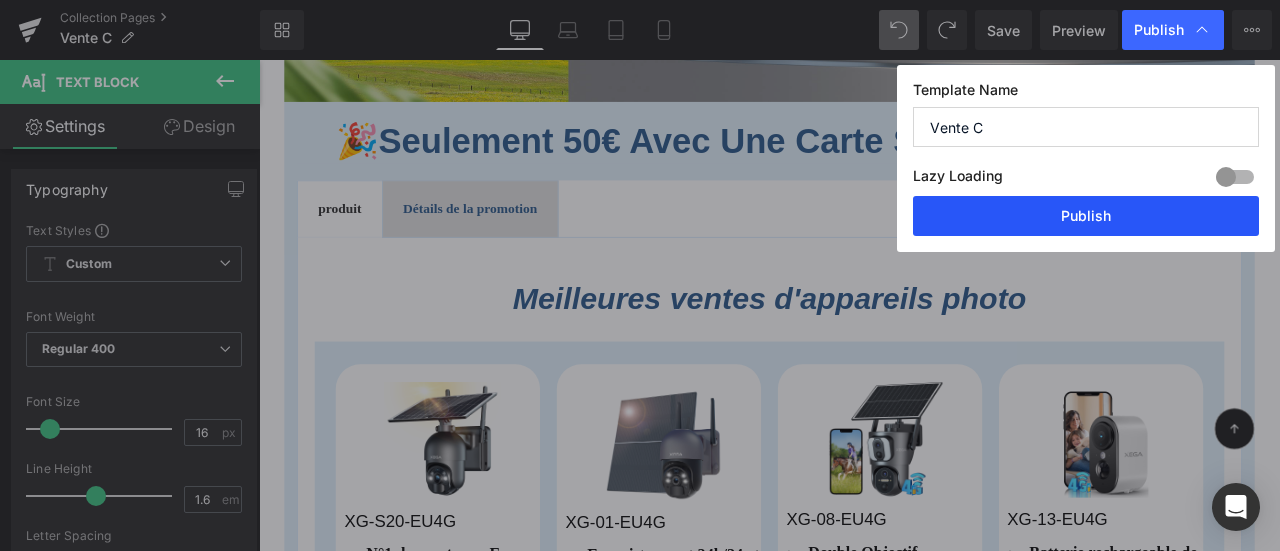 scroll, scrollTop: 0, scrollLeft: 0, axis: both 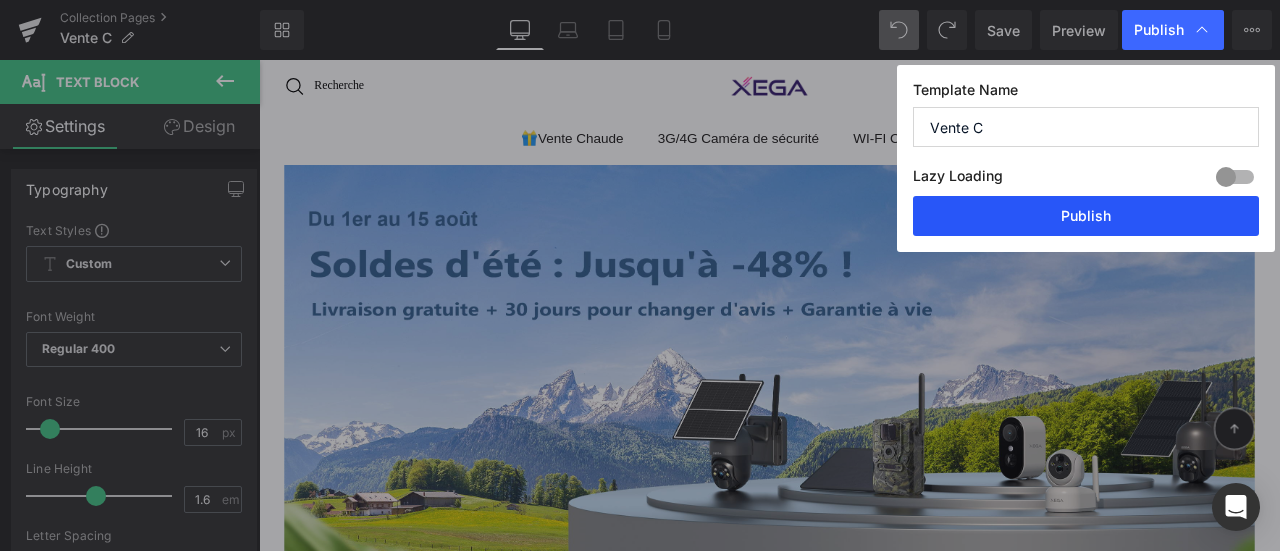 click on "Publish" at bounding box center (1086, 216) 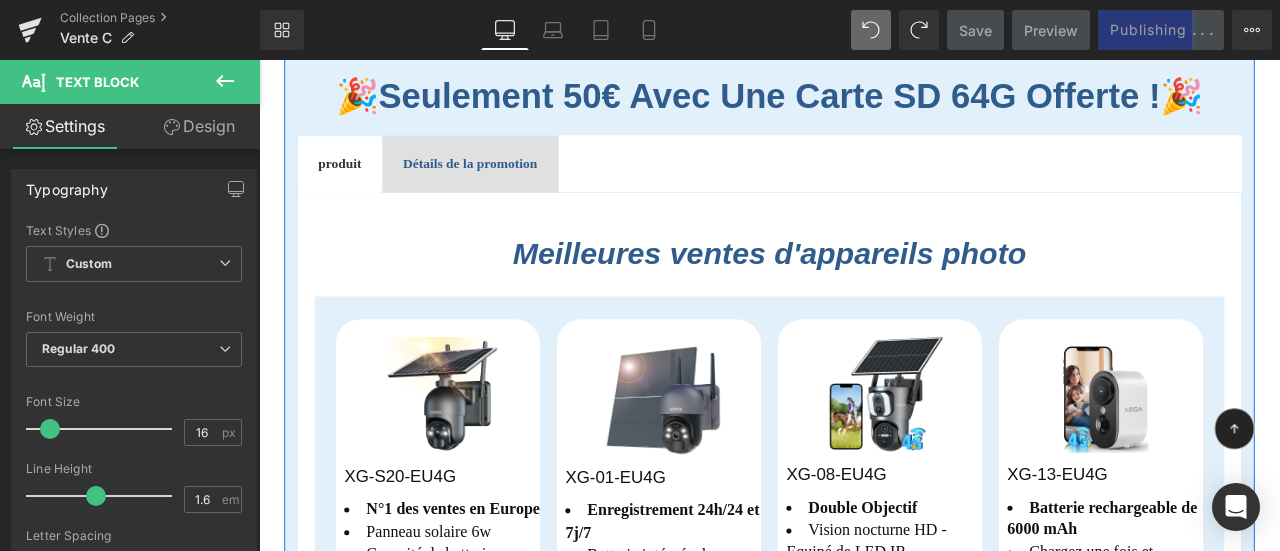 scroll, scrollTop: 100, scrollLeft: 0, axis: vertical 